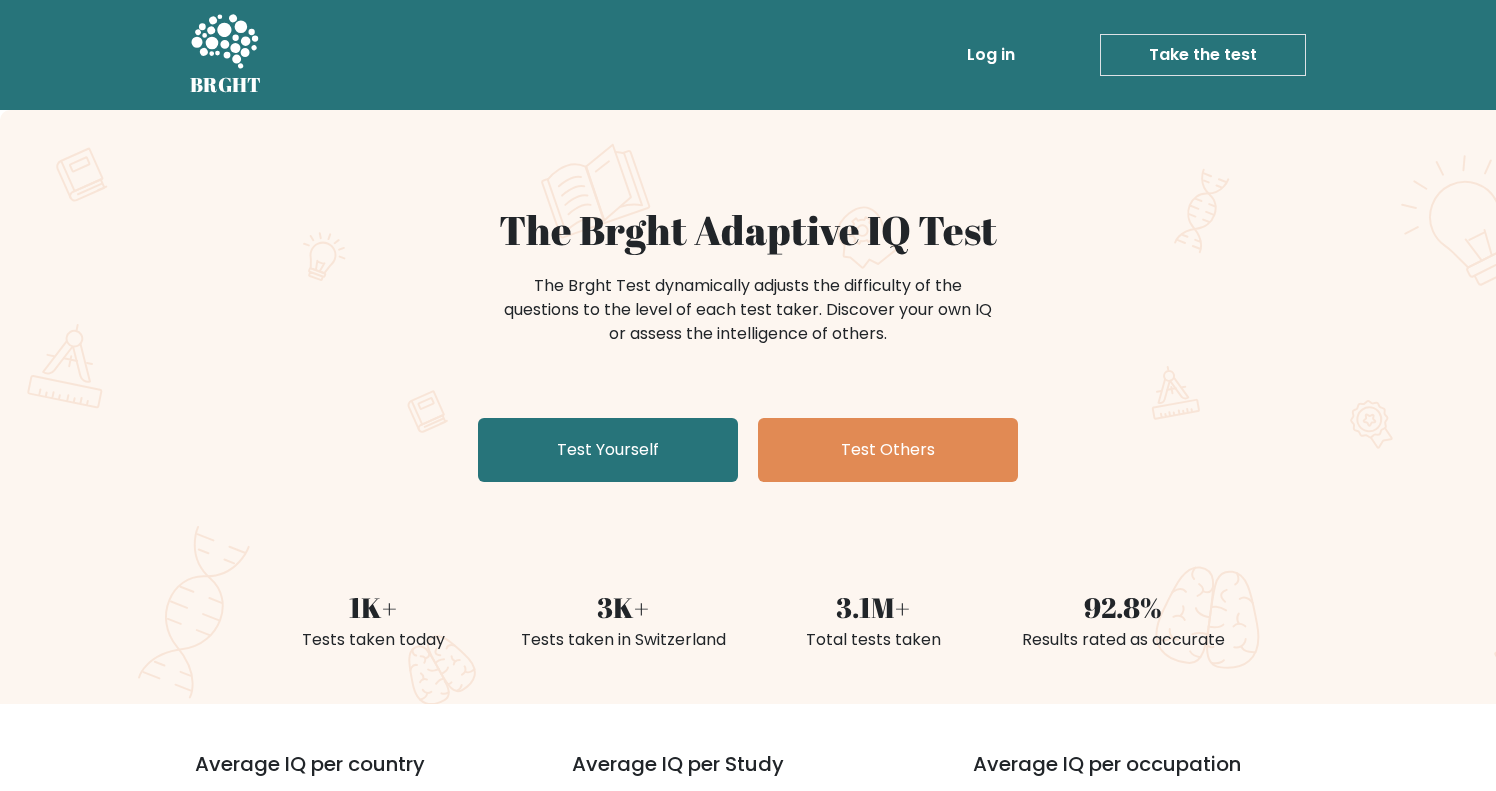scroll, scrollTop: 0, scrollLeft: 0, axis: both 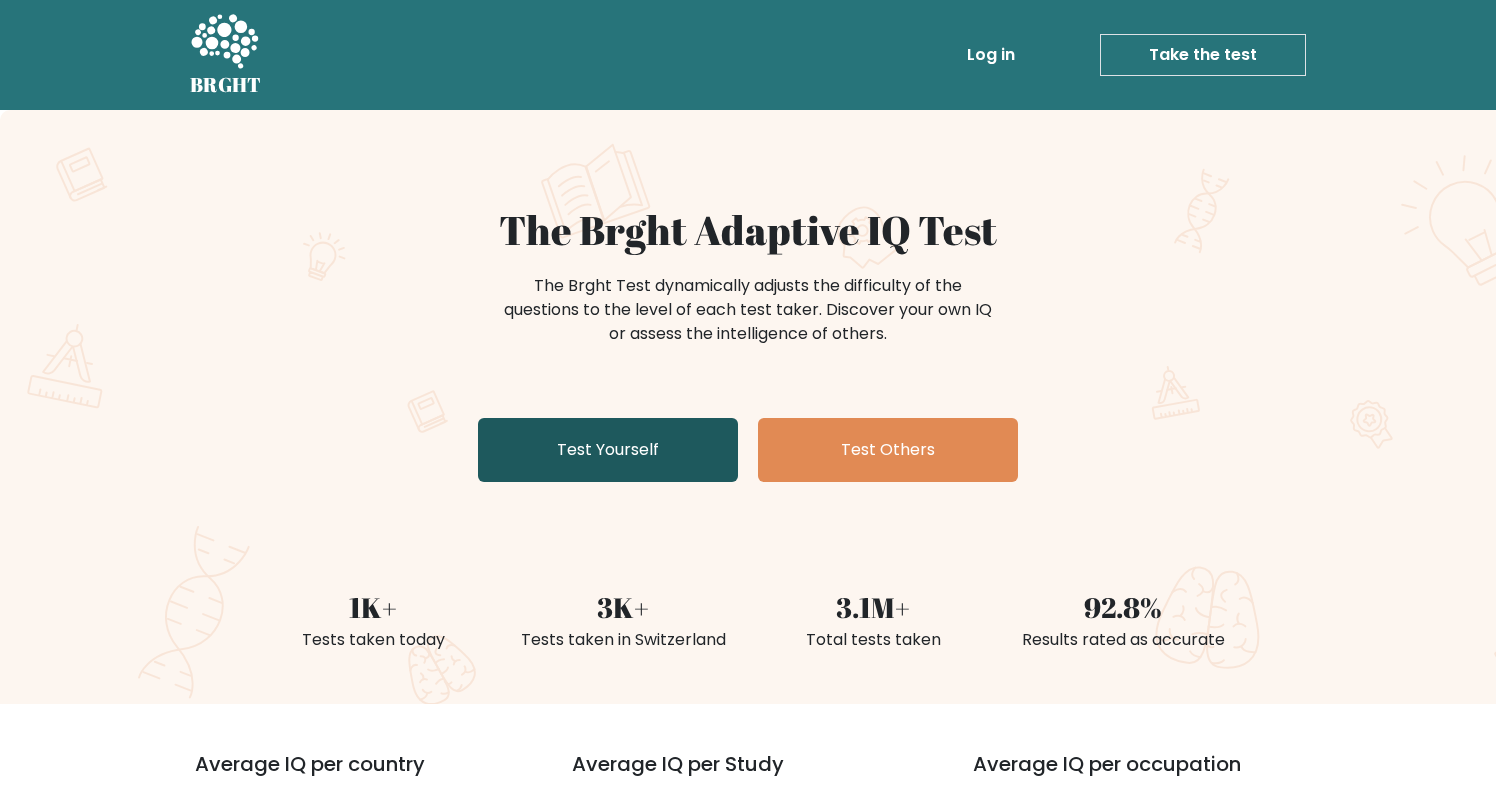 click on "Test Yourself" at bounding box center (608, 450) 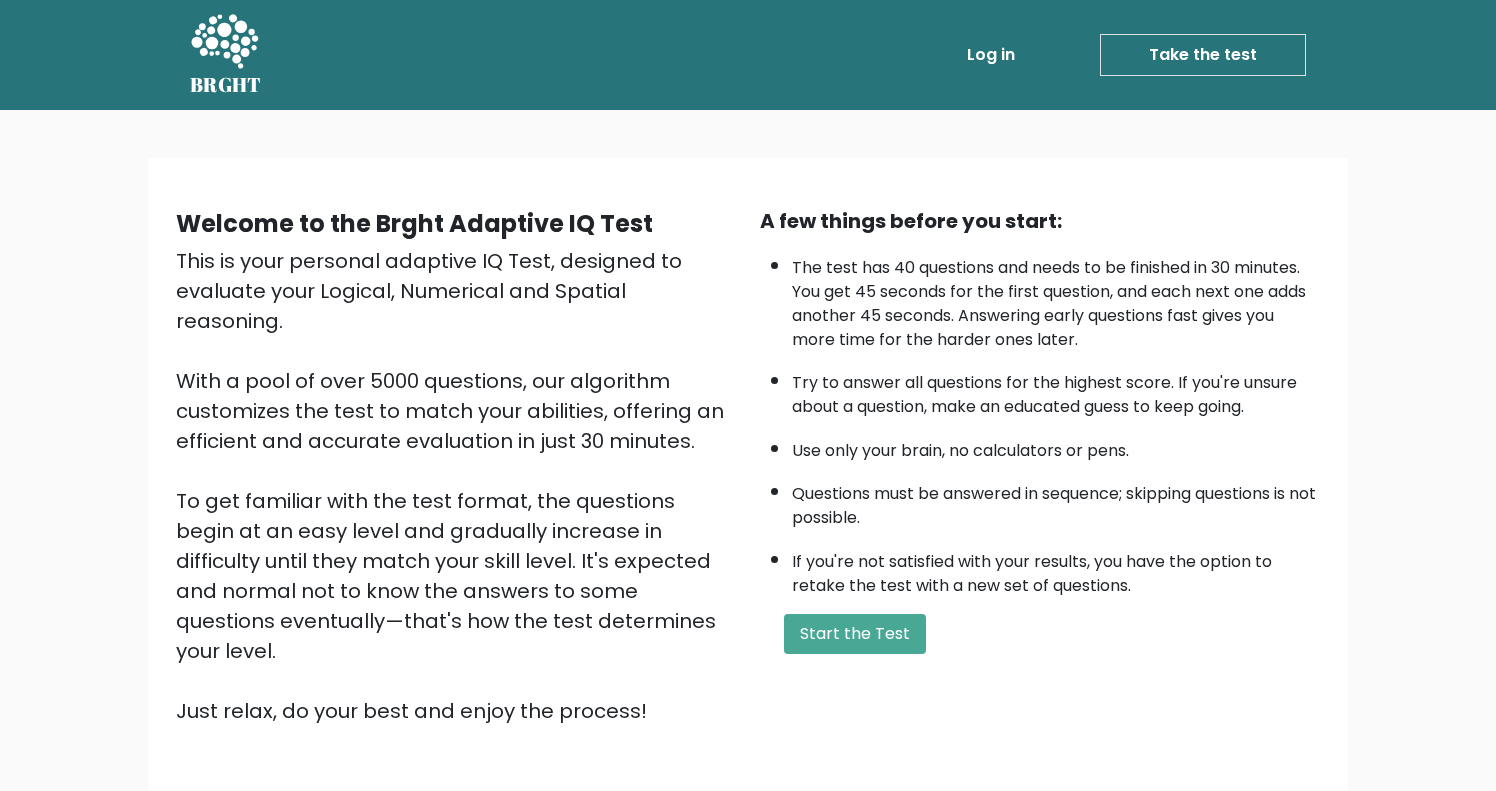 scroll, scrollTop: 0, scrollLeft: 0, axis: both 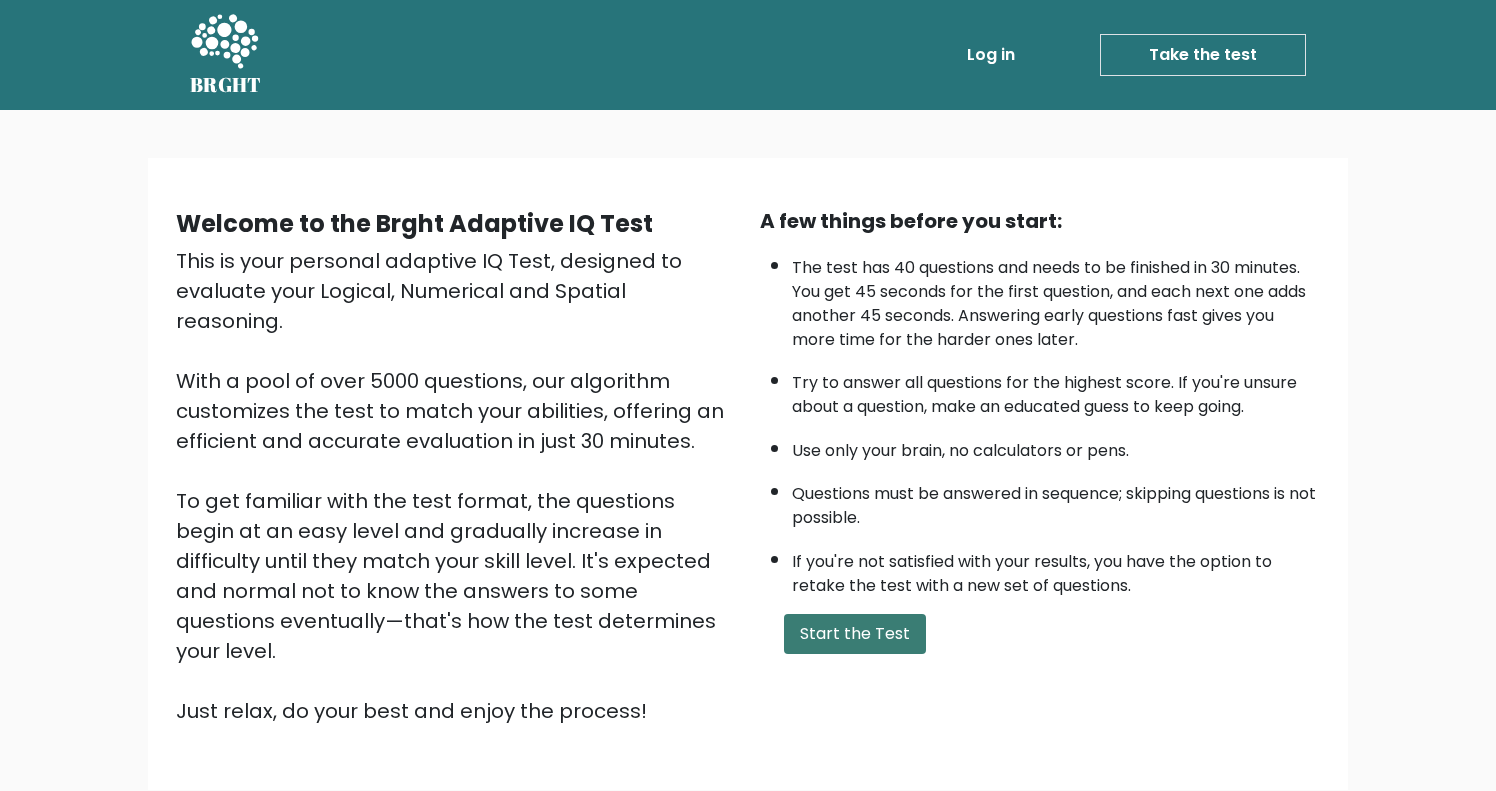 click on "Start the Test" at bounding box center [855, 634] 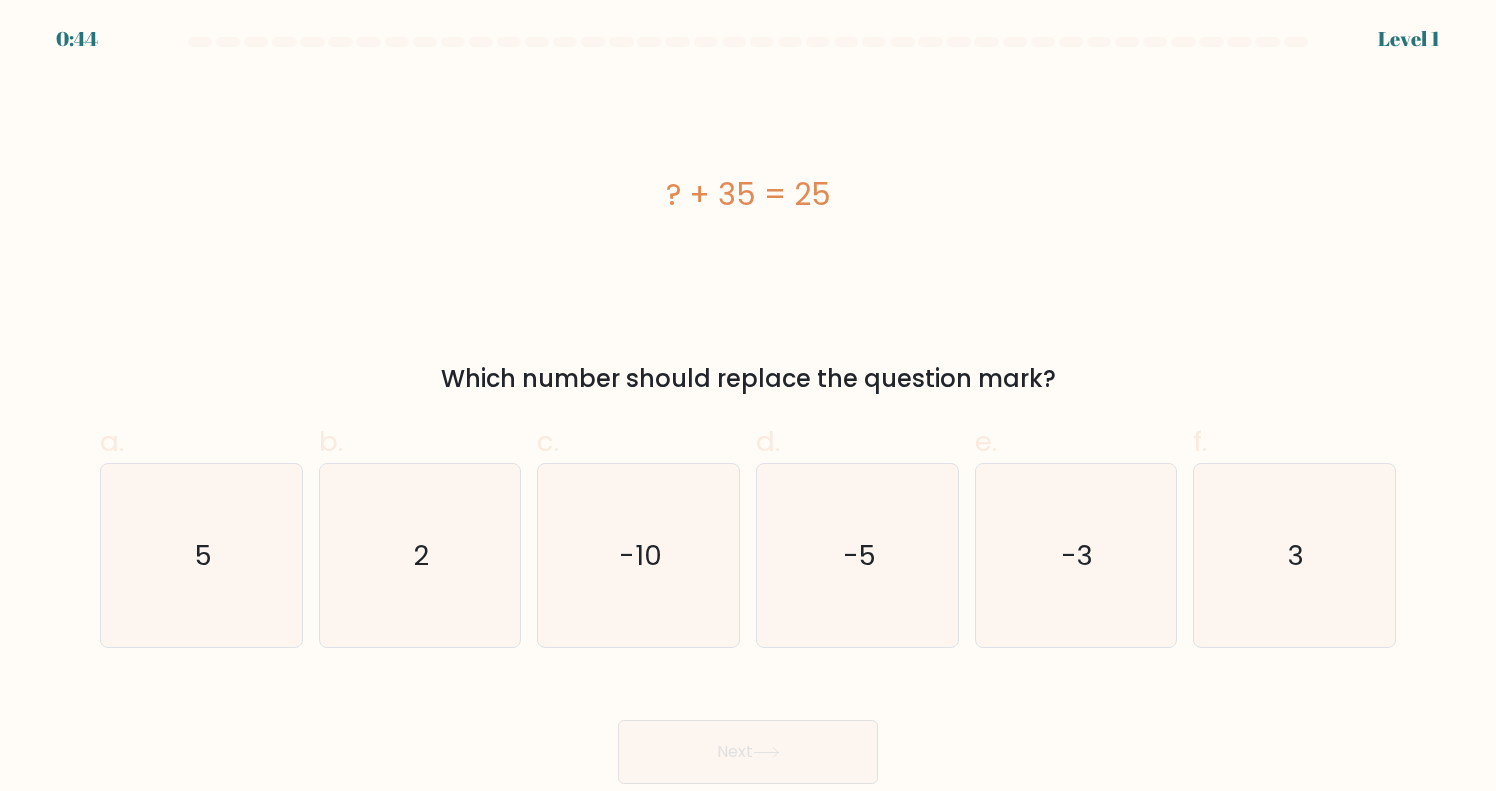 scroll, scrollTop: 0, scrollLeft: 0, axis: both 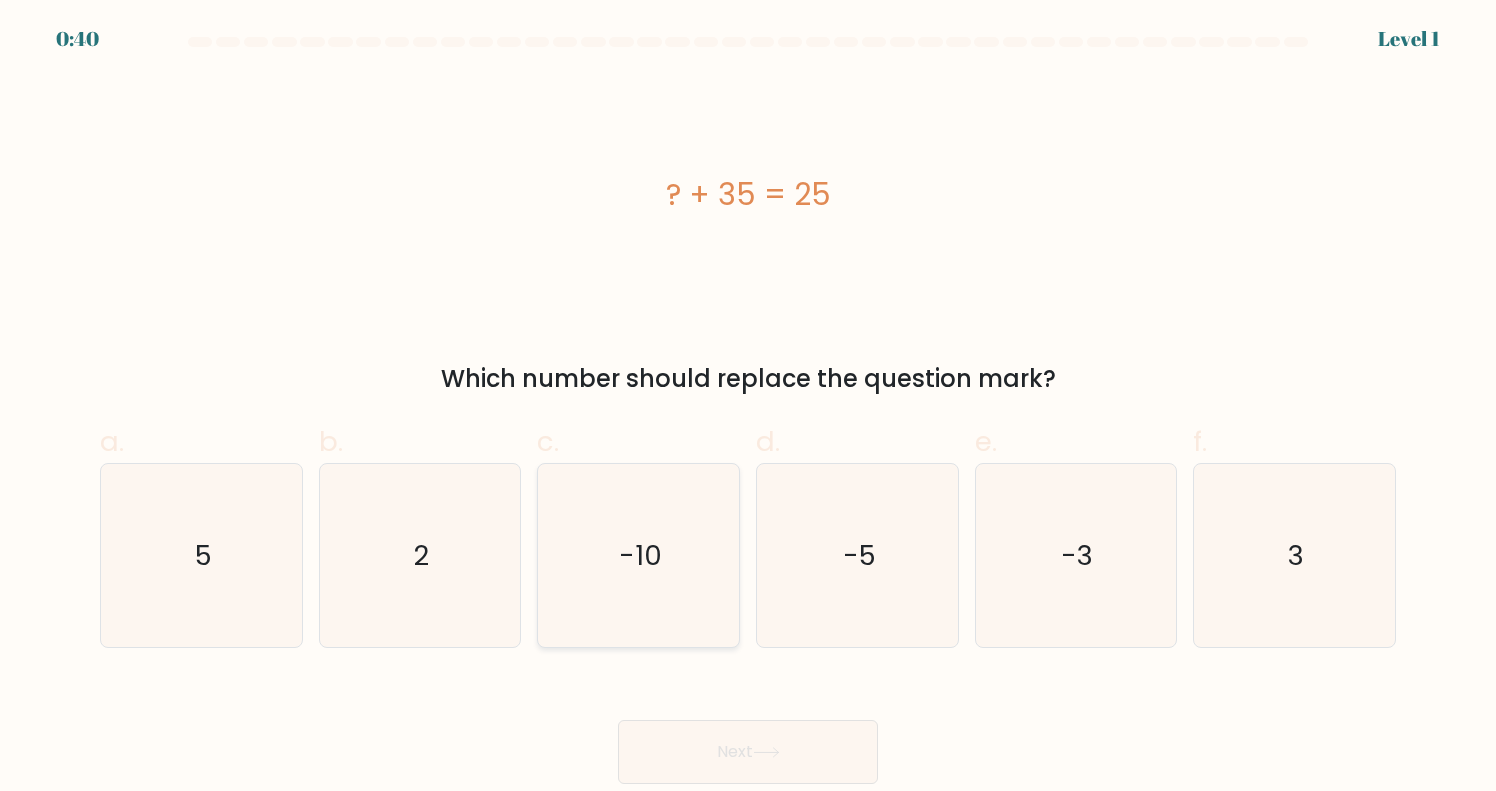 click on "-10" 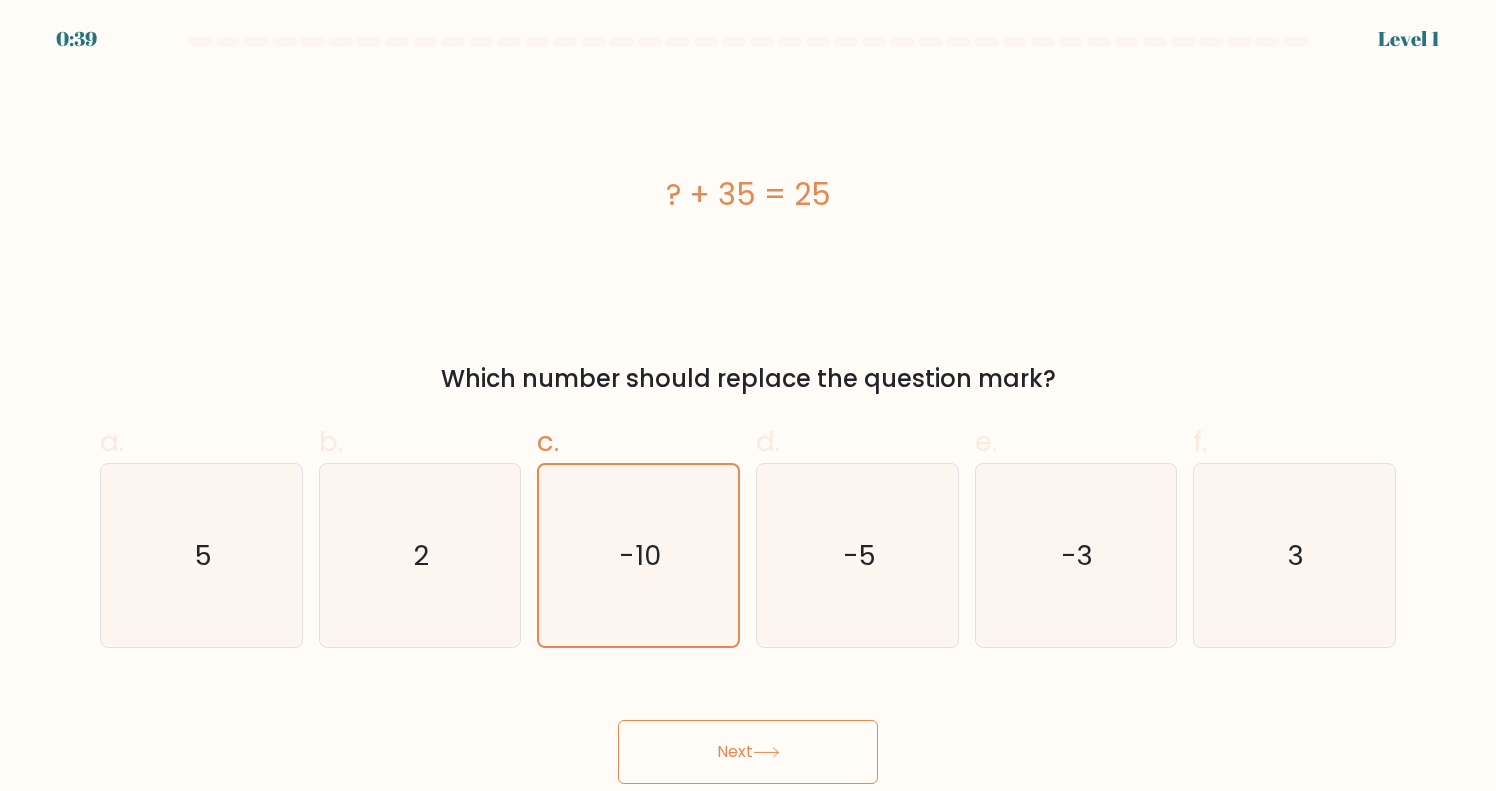 click on "Next" at bounding box center (748, 752) 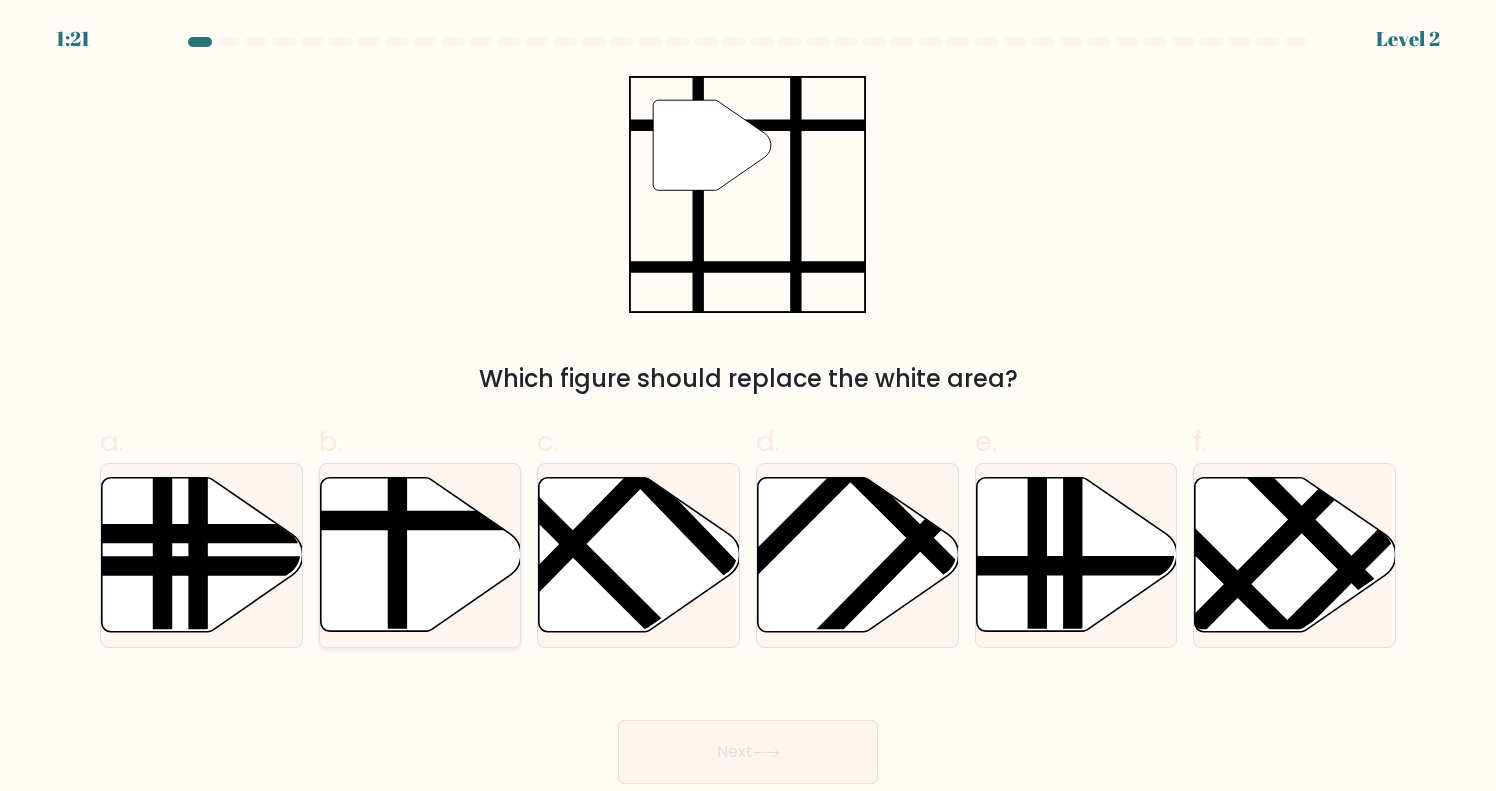 click 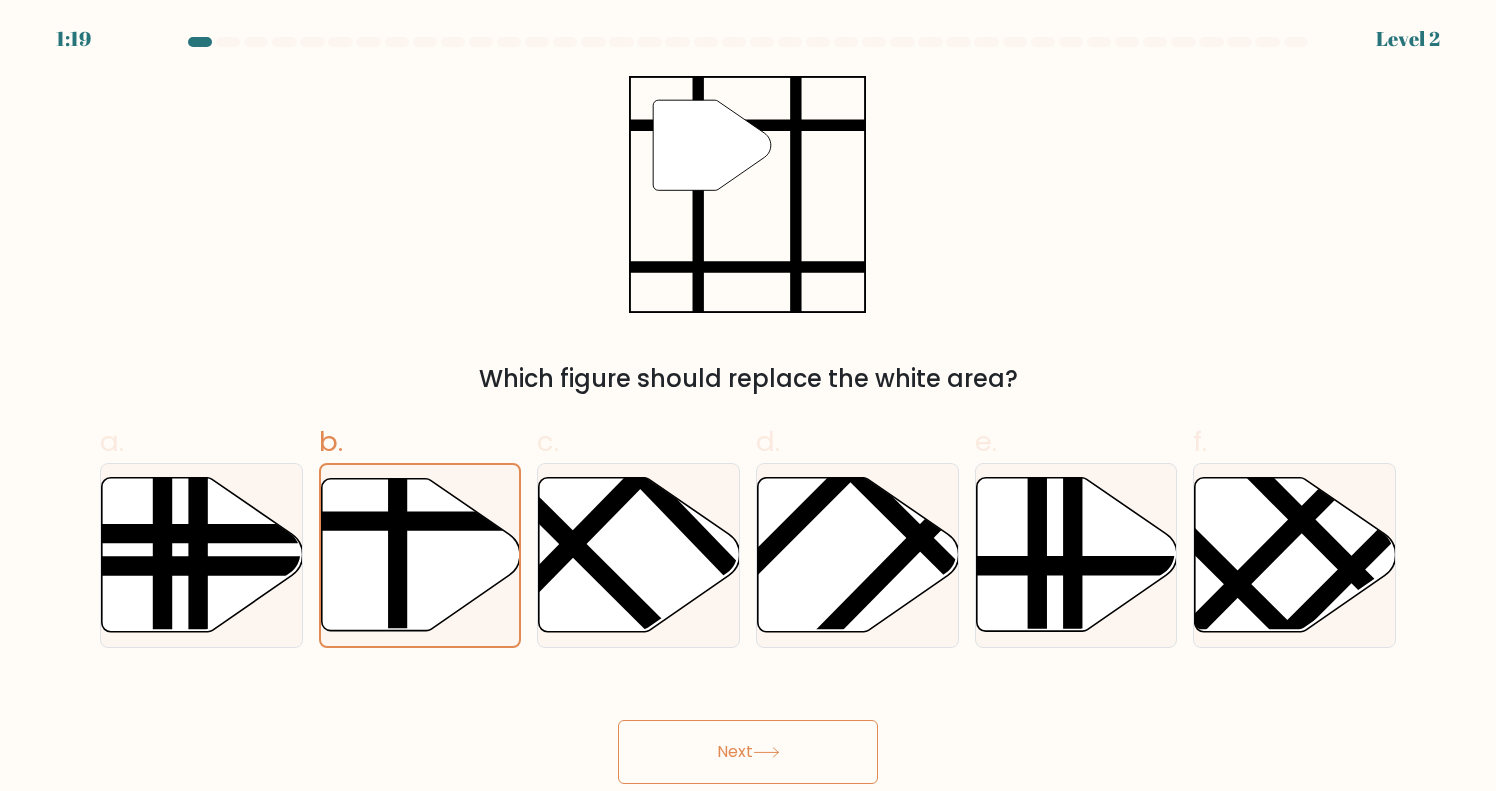 click on "Next" at bounding box center [748, 752] 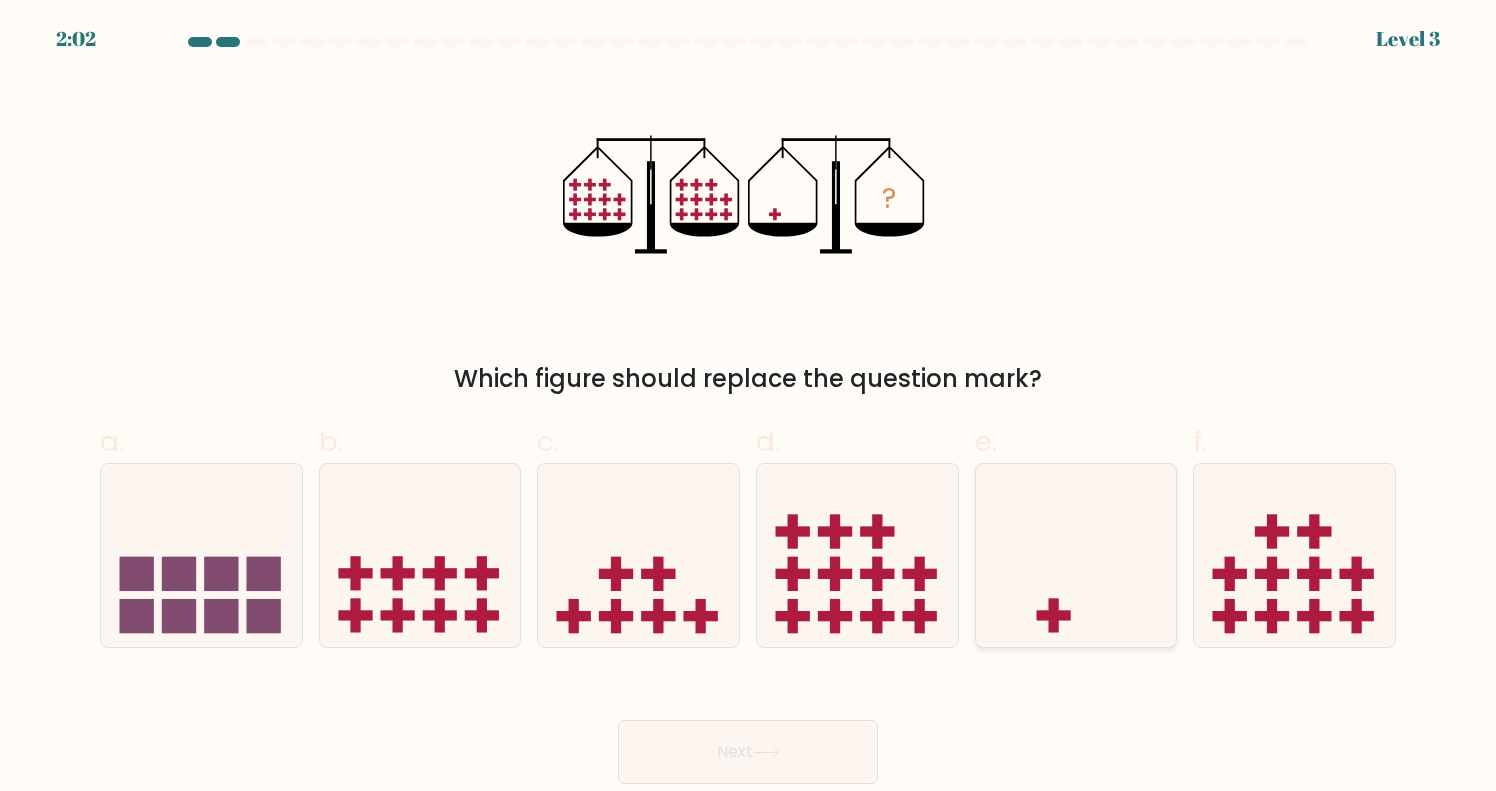 click 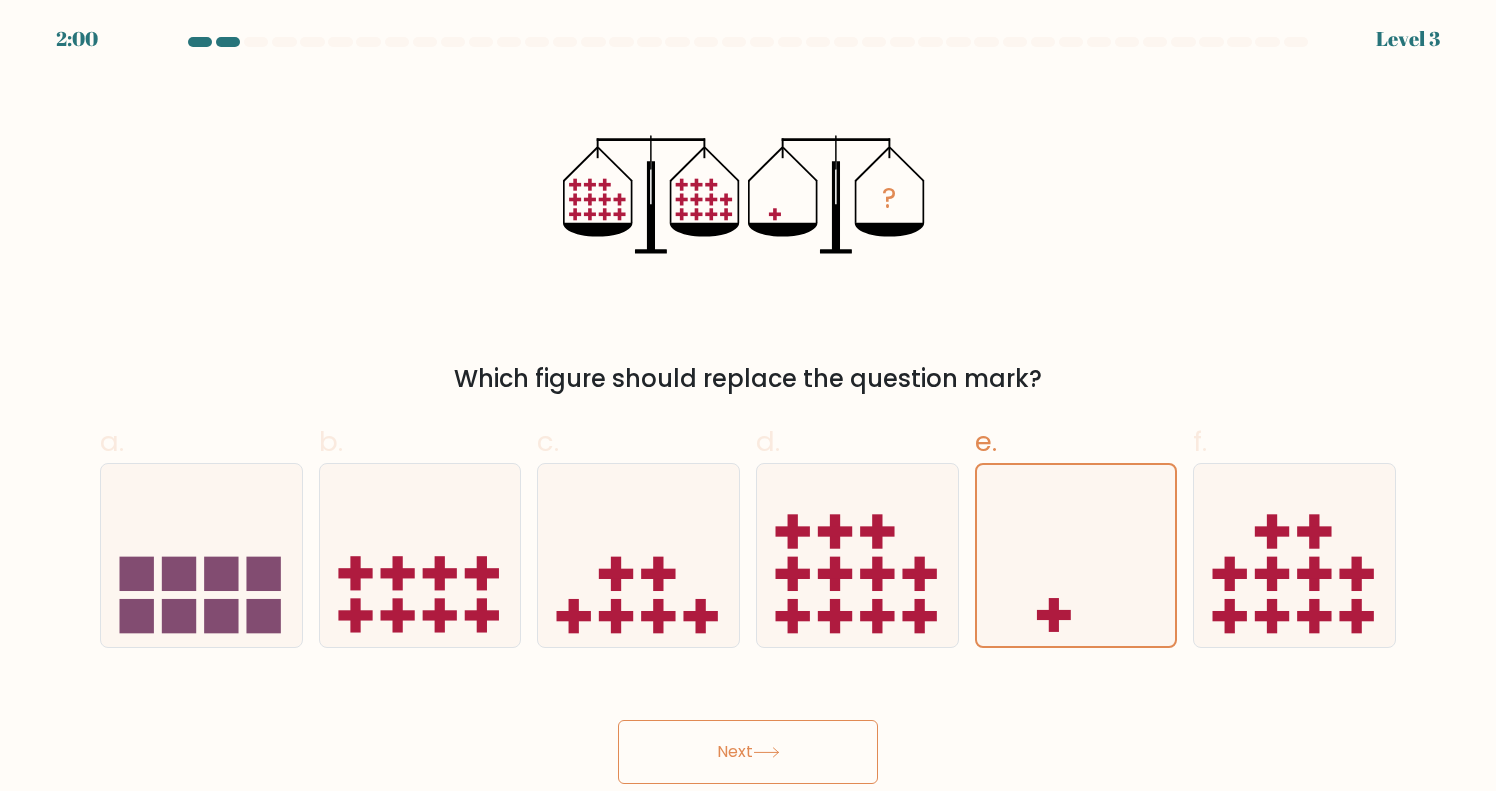 click on "Next" at bounding box center (748, 752) 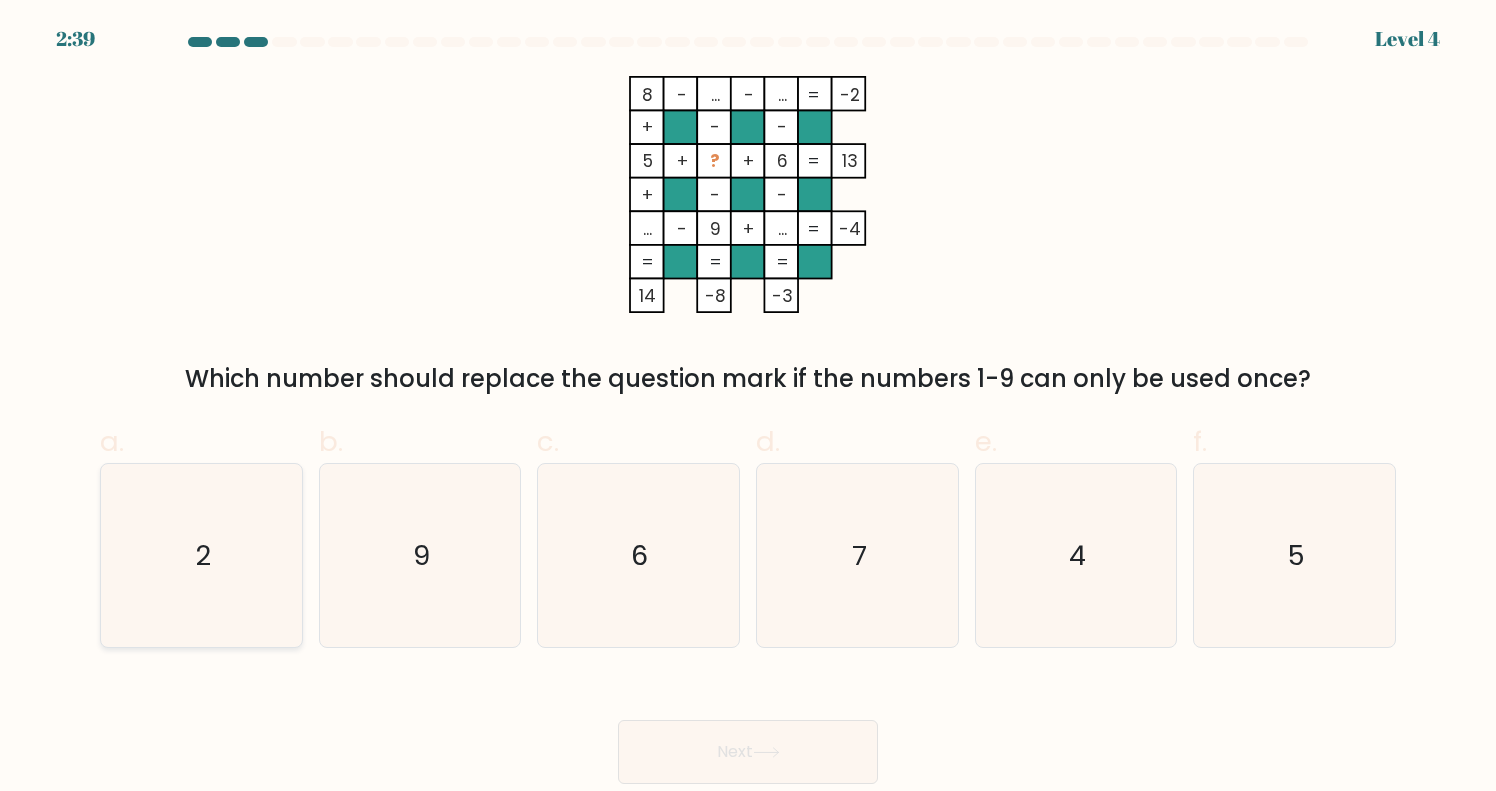 click on "2" 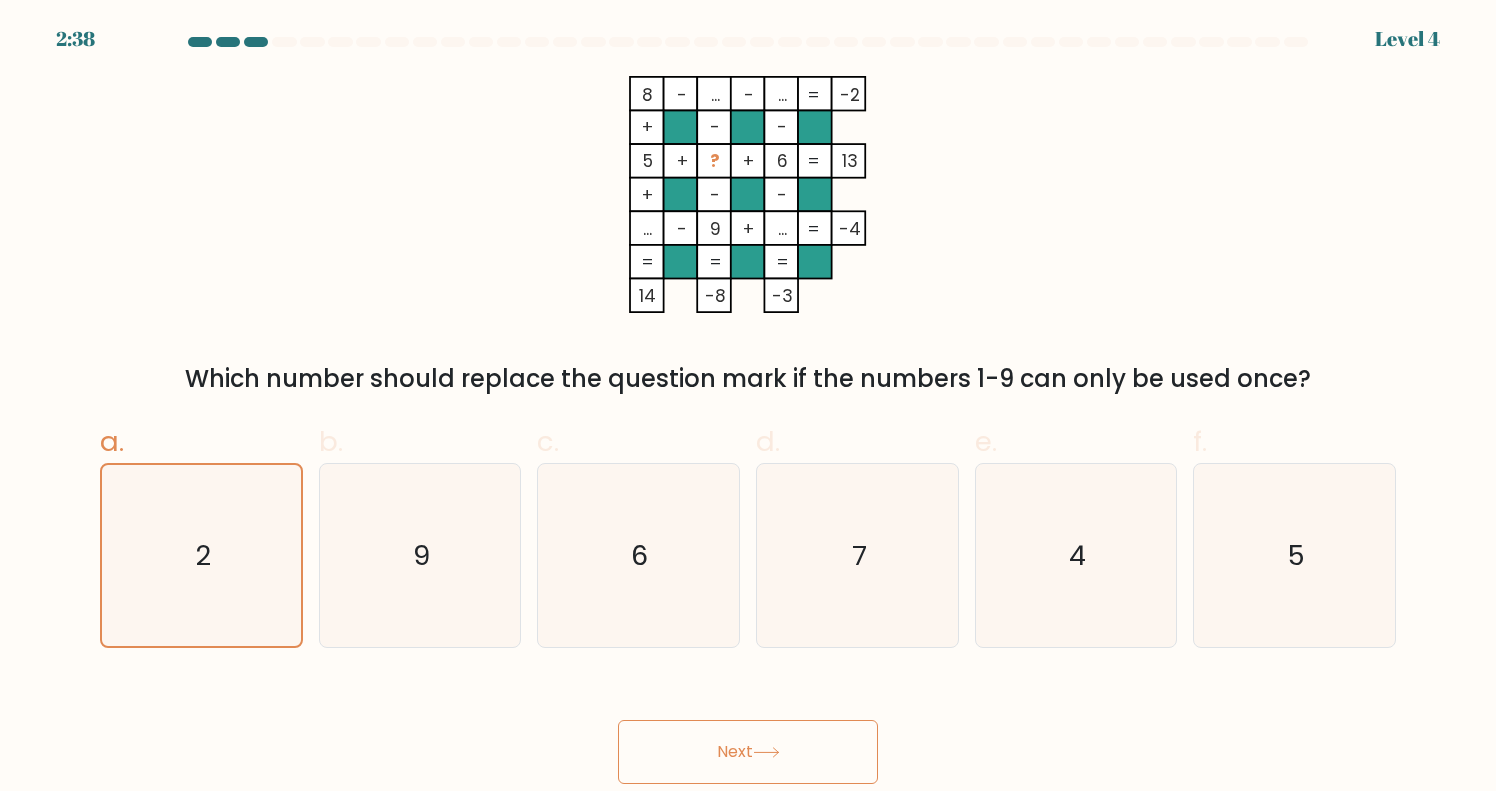 click on "Next" at bounding box center (748, 752) 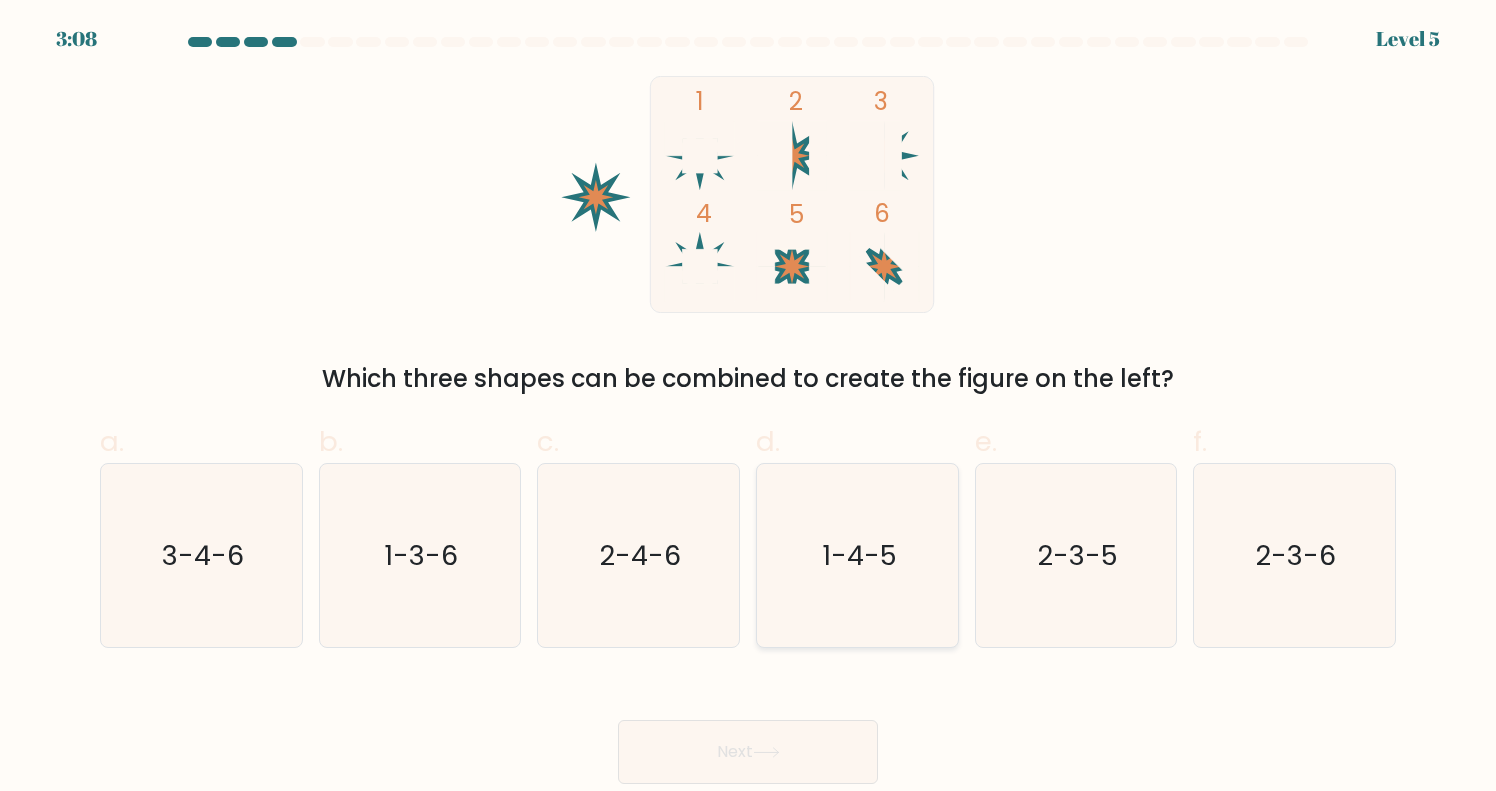 click on "1-4-5" 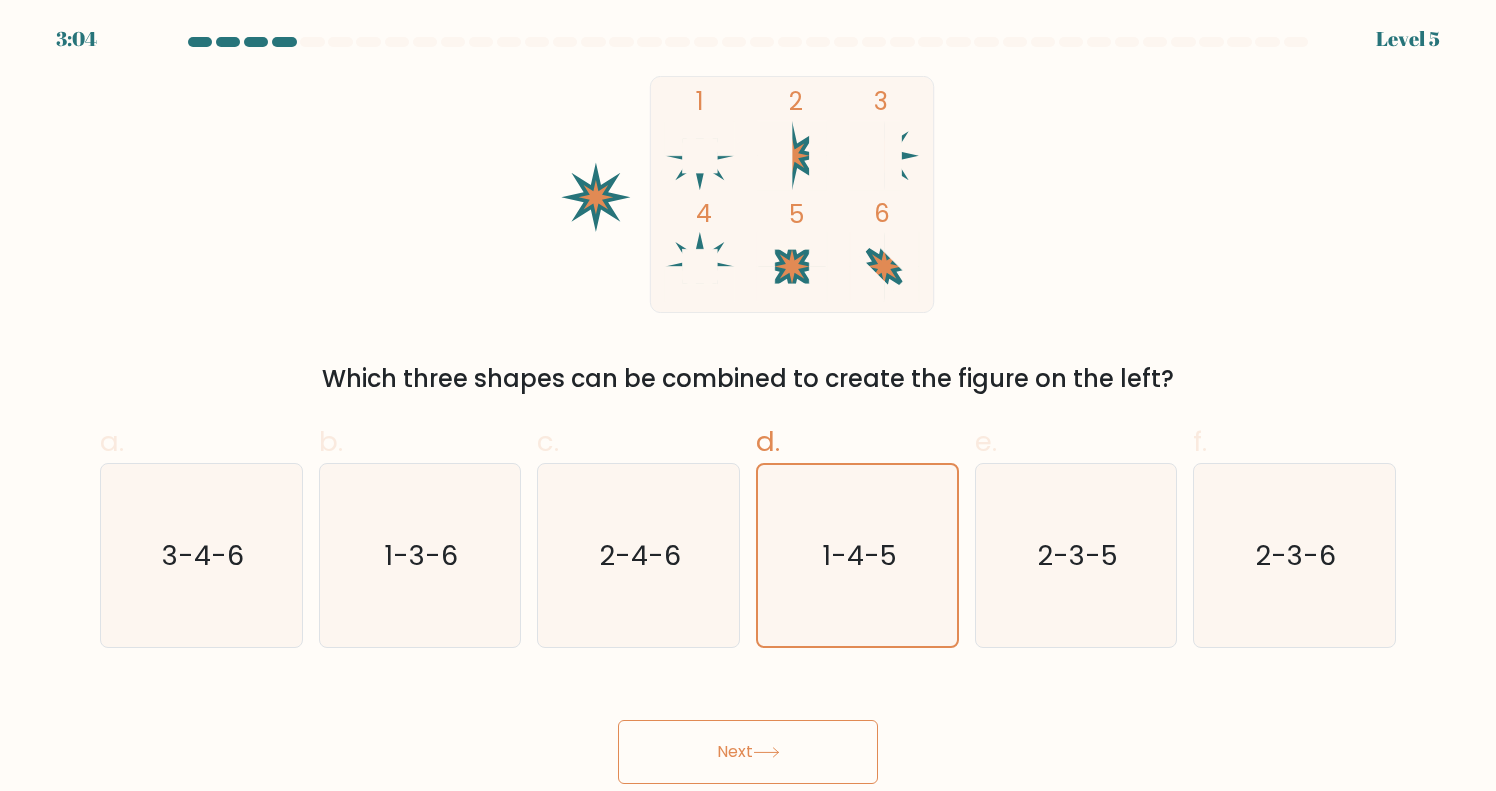 click 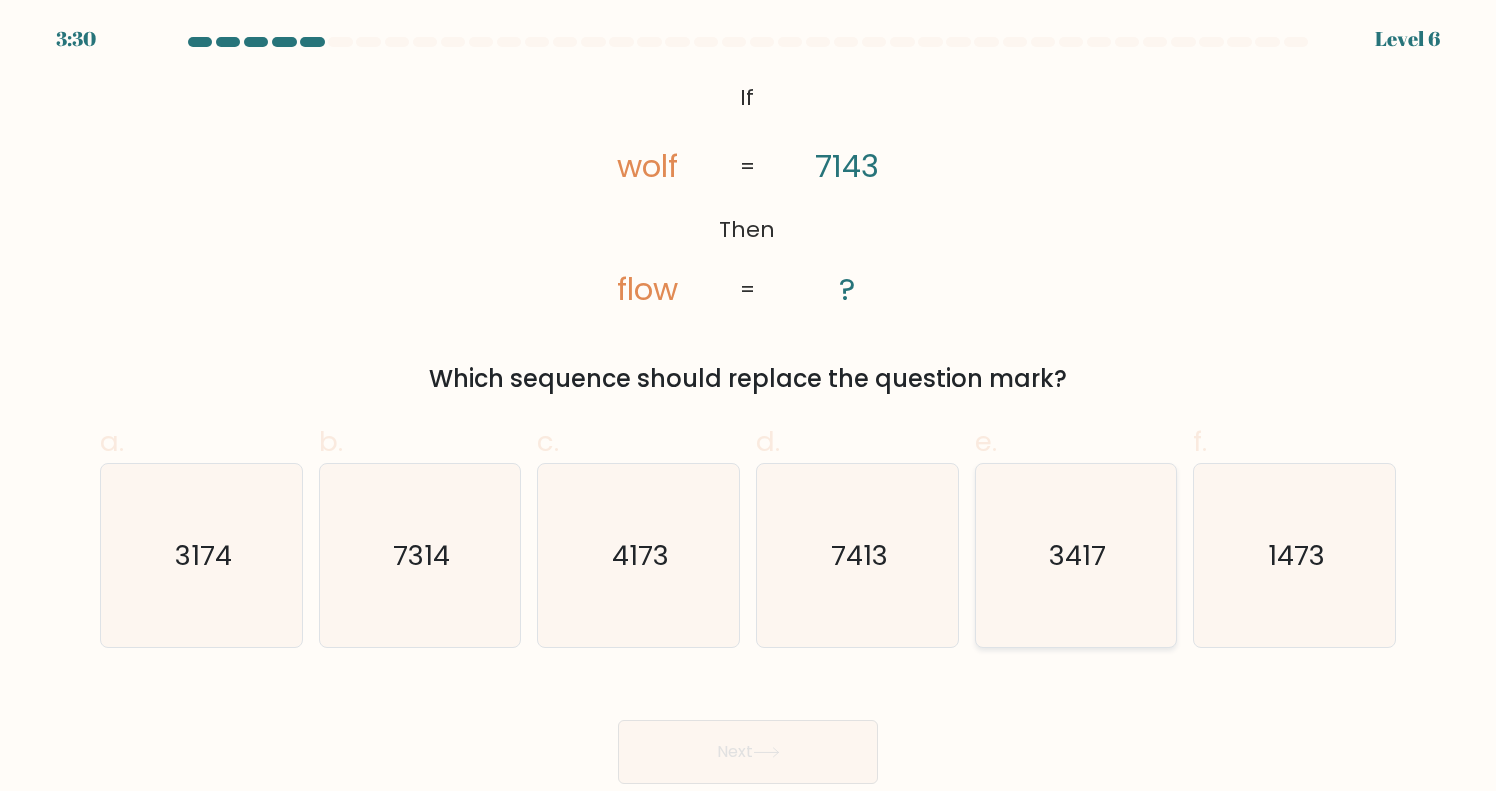 click on "3417" 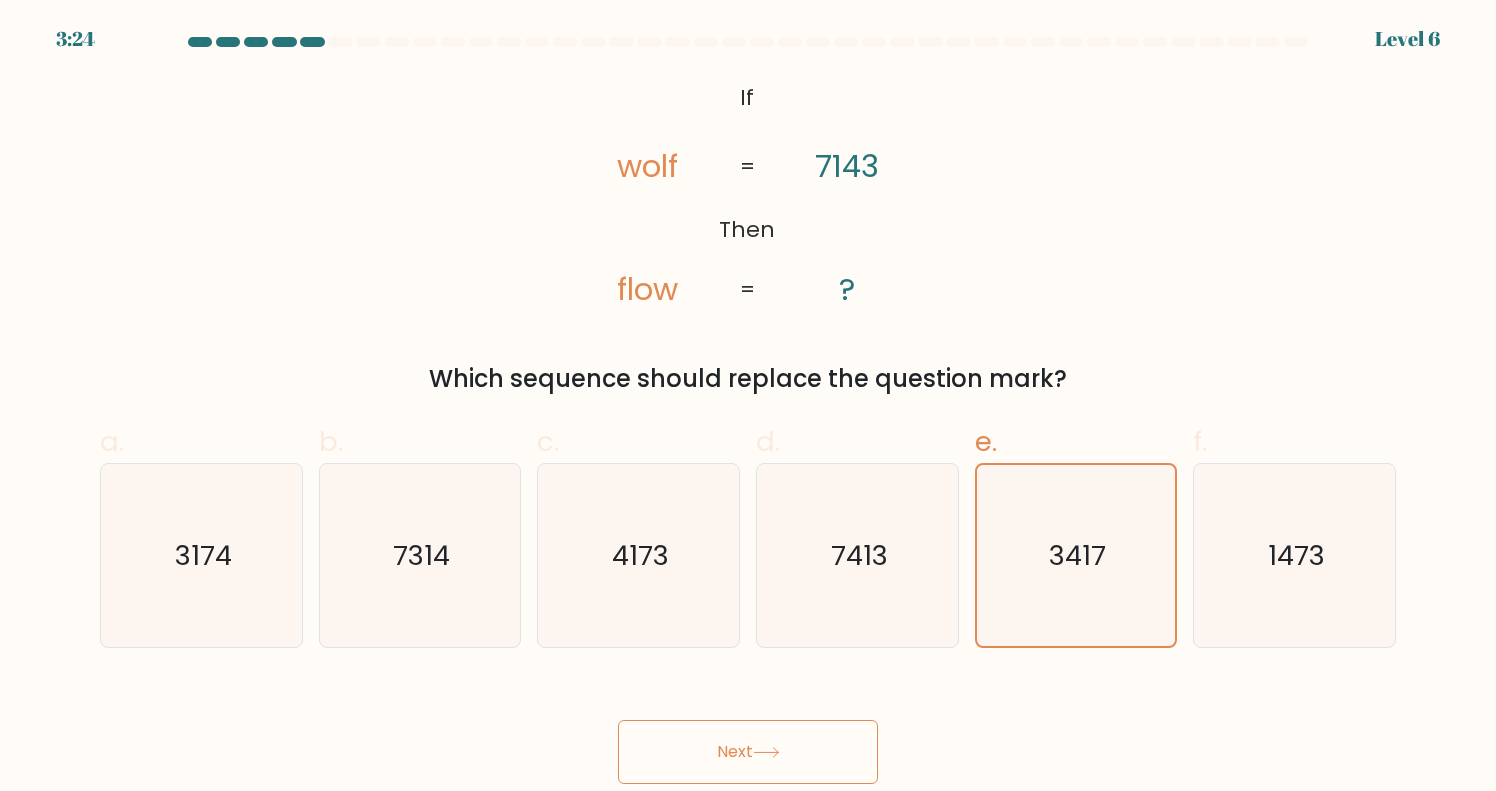 click on "Next" at bounding box center (748, 752) 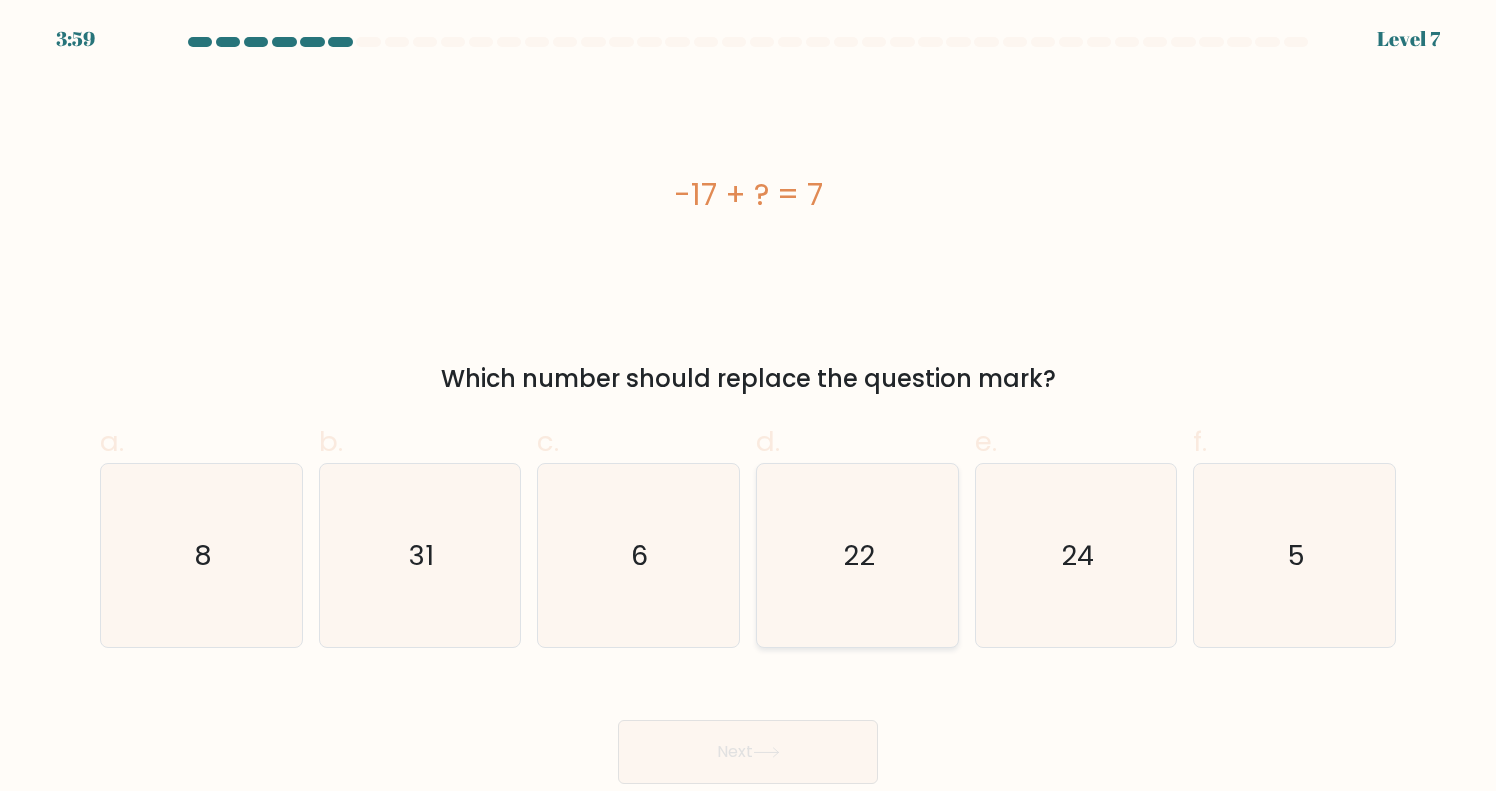 click on "22" 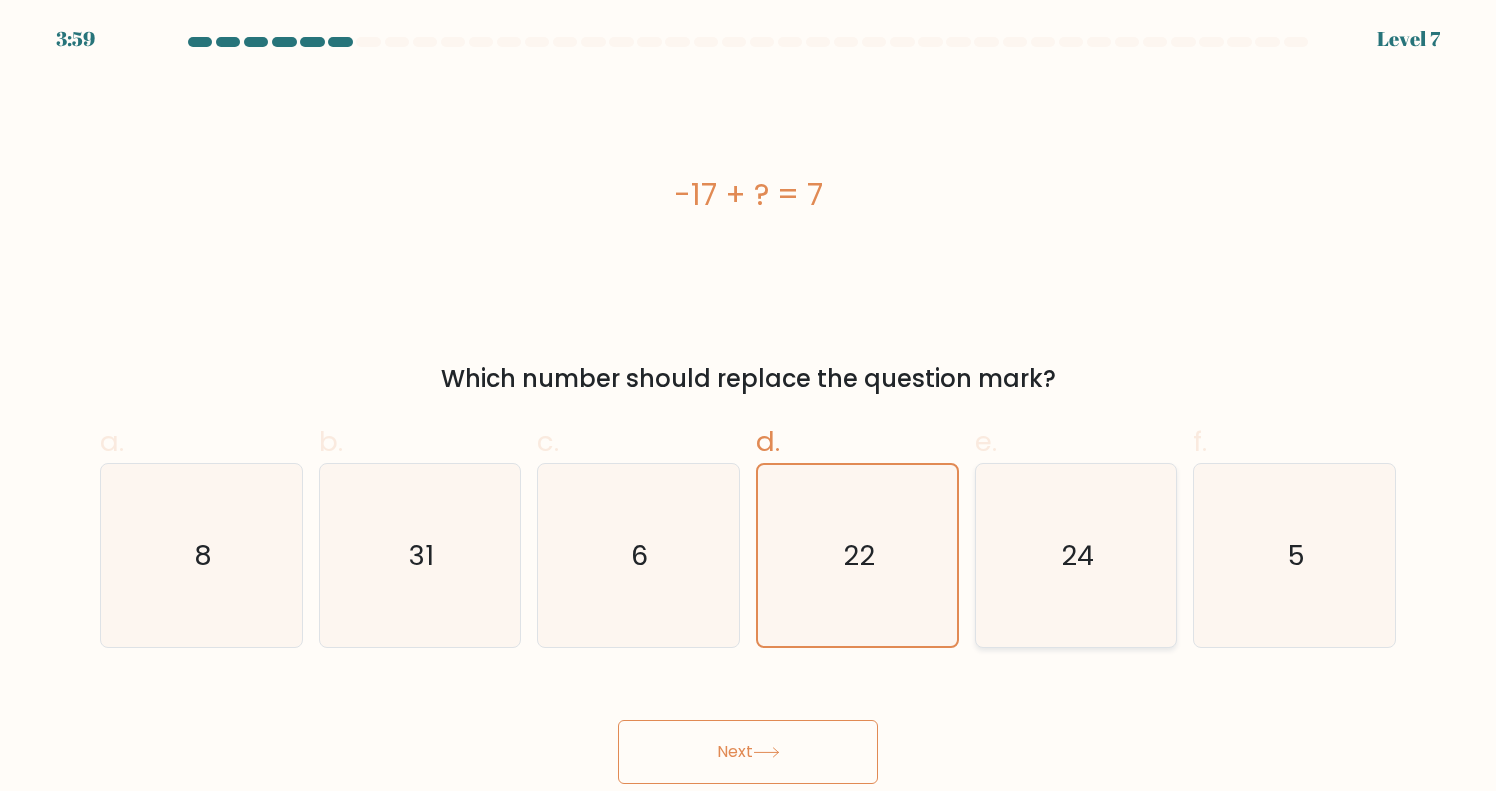 click on "24" 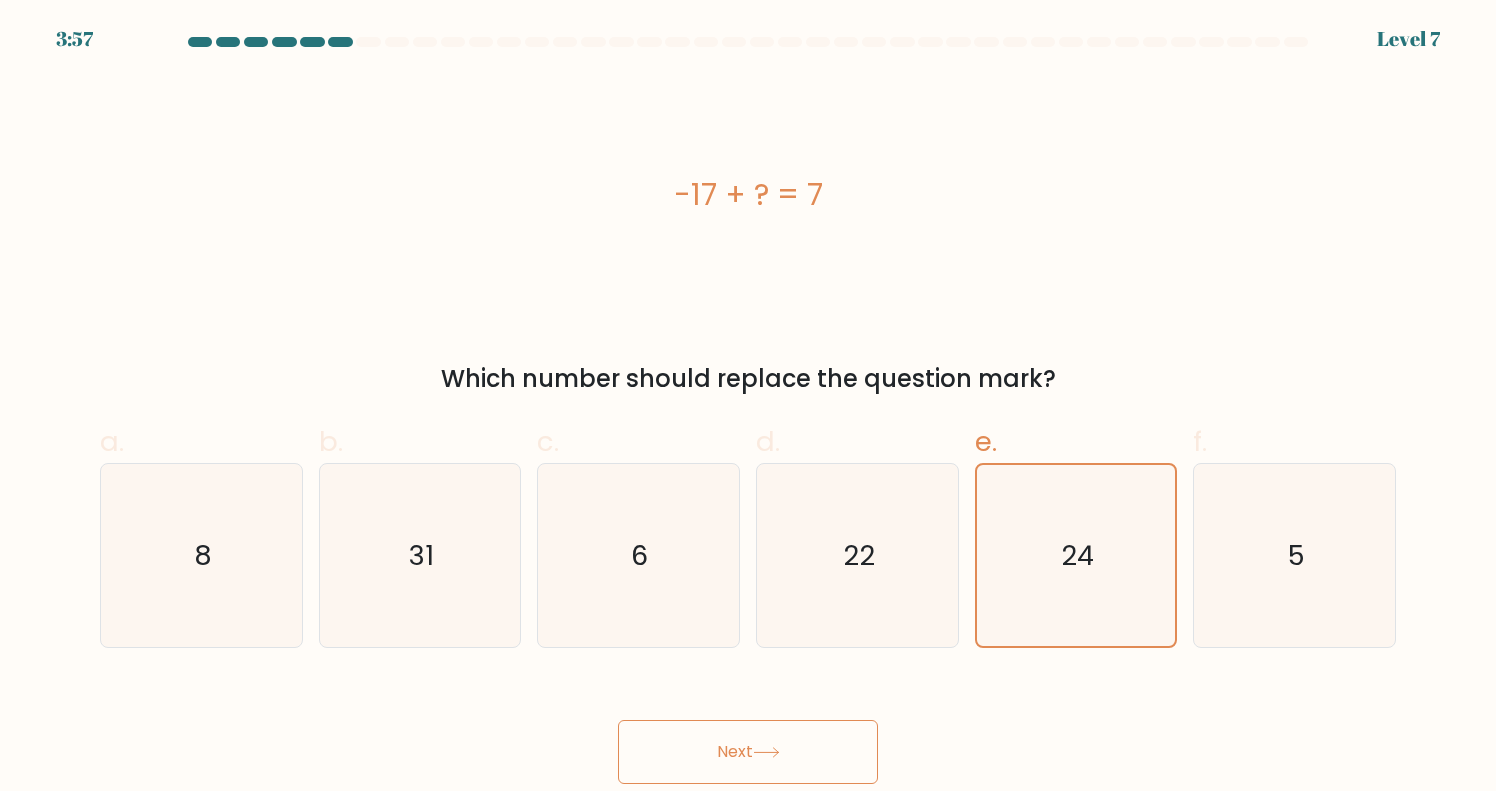 click on "Next" at bounding box center [748, 752] 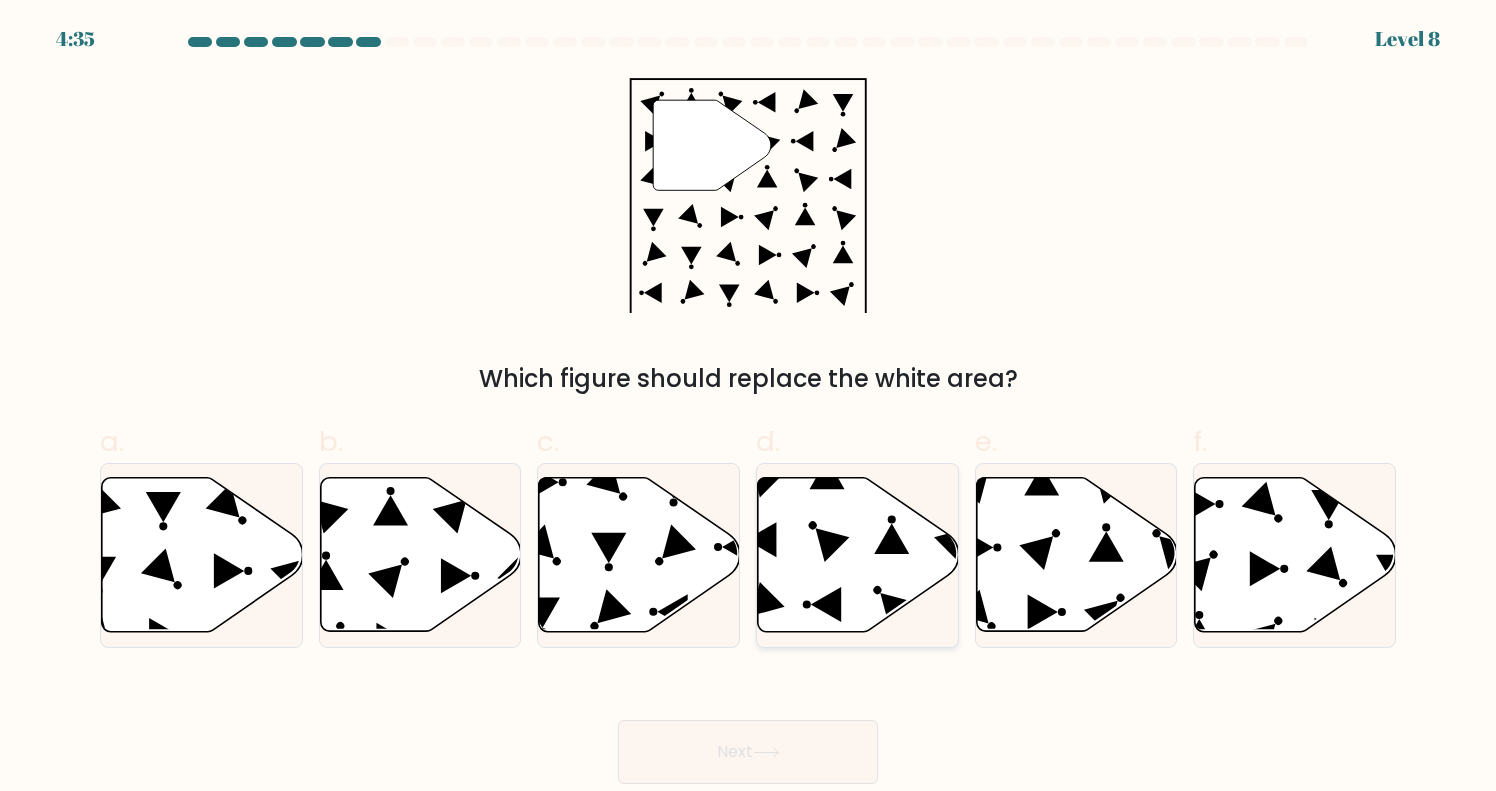 click 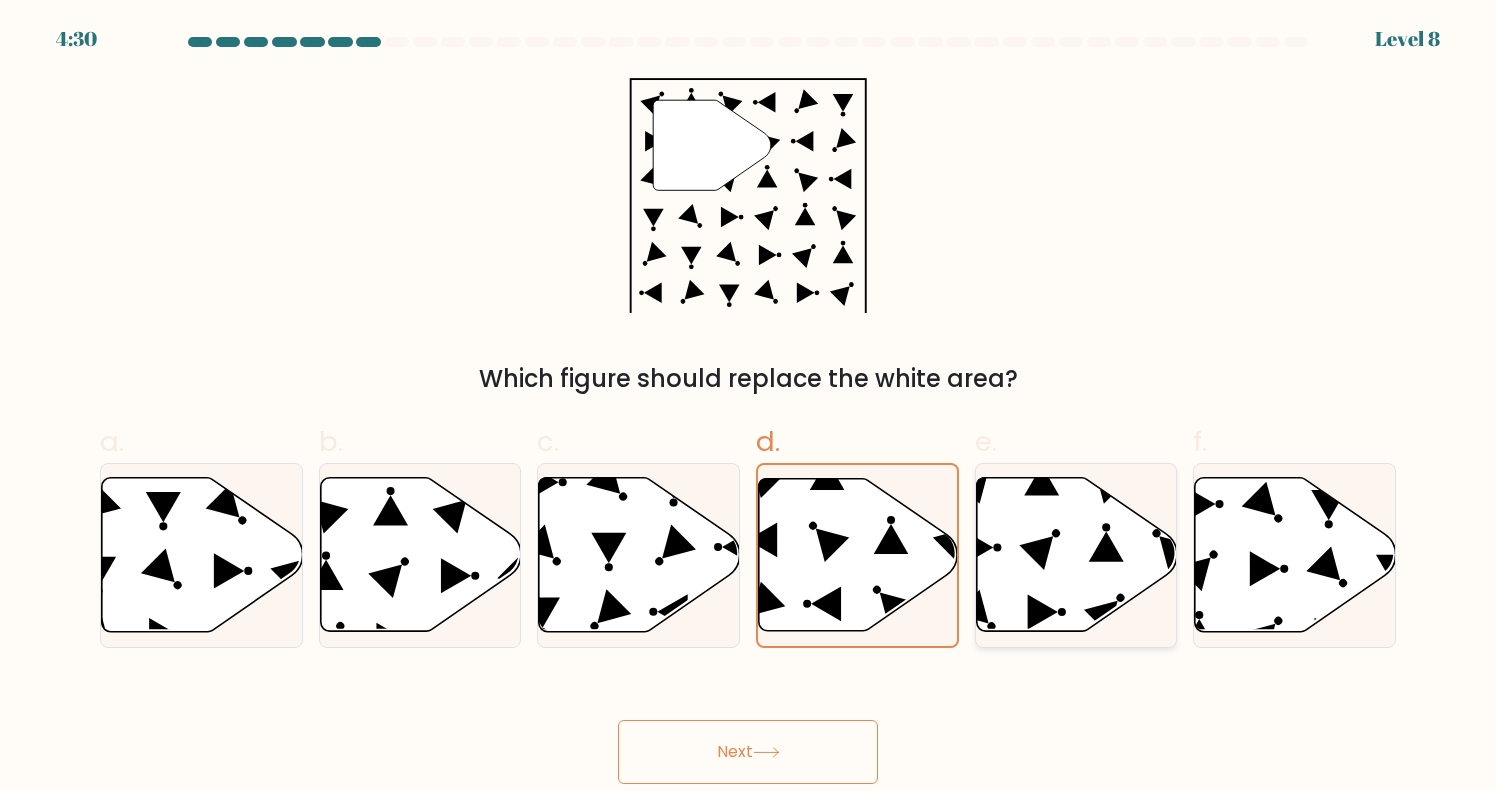 click 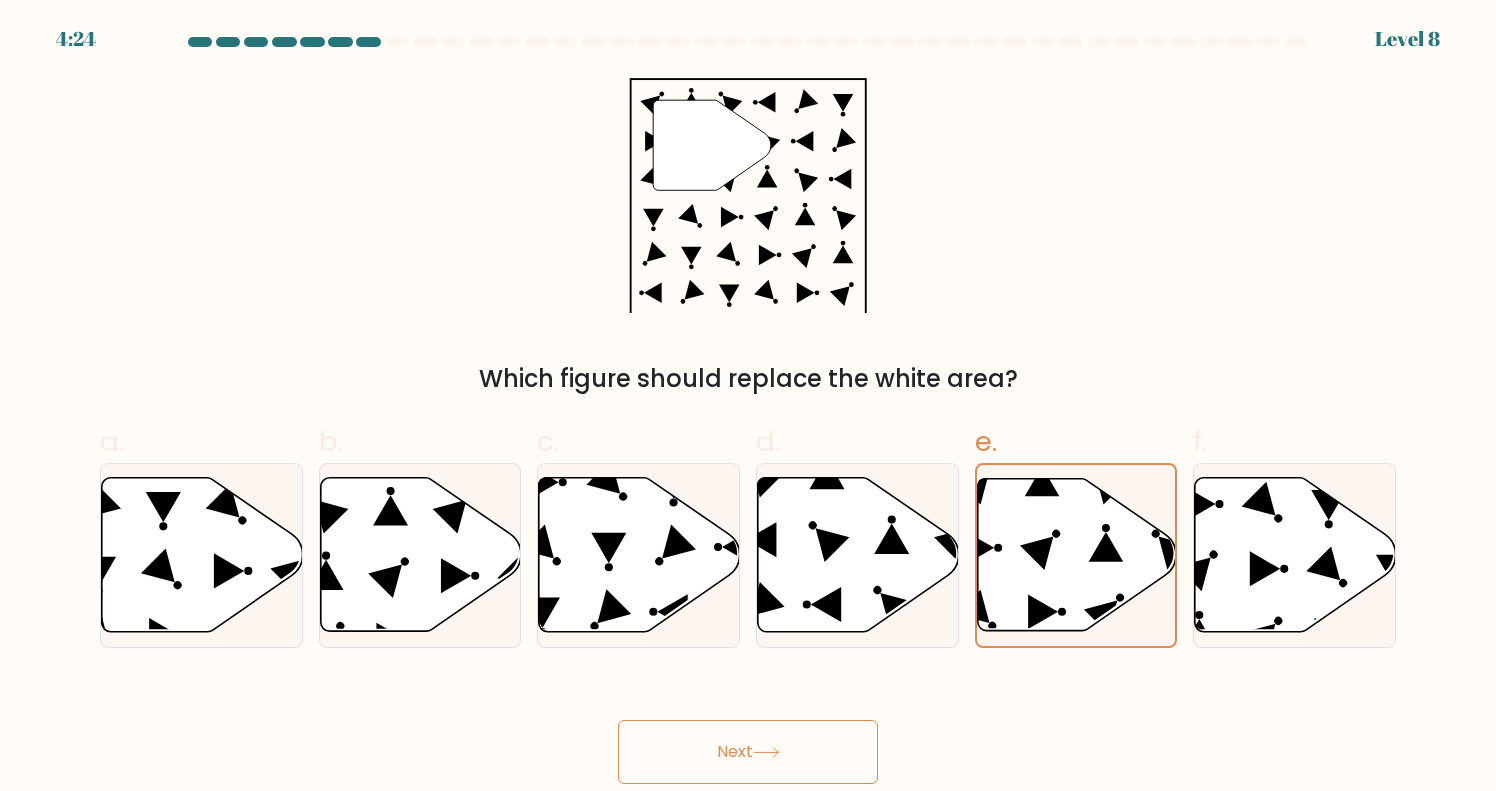click on "Next" at bounding box center [748, 752] 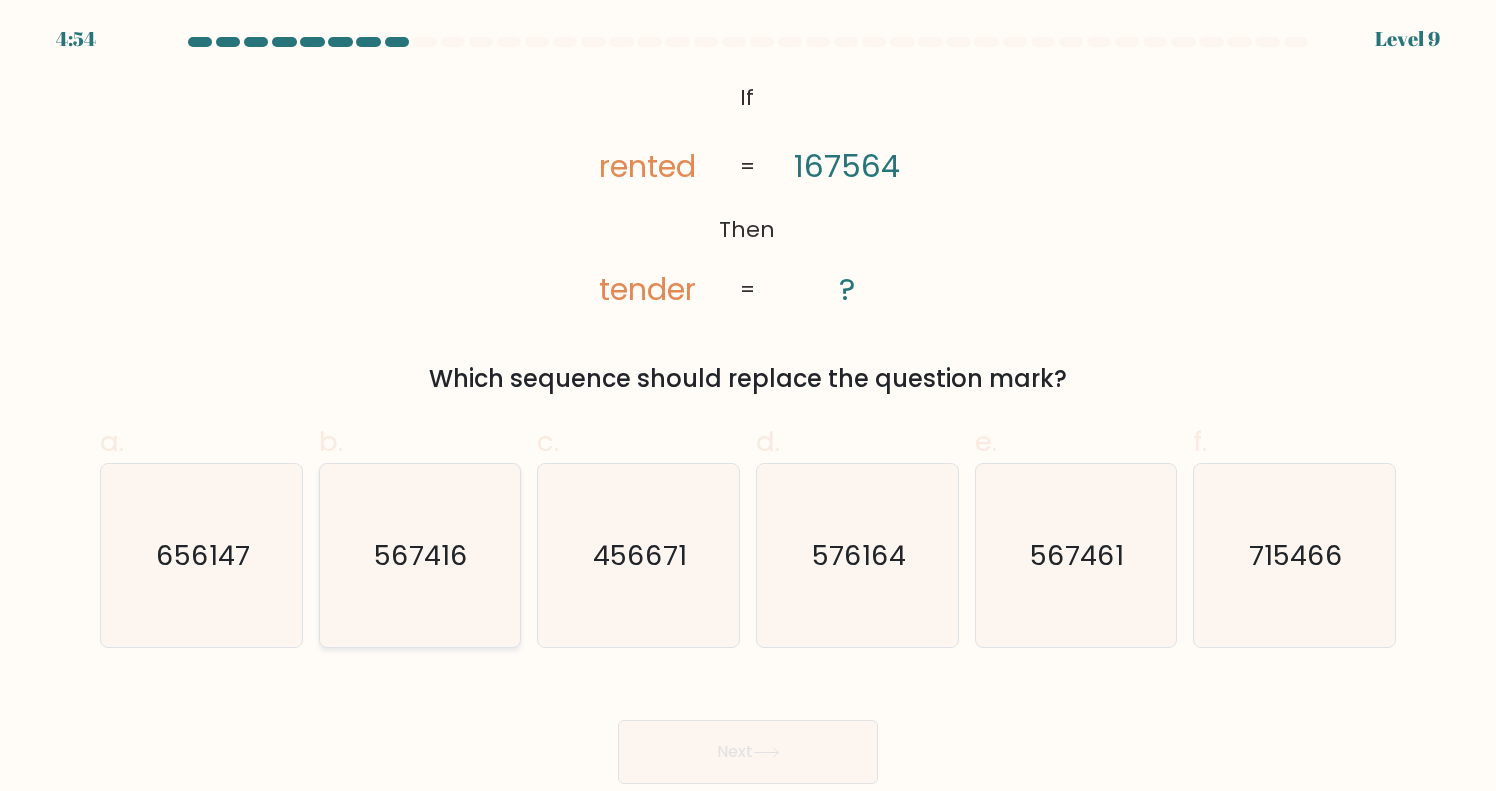 click on "567416" 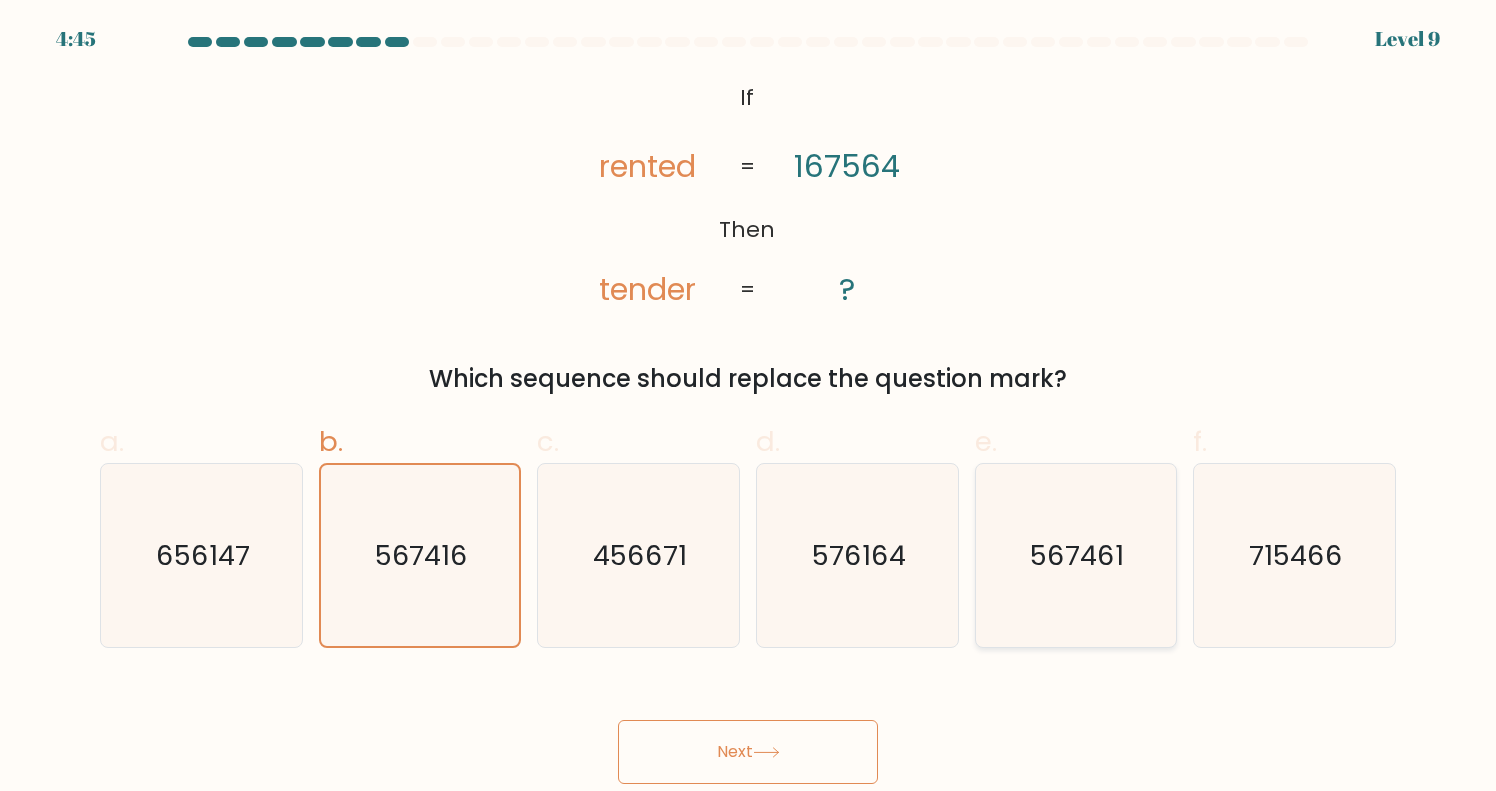 click on "567461" 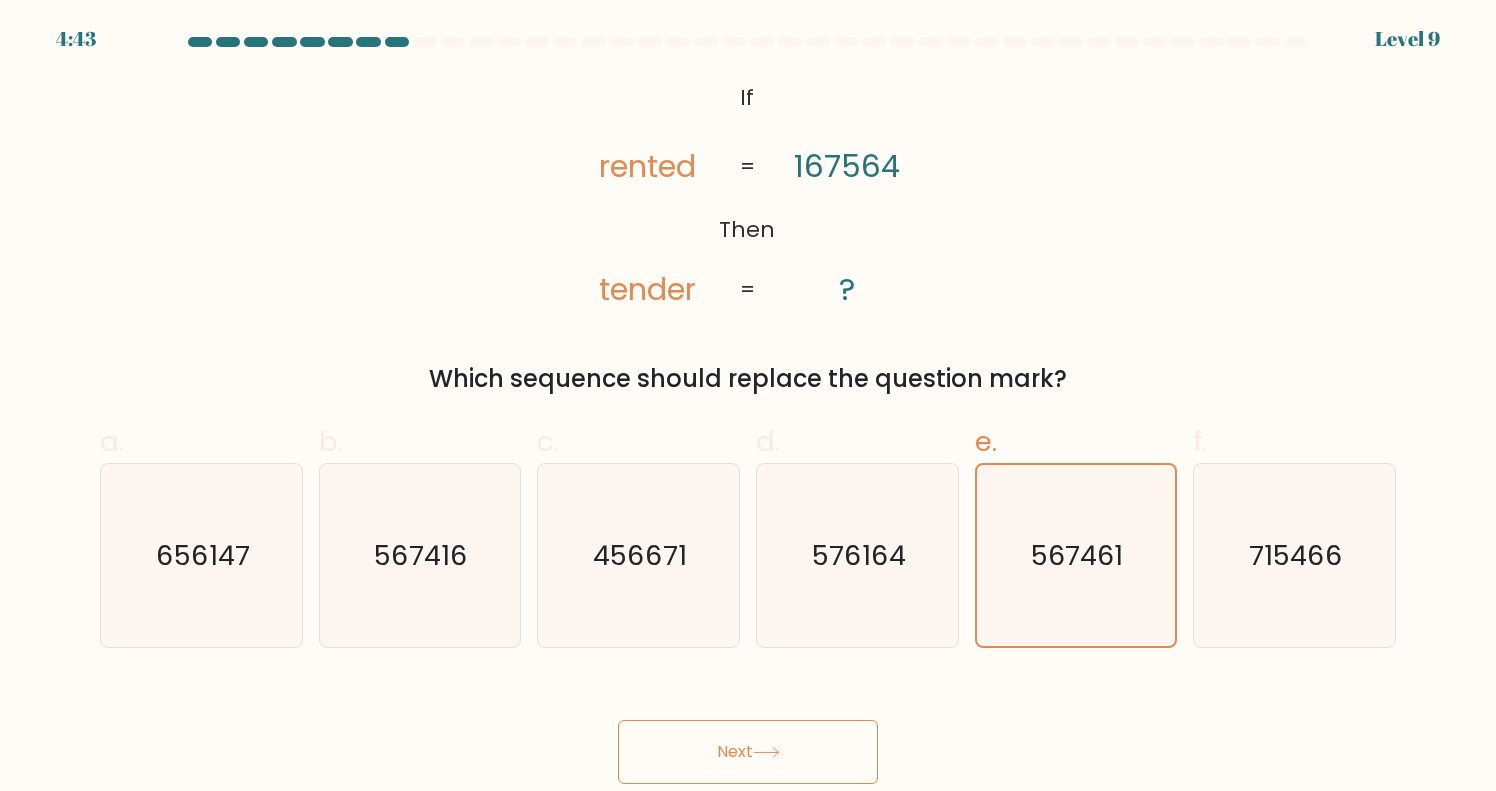 click on "Next" at bounding box center [748, 752] 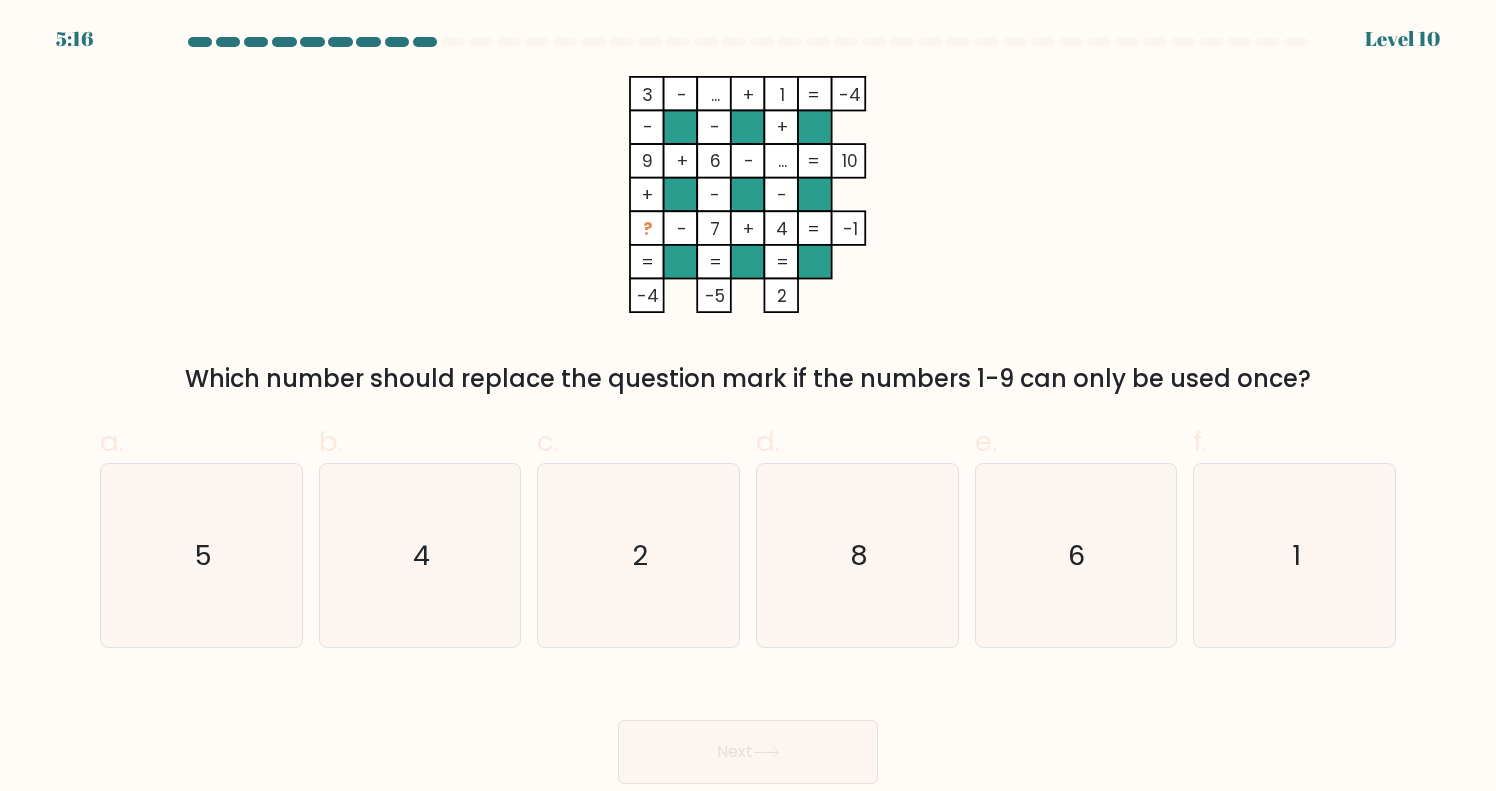 click on "c.
2" at bounding box center (638, 534) 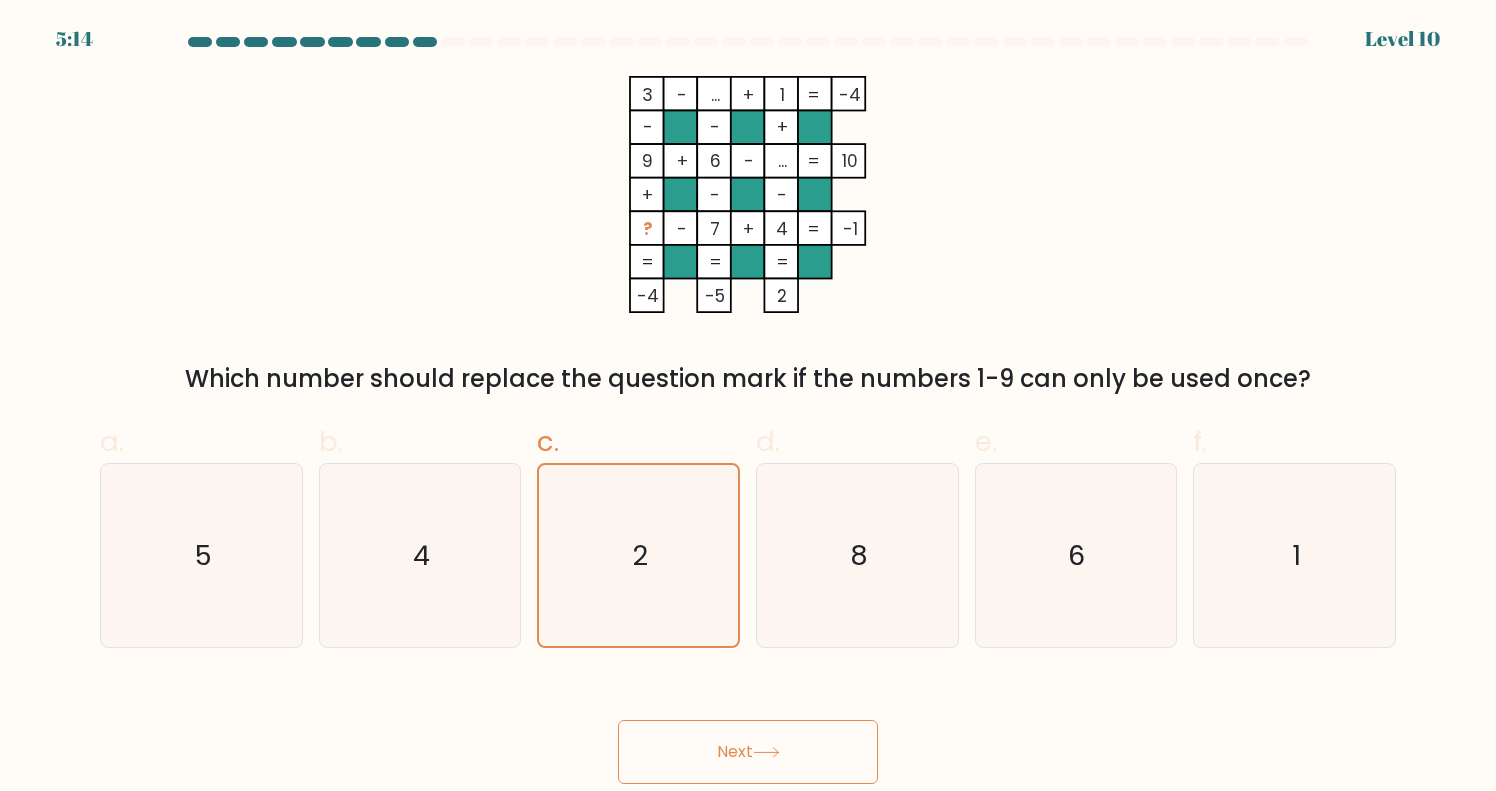 click on "Next" at bounding box center [748, 752] 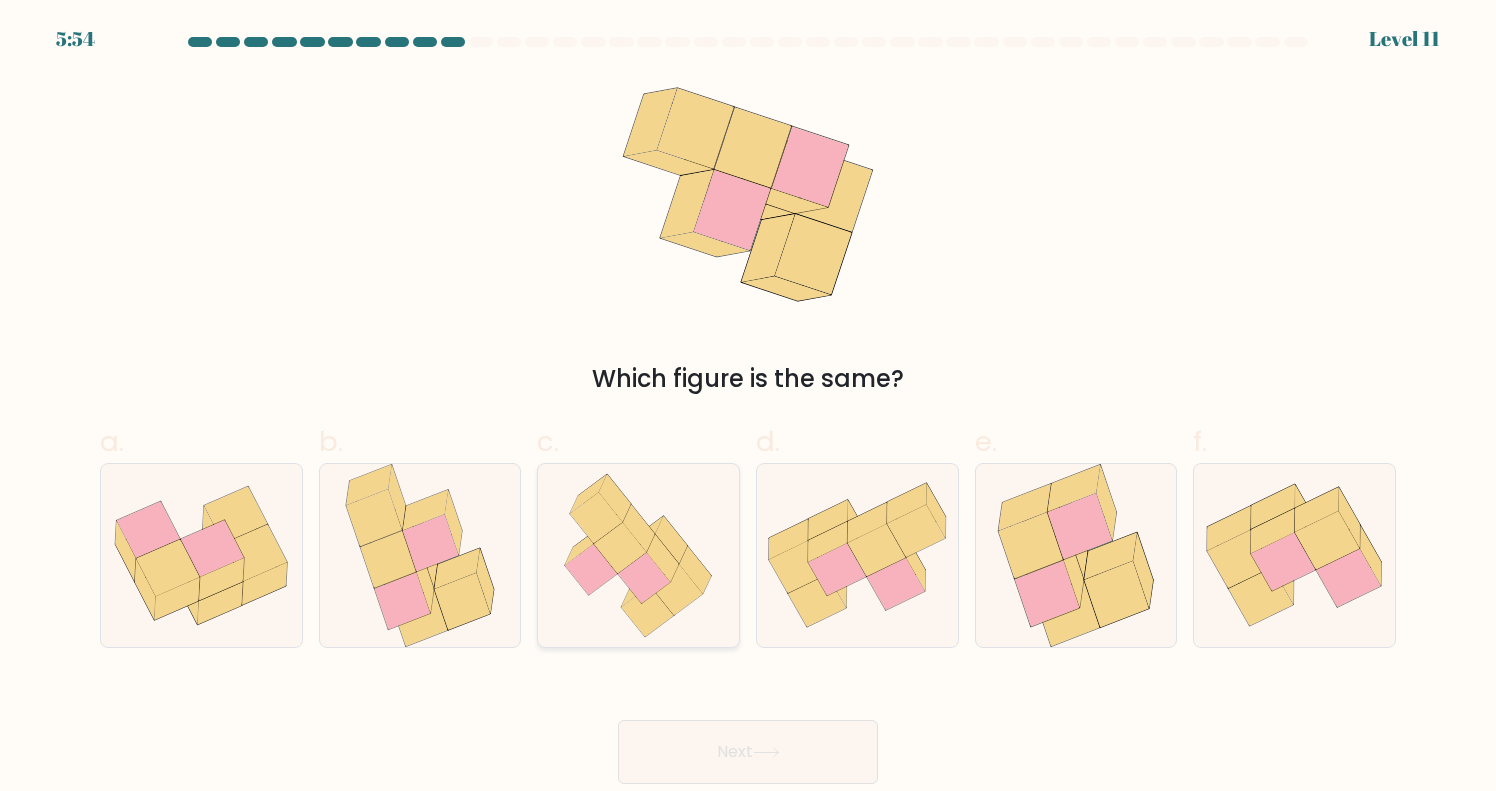 click 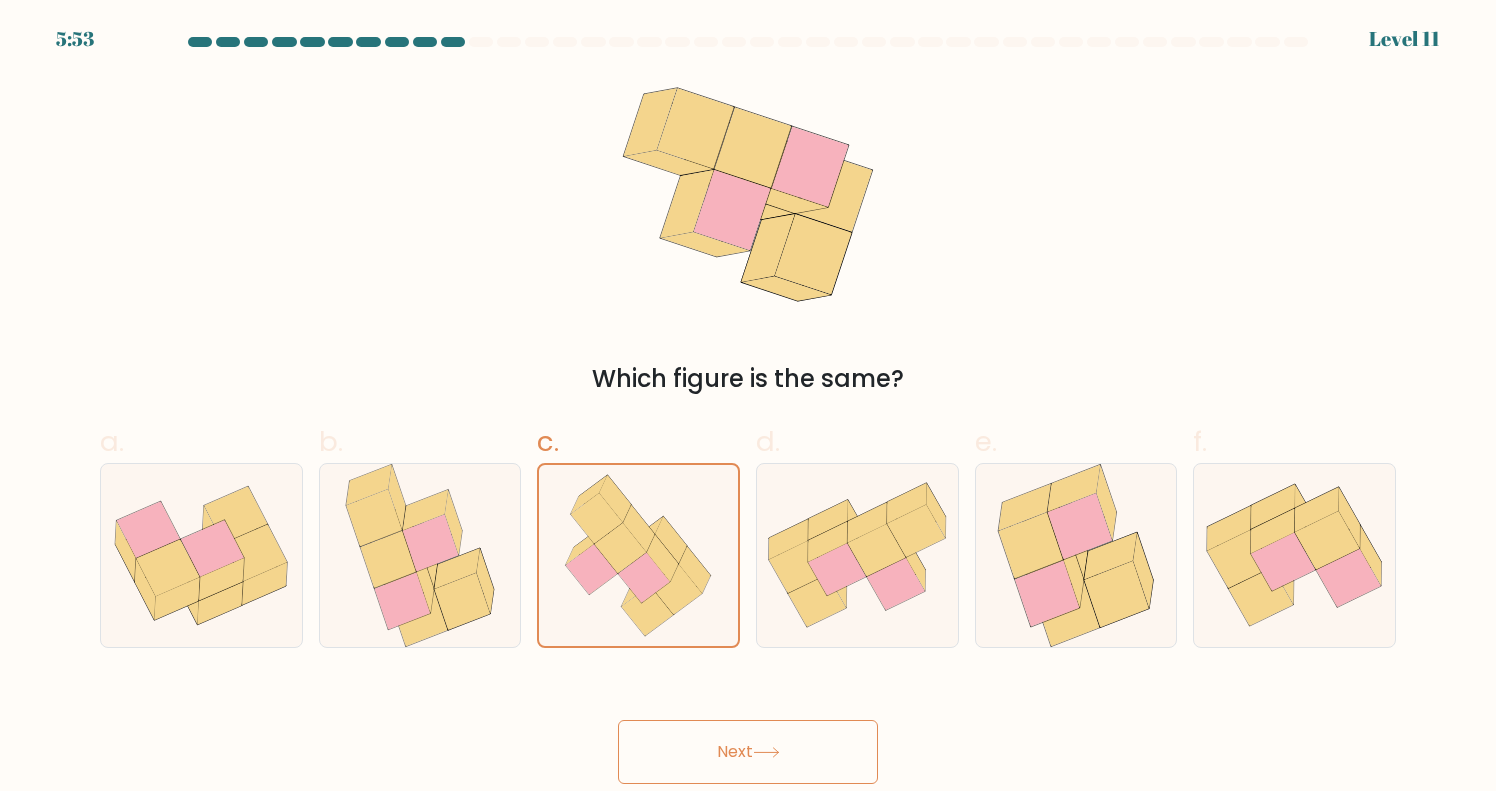 click on "Next" at bounding box center (748, 752) 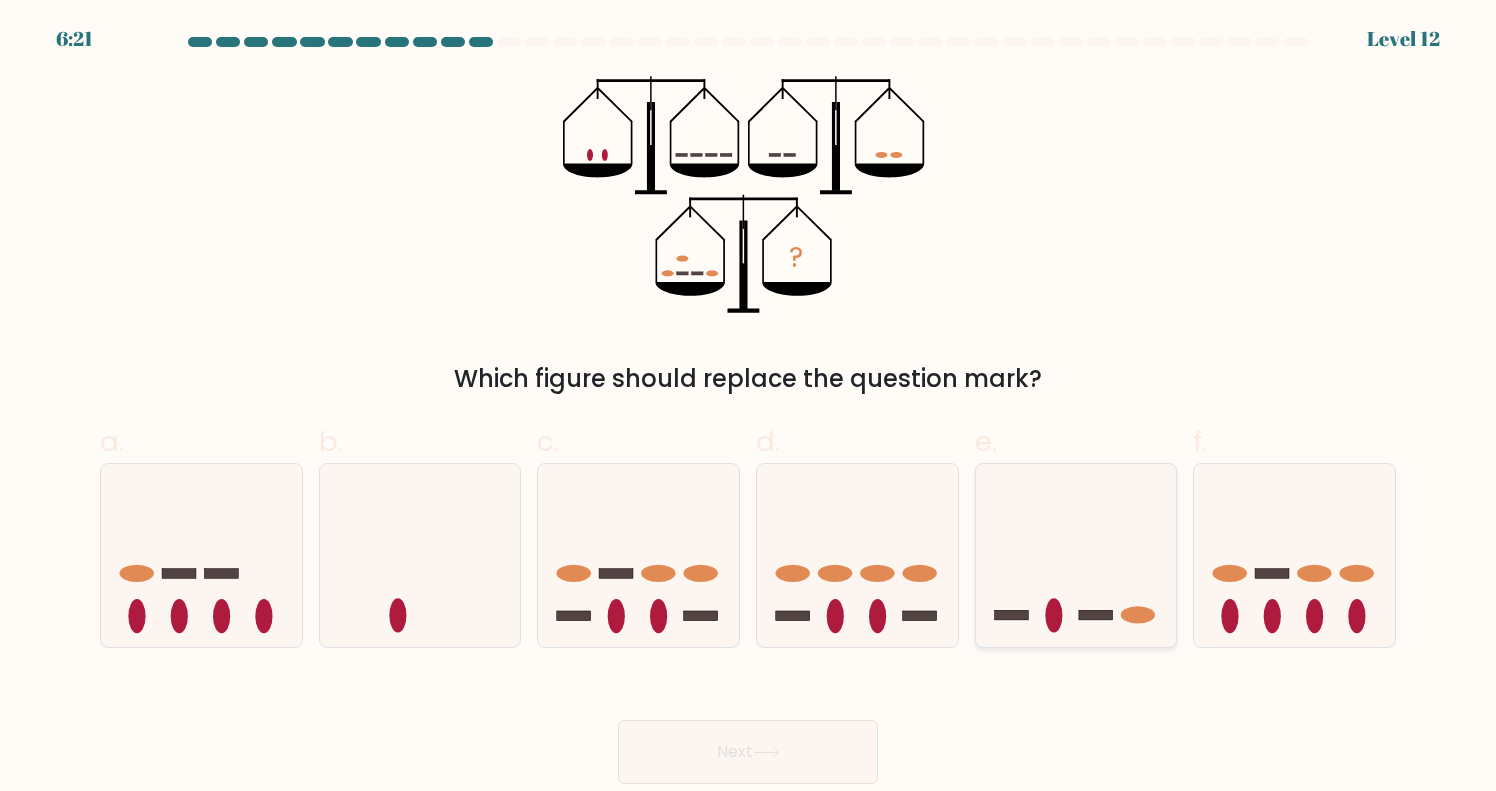 click 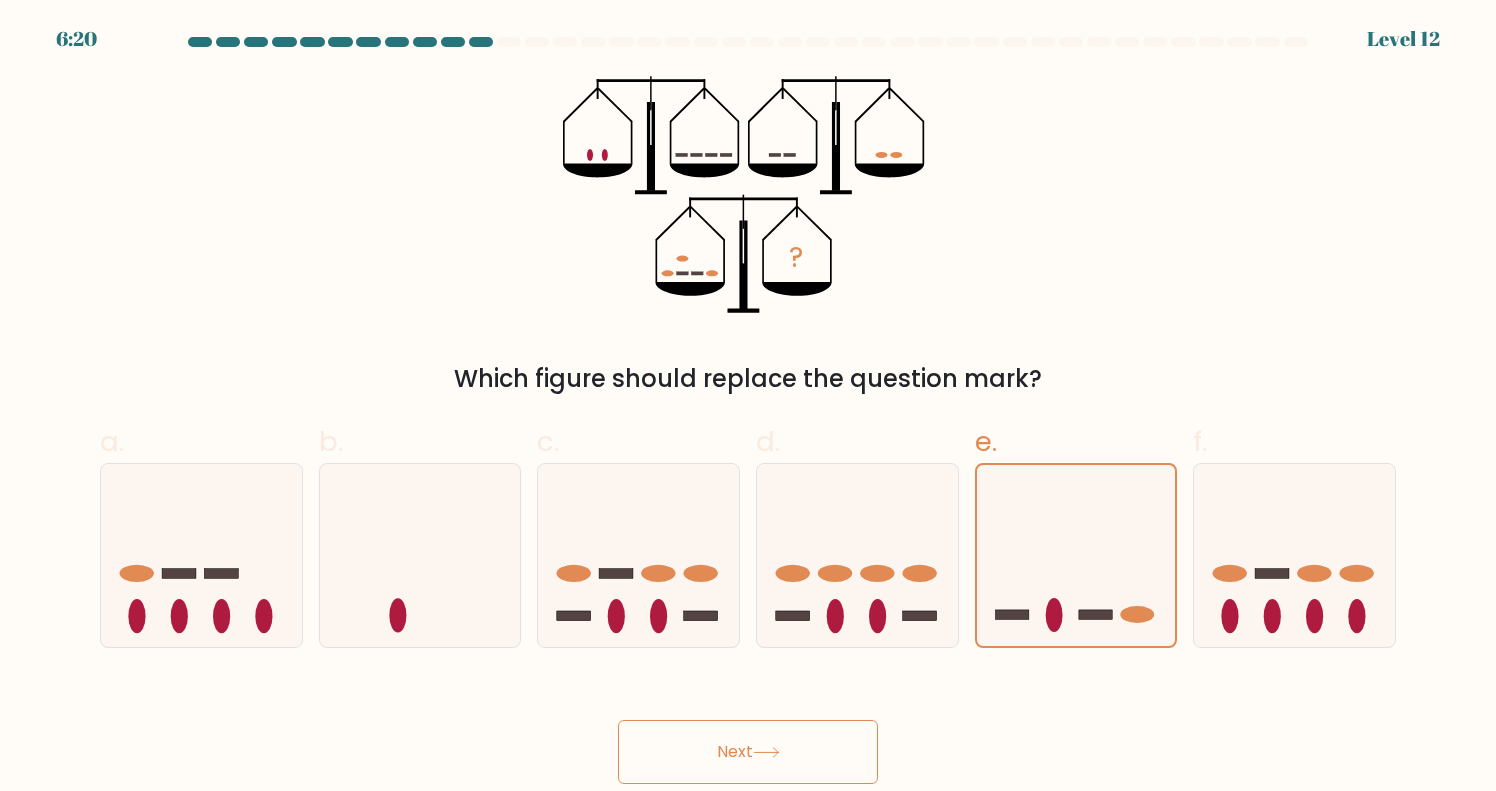 click on "Next" at bounding box center [748, 752] 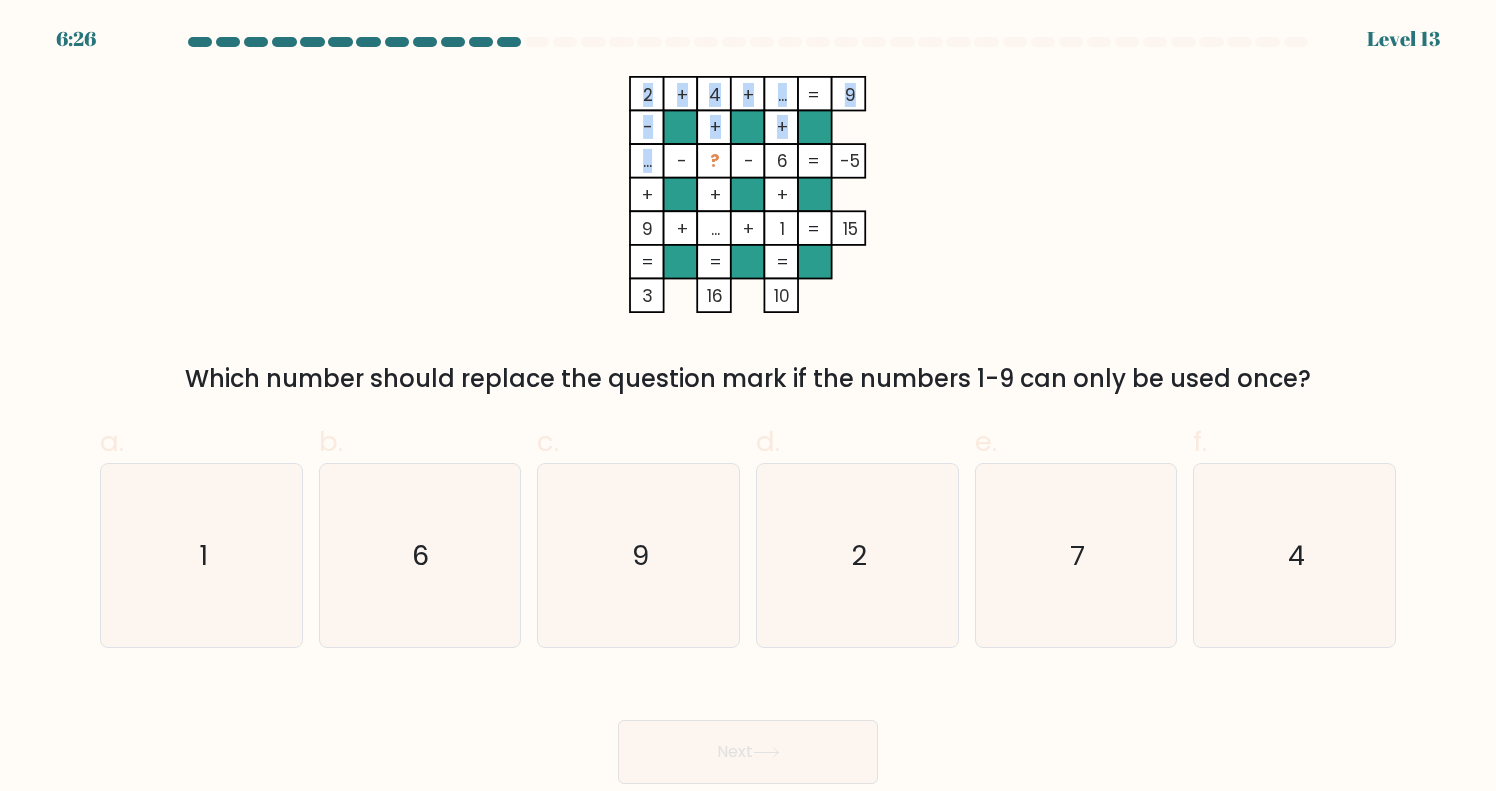 drag, startPoint x: 640, startPoint y: 166, endPoint x: 652, endPoint y: 166, distance: 12 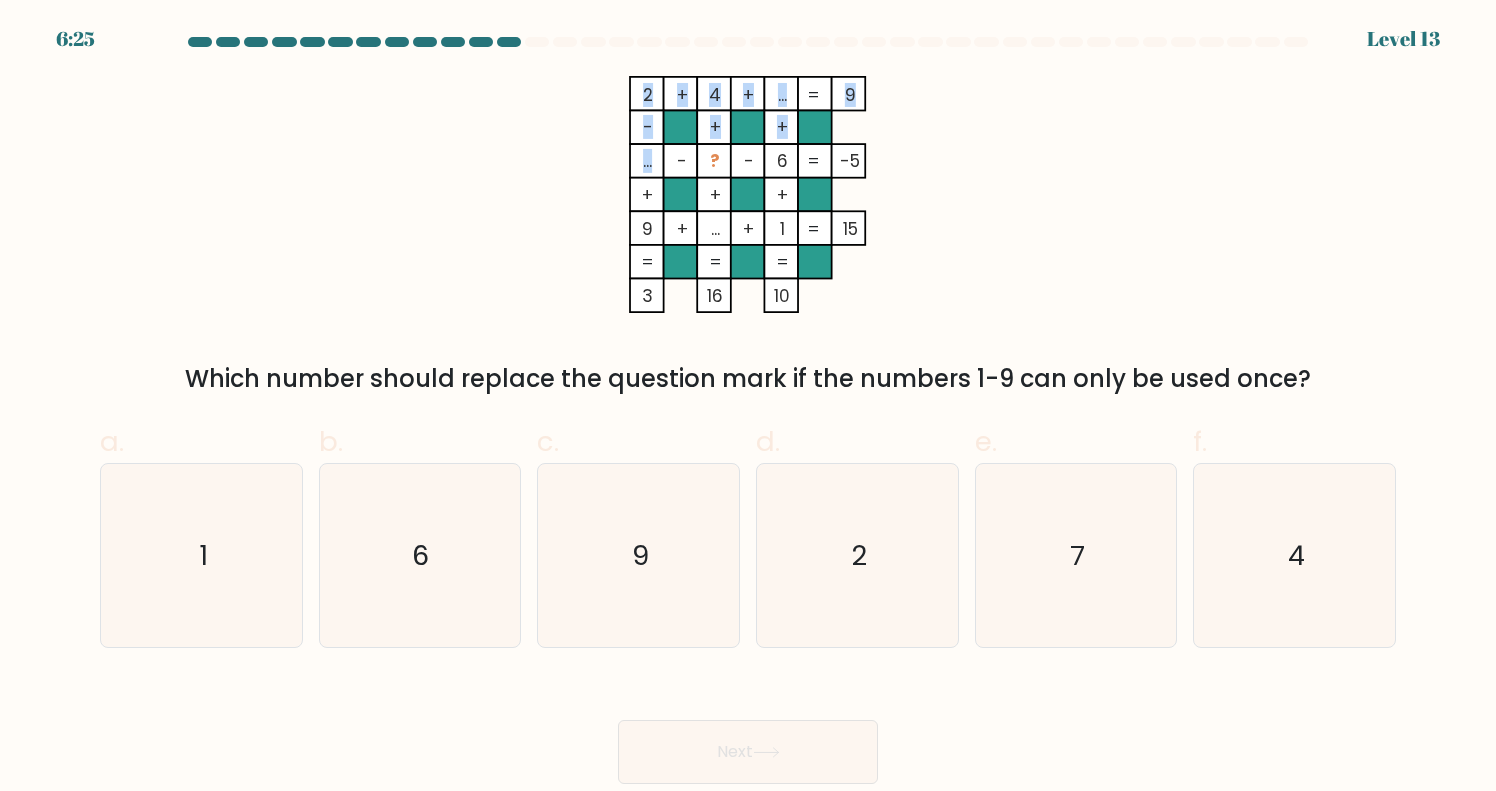click on "..." 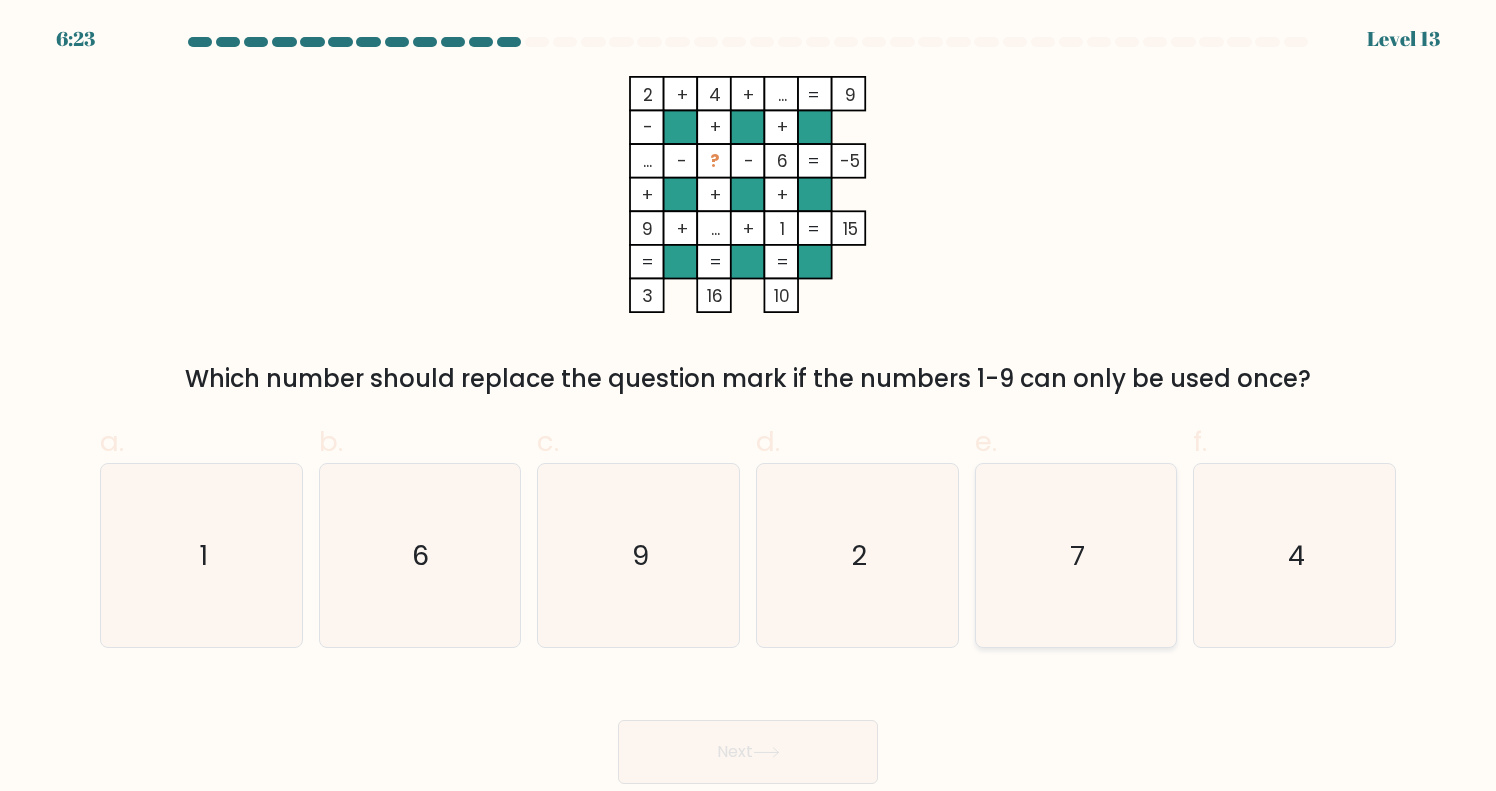 click on "7" 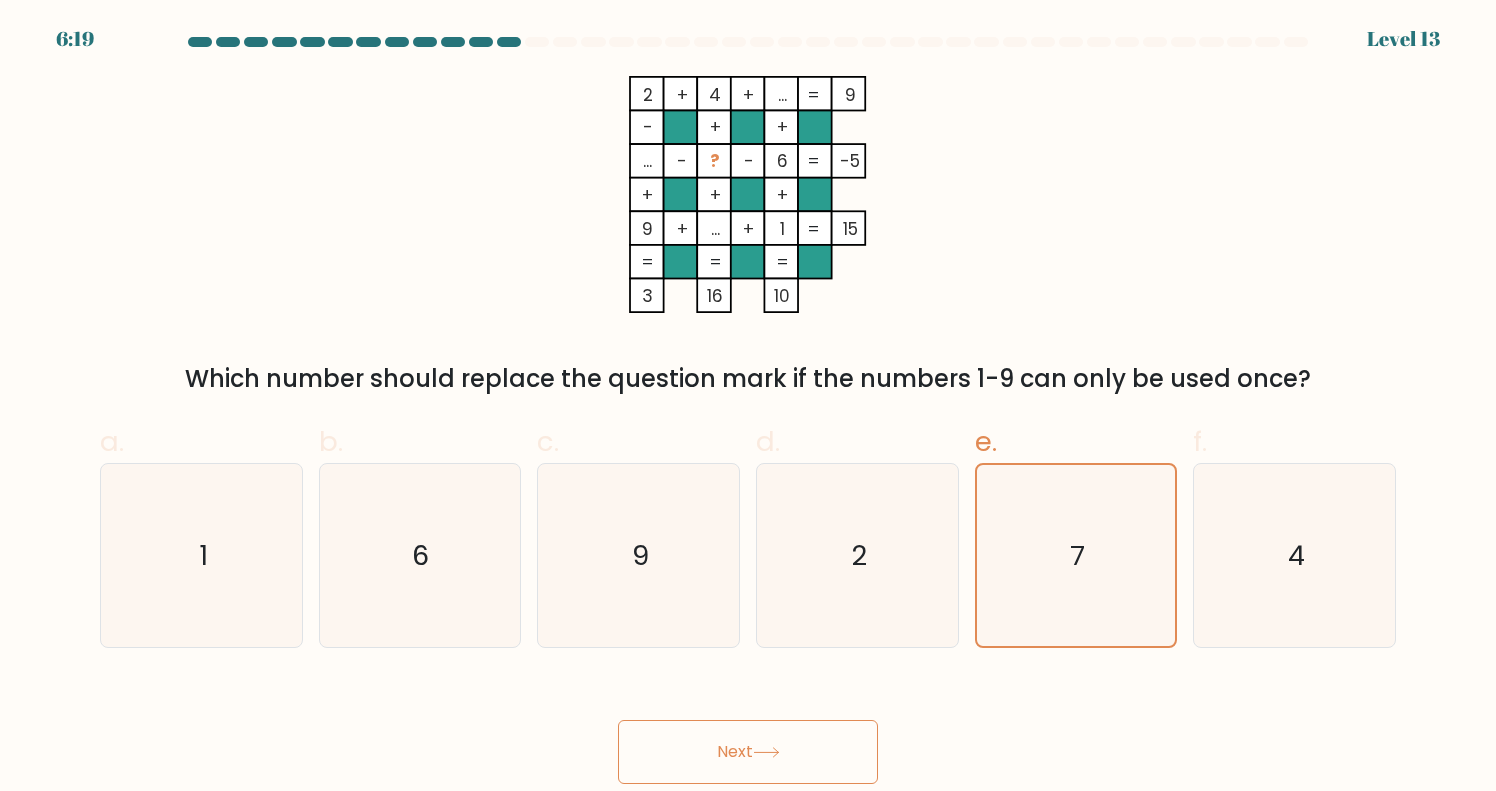 click on "Next" at bounding box center [748, 752] 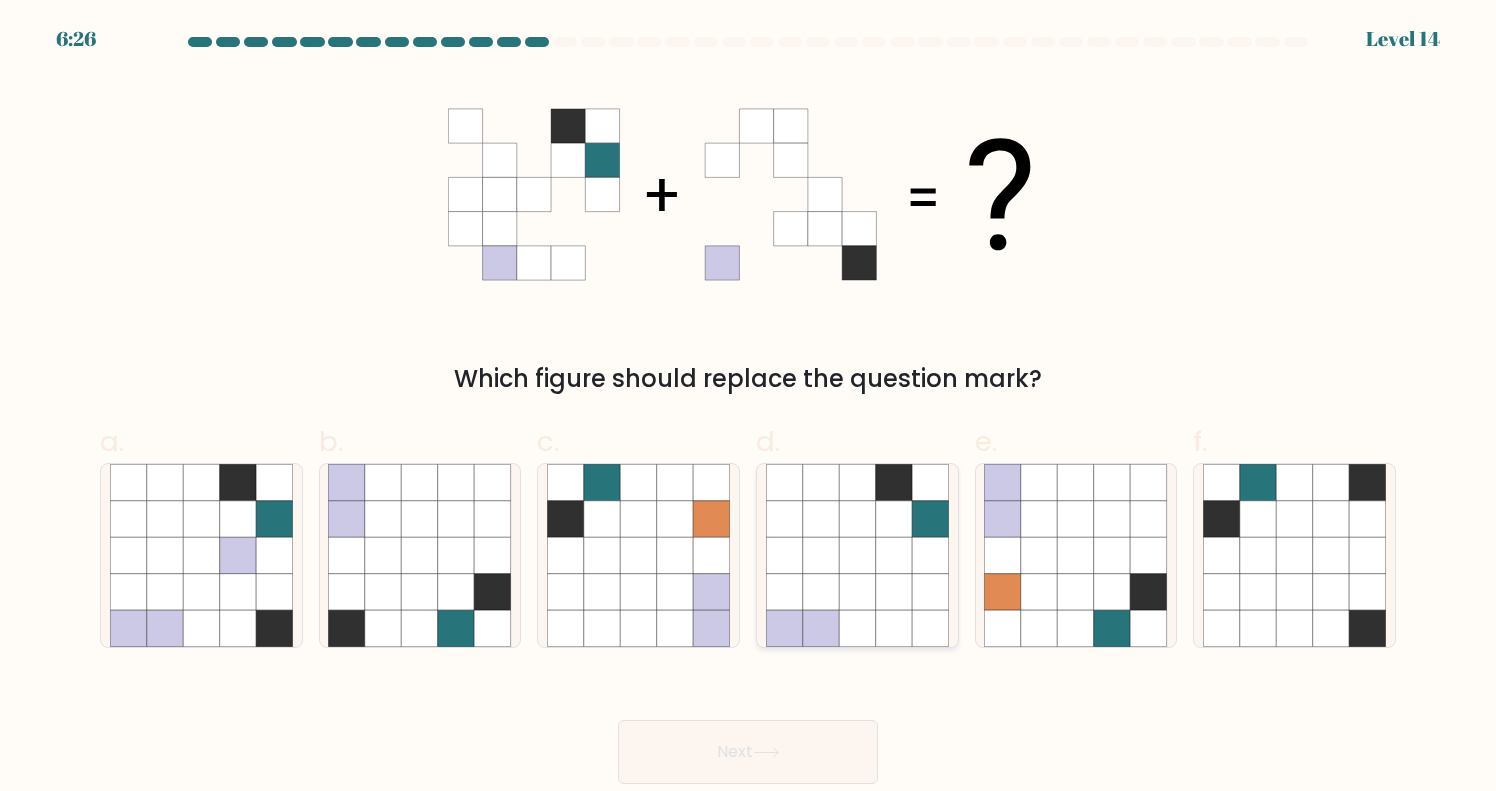 scroll, scrollTop: 0, scrollLeft: 0, axis: both 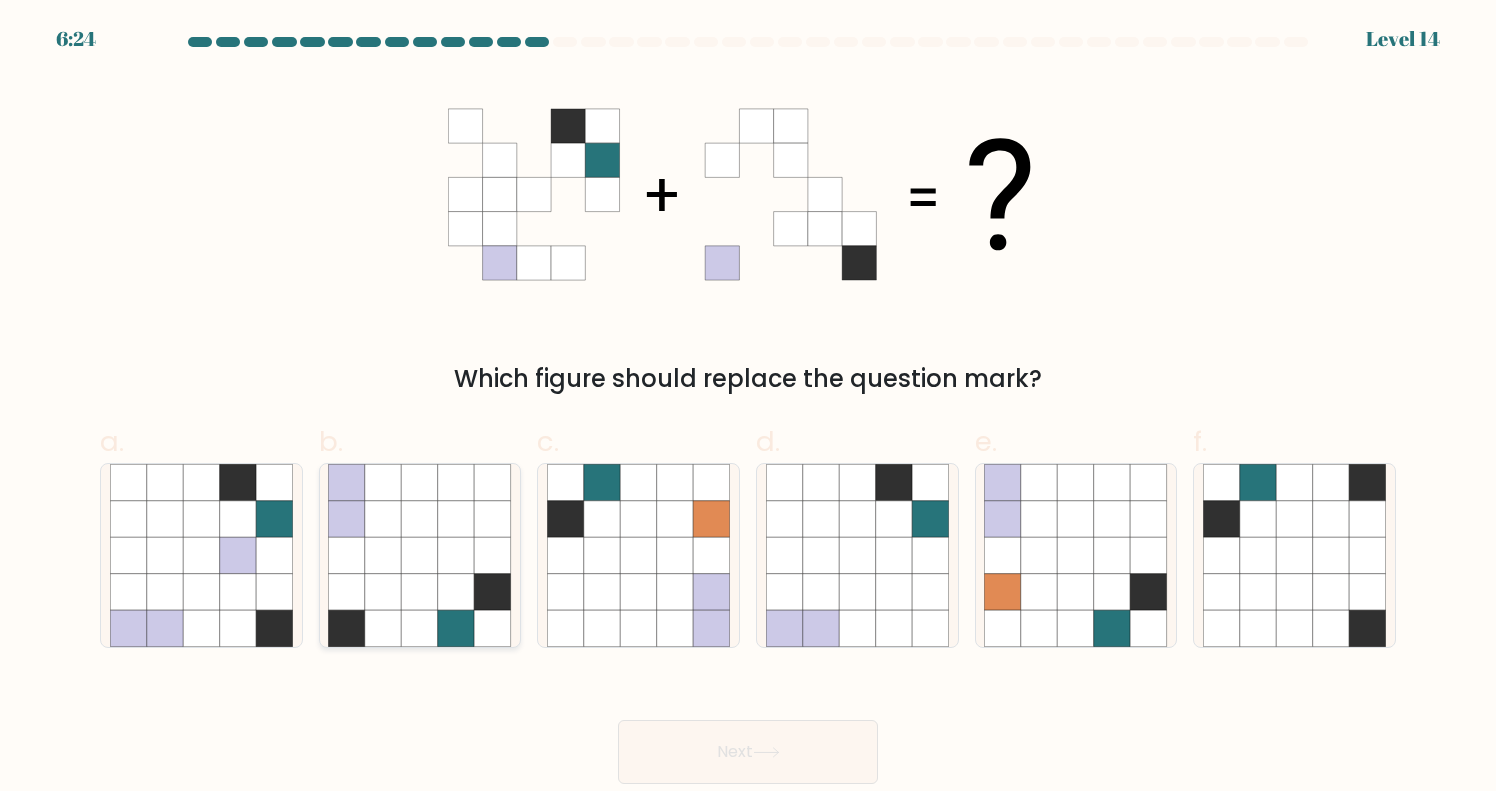 click 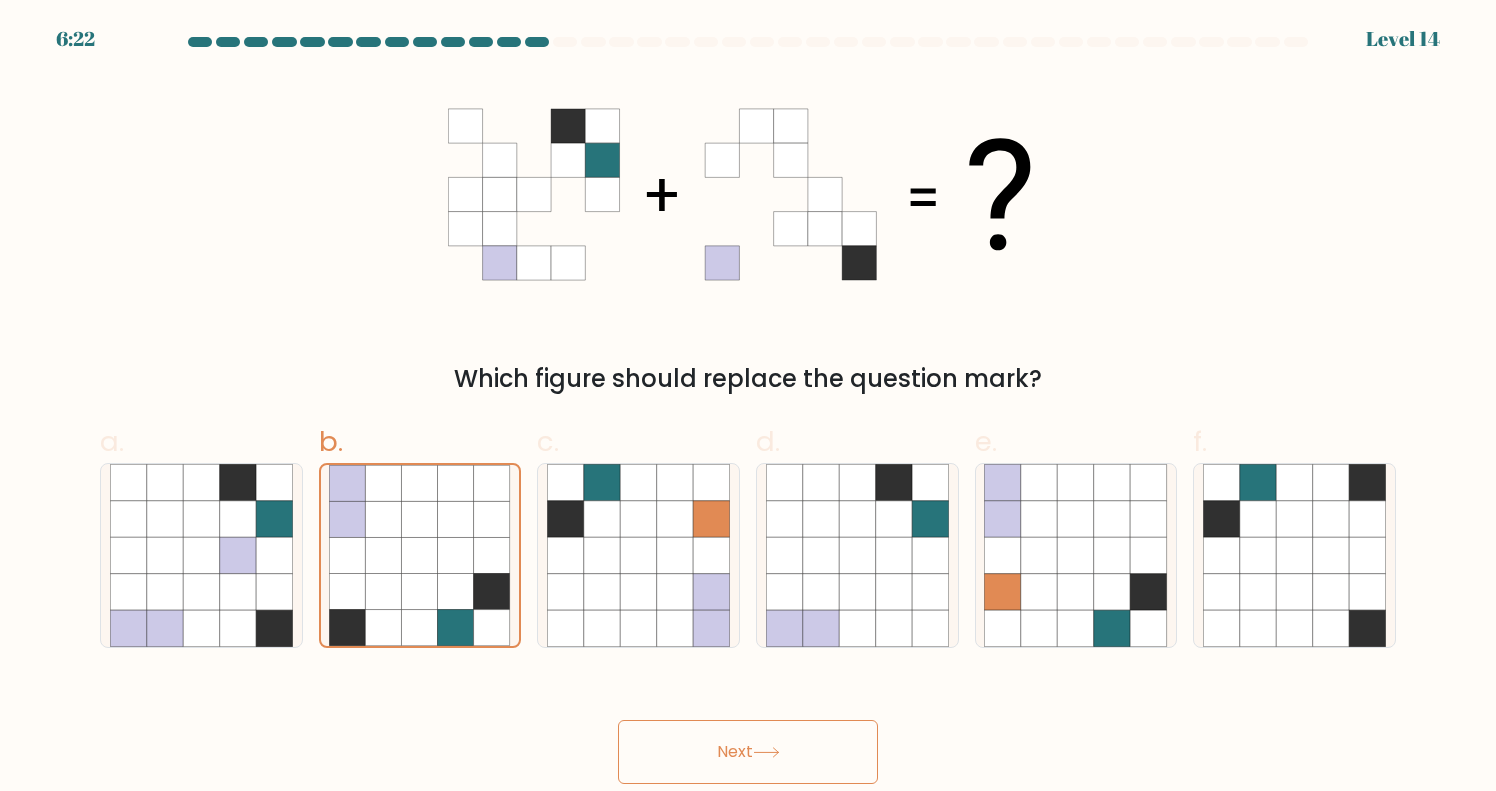 click on "Next" at bounding box center (748, 752) 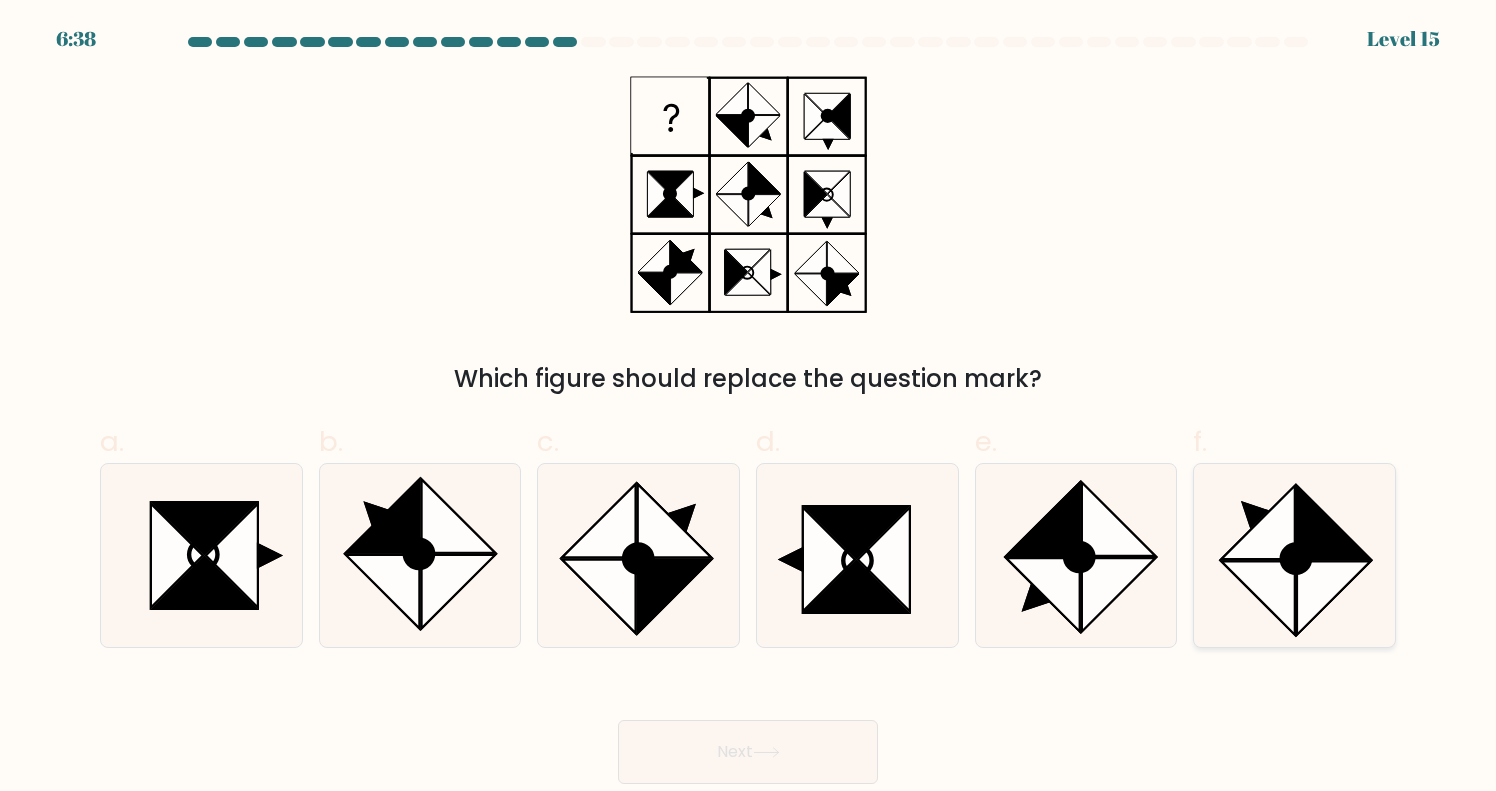 click 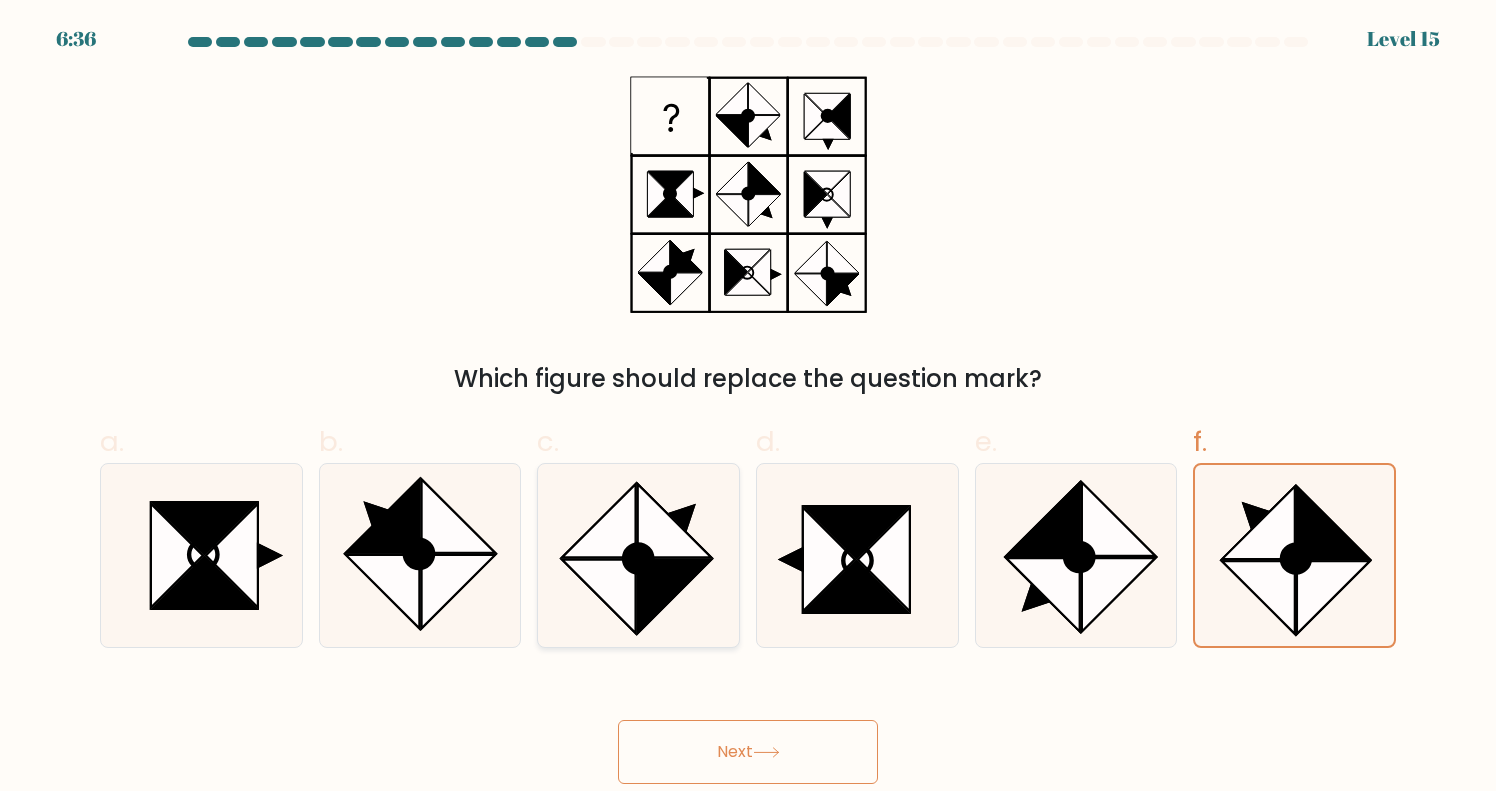click 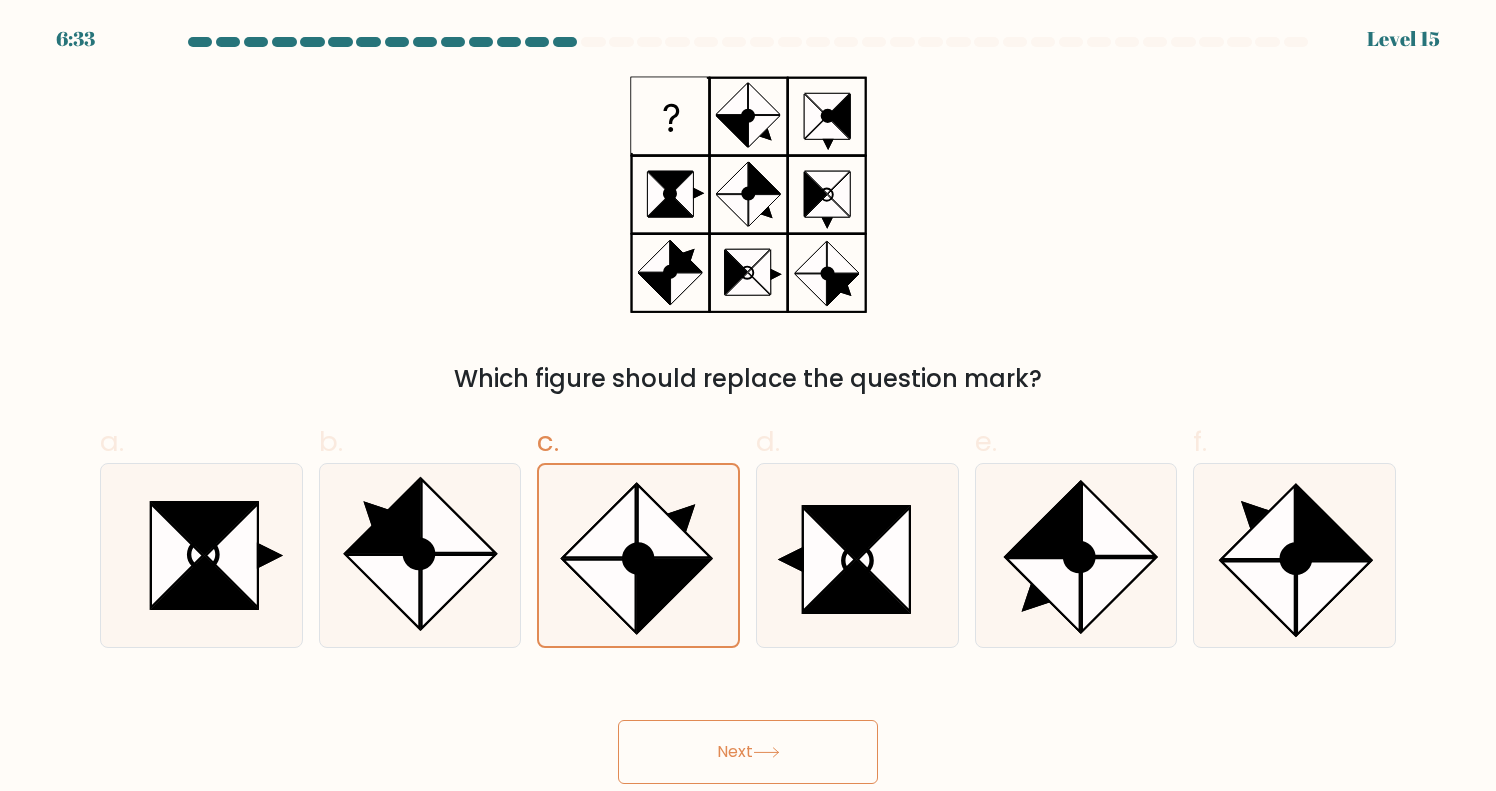 click on "Next" at bounding box center (748, 728) 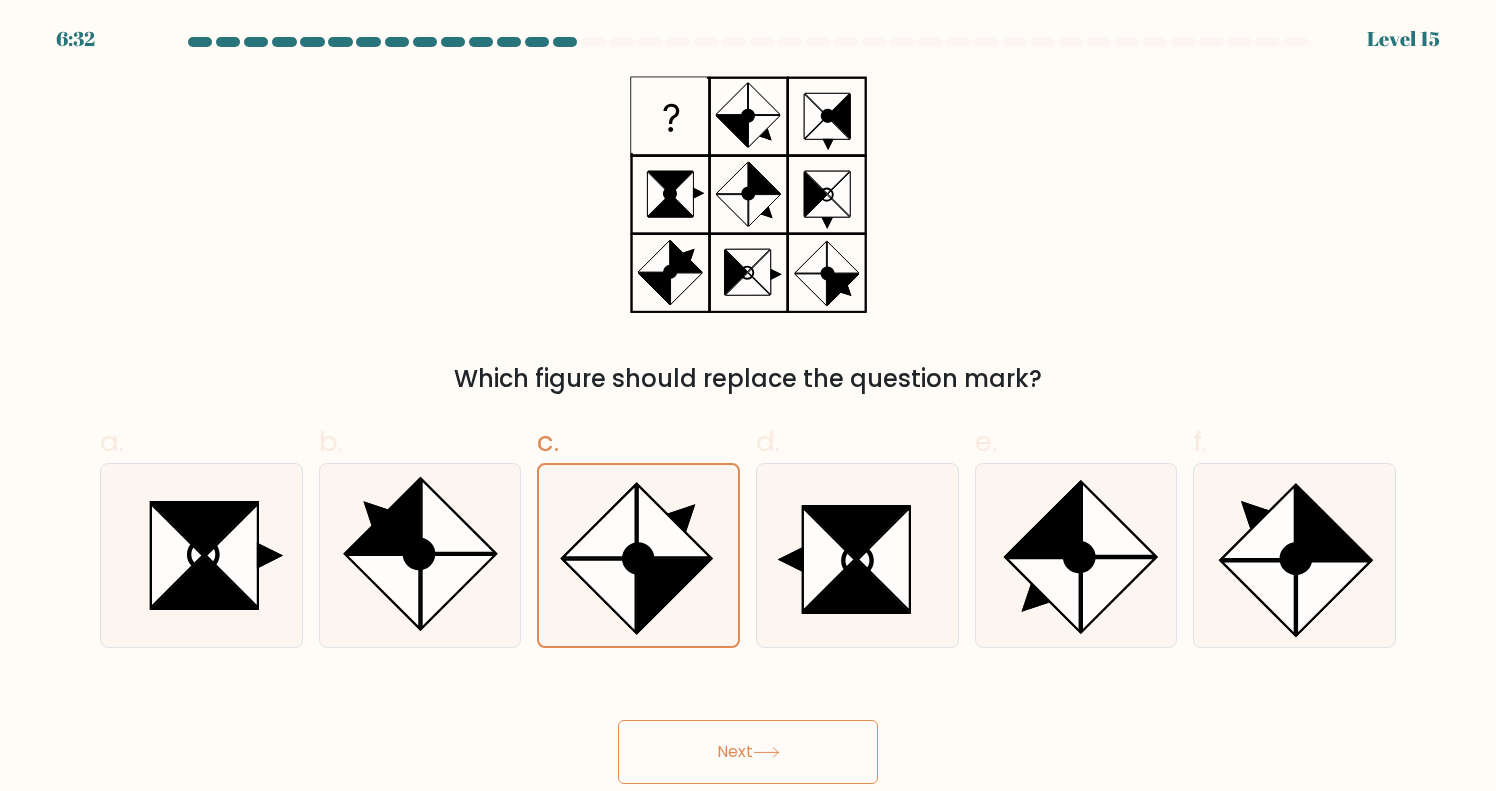 click on "Next" at bounding box center [748, 752] 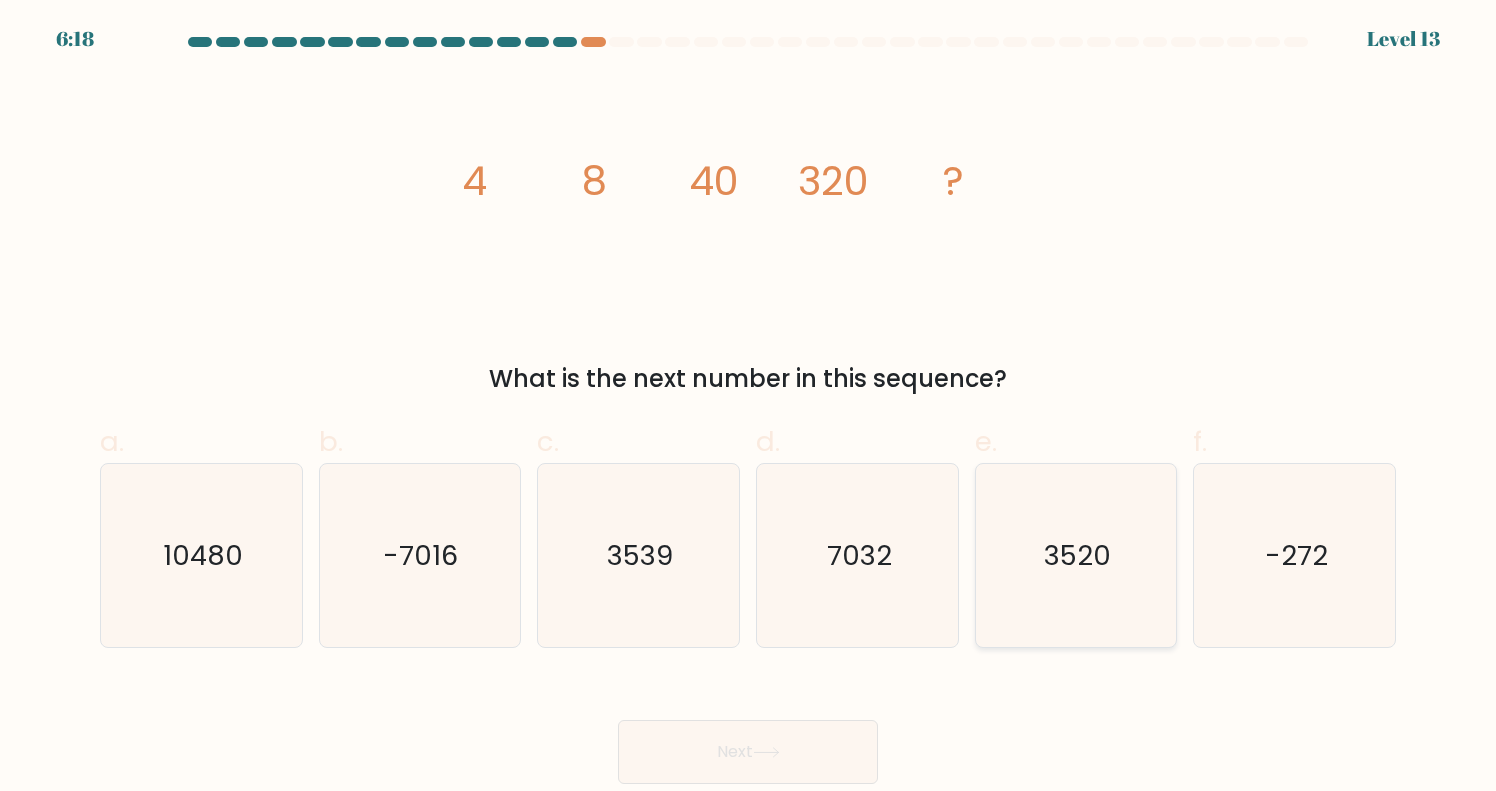 click on "3520" 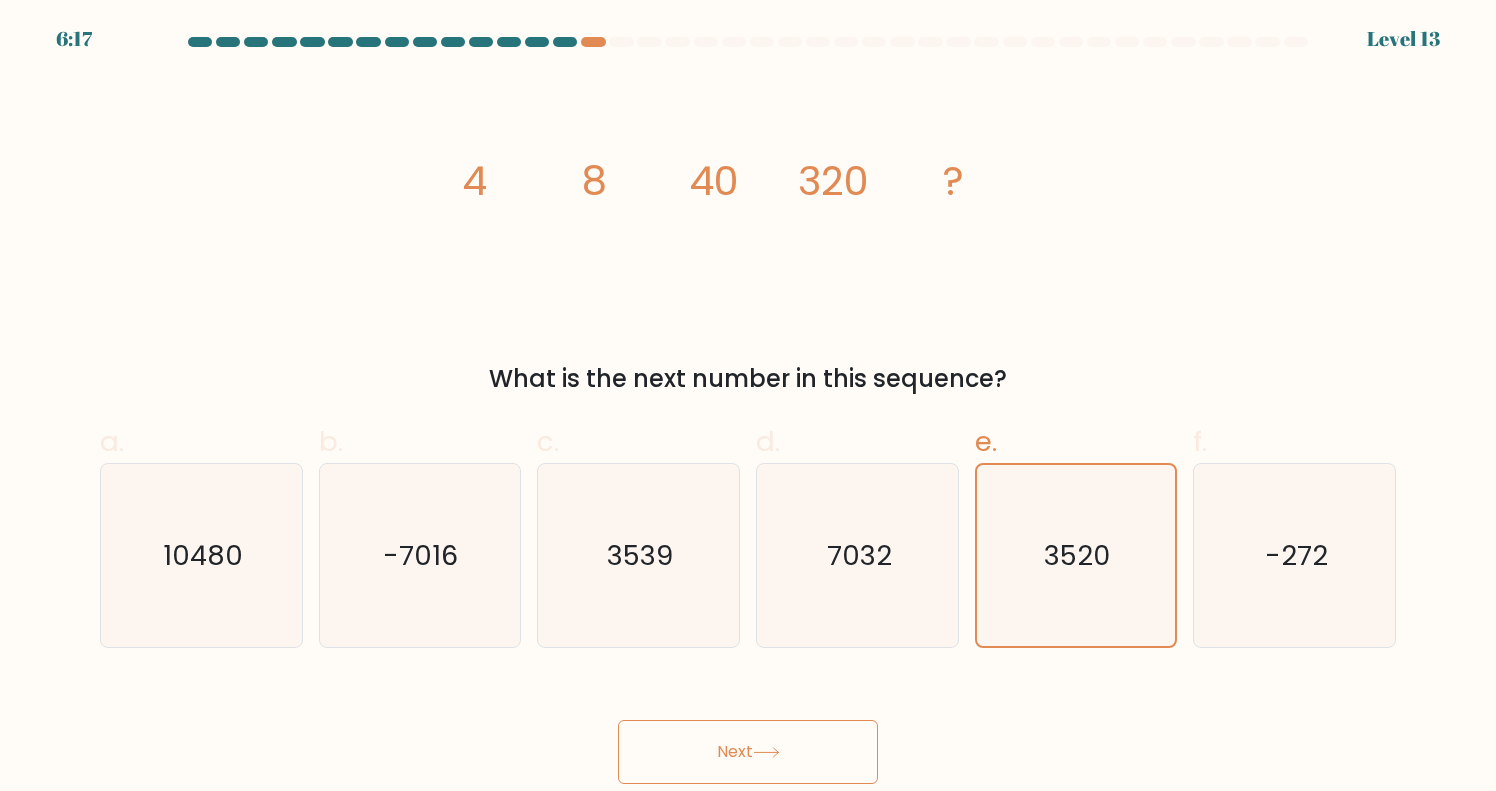 click on "Next" at bounding box center [748, 752] 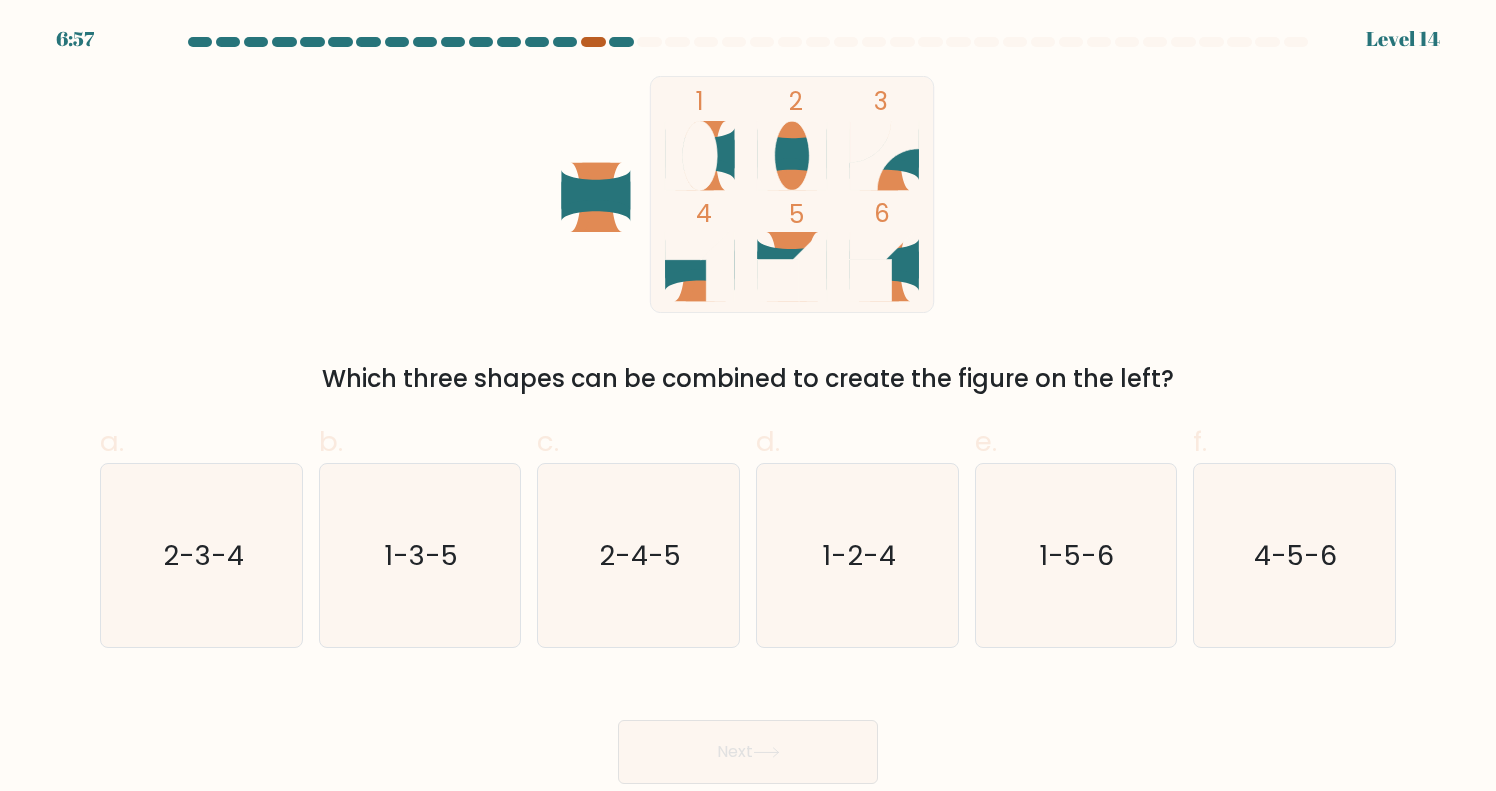 click at bounding box center [593, 42] 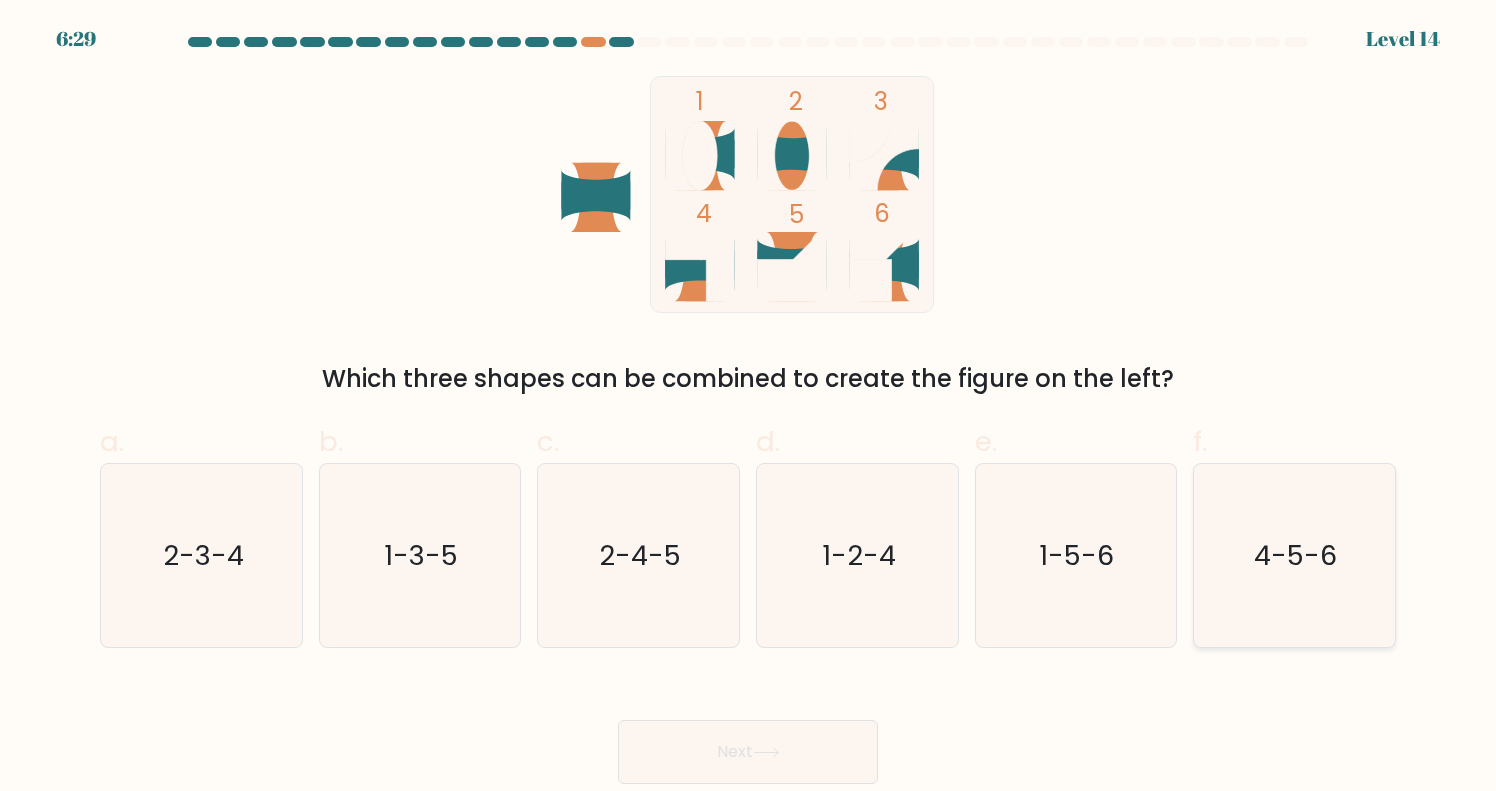 click on "4-5-6" 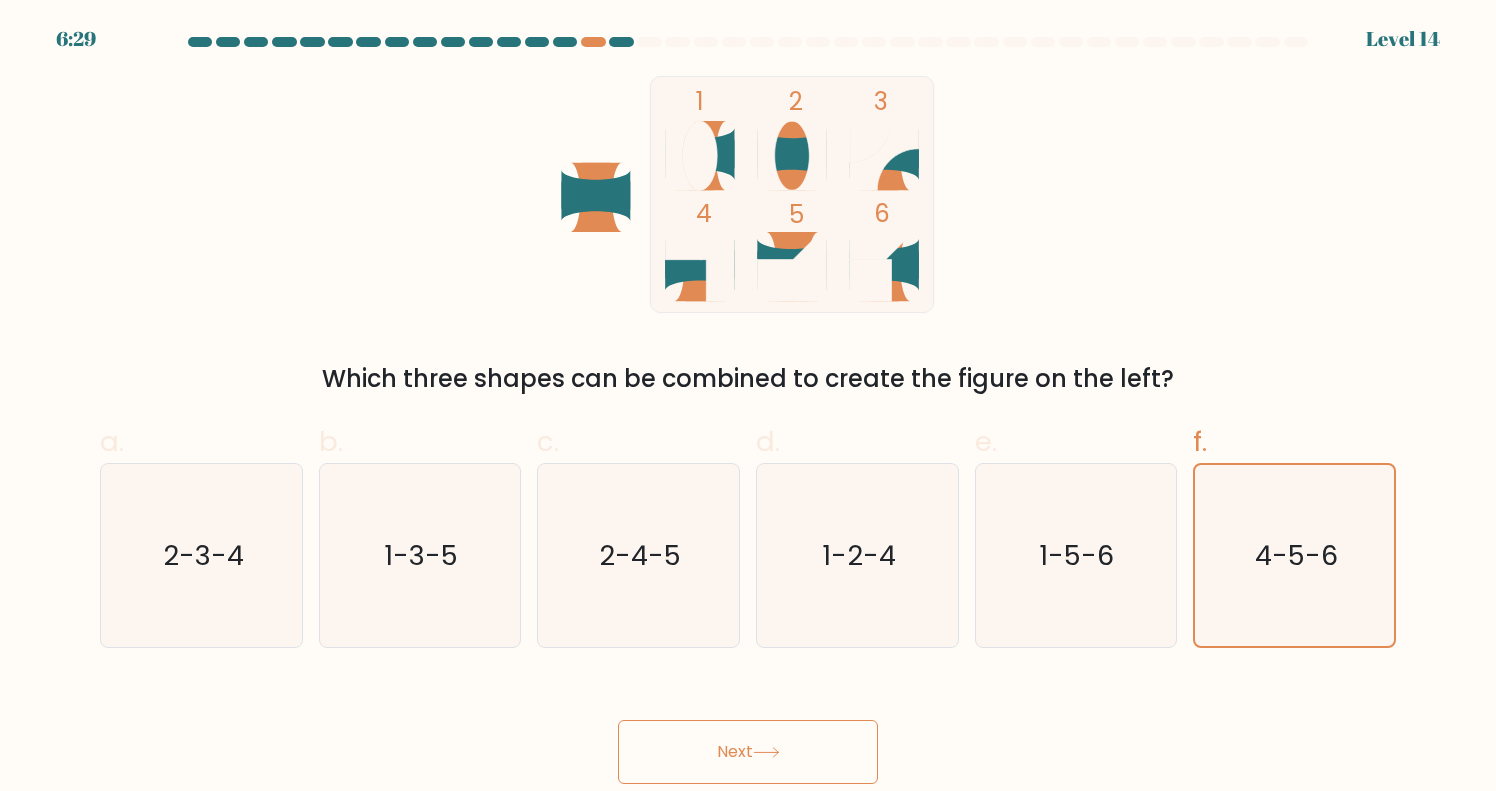 click on "Next" at bounding box center (748, 752) 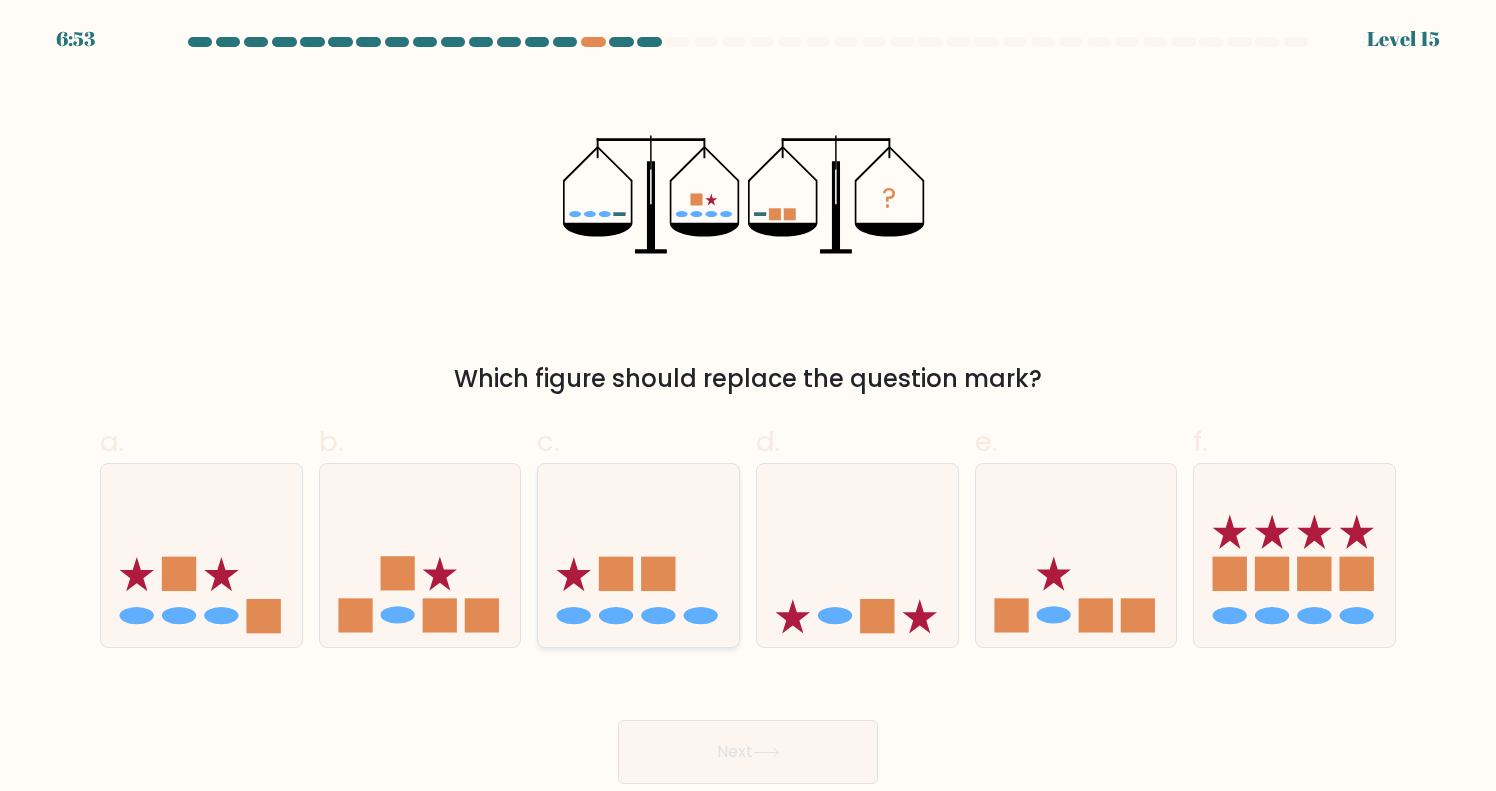 click 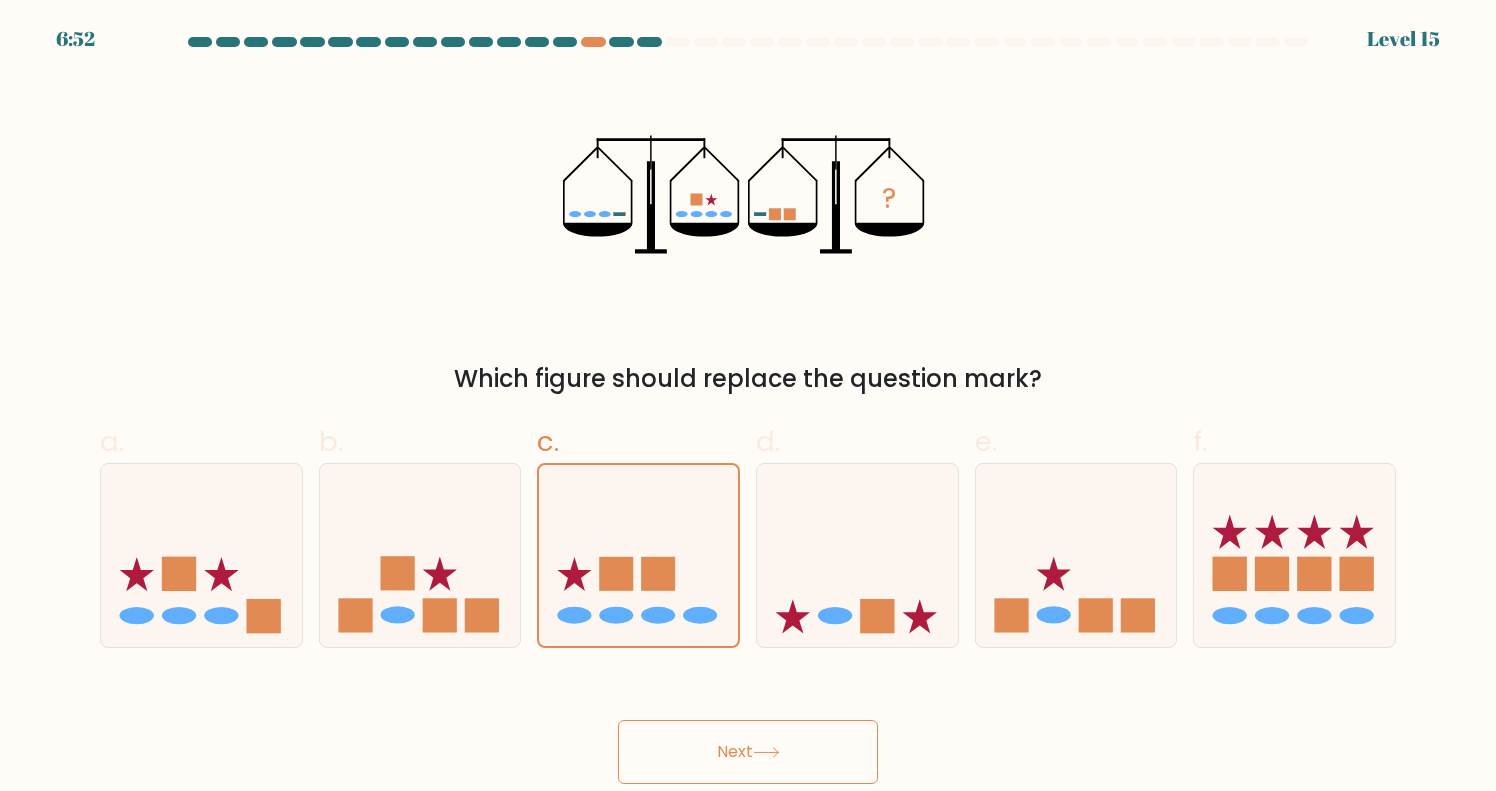 click on "Next" at bounding box center (748, 752) 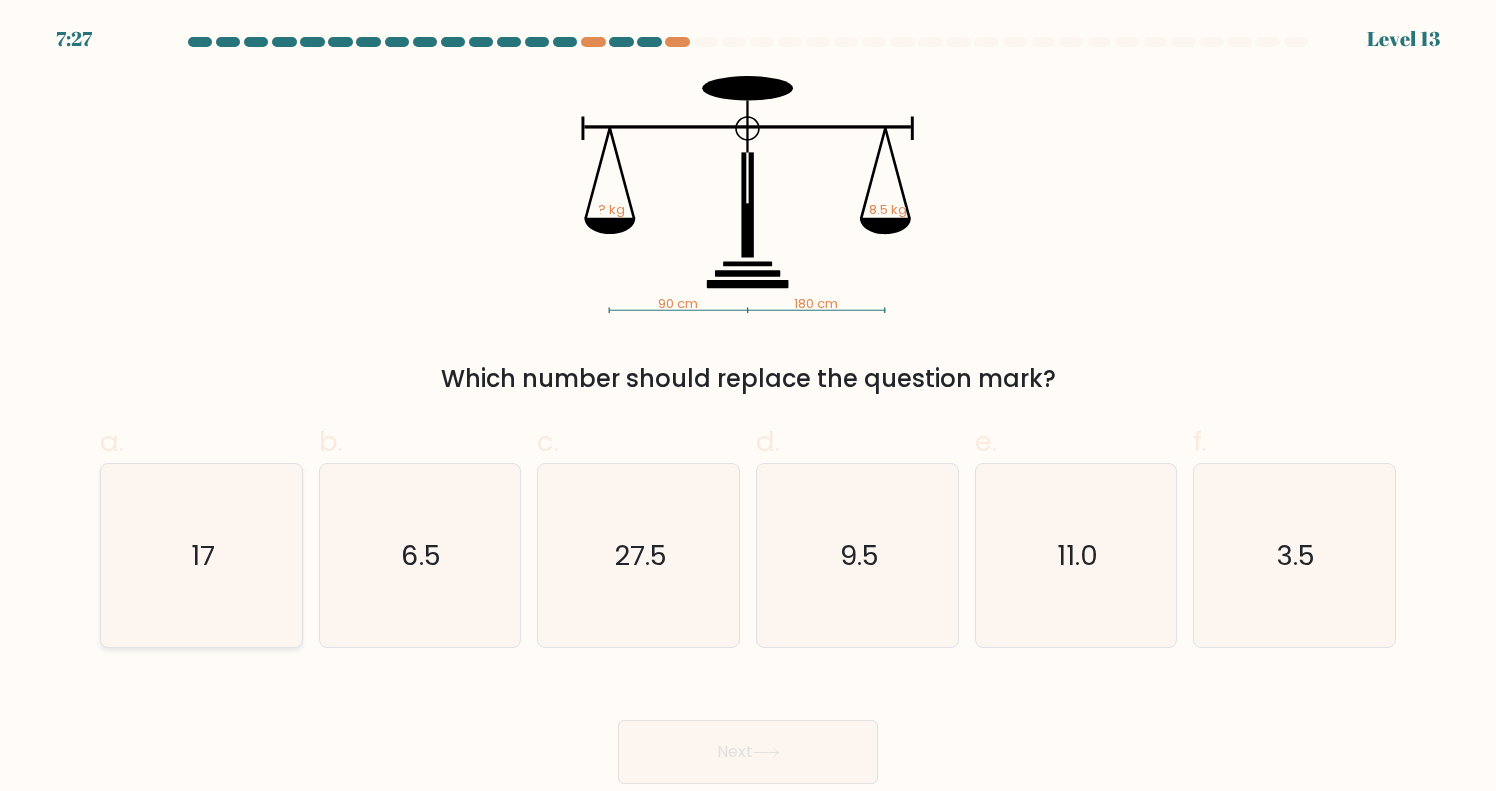 click on "17" 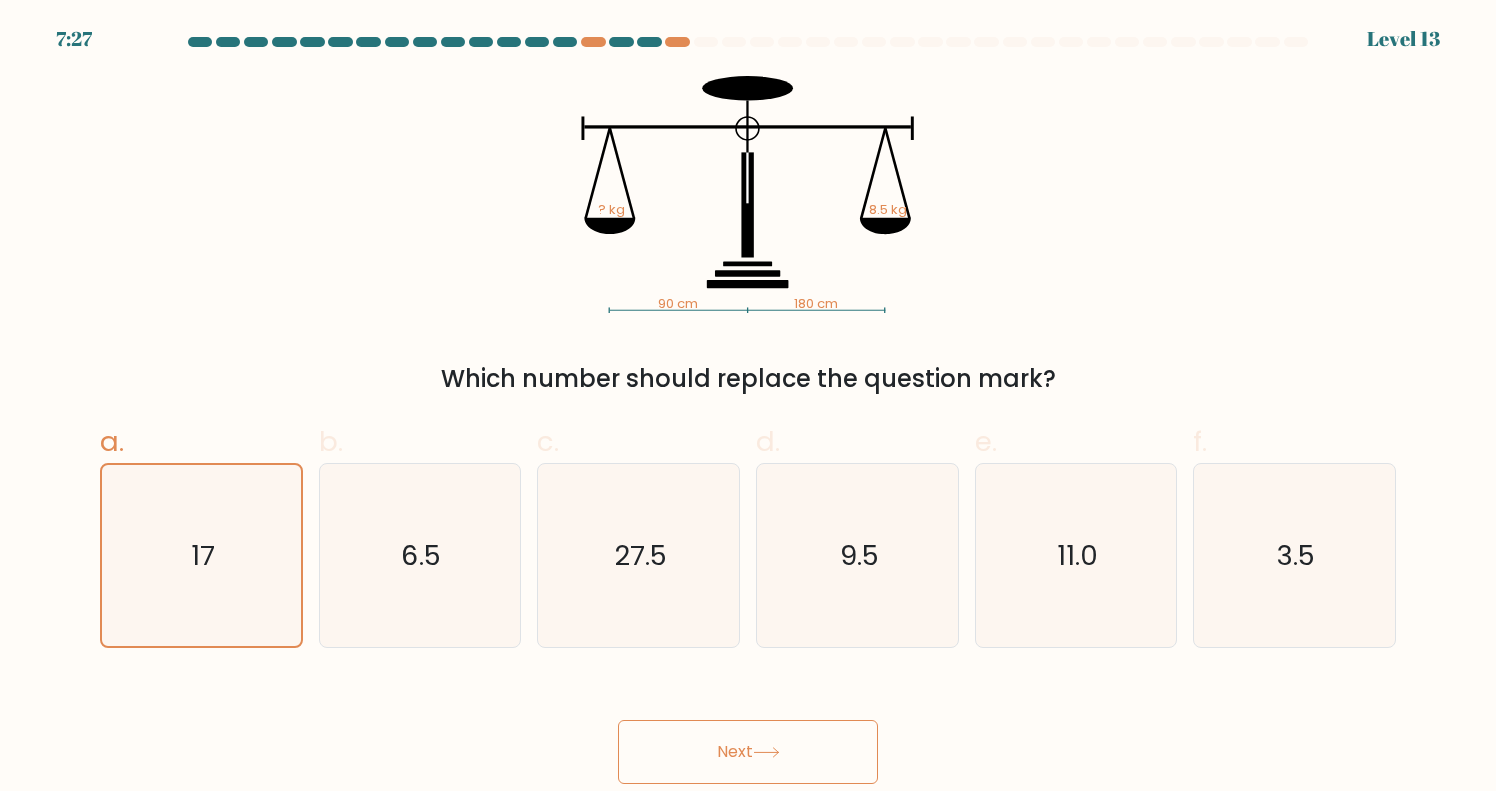 click on "Next" at bounding box center (748, 752) 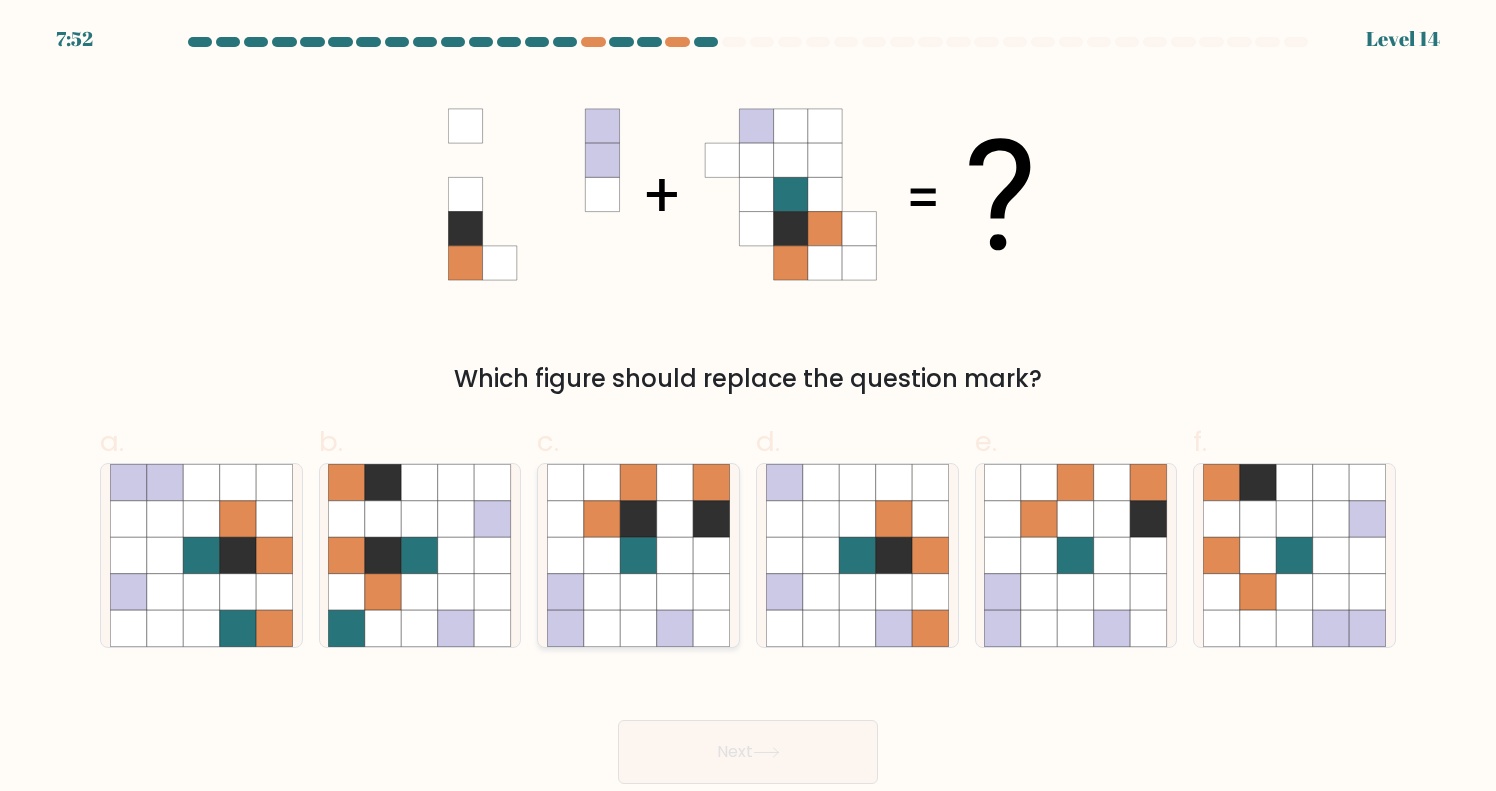 click 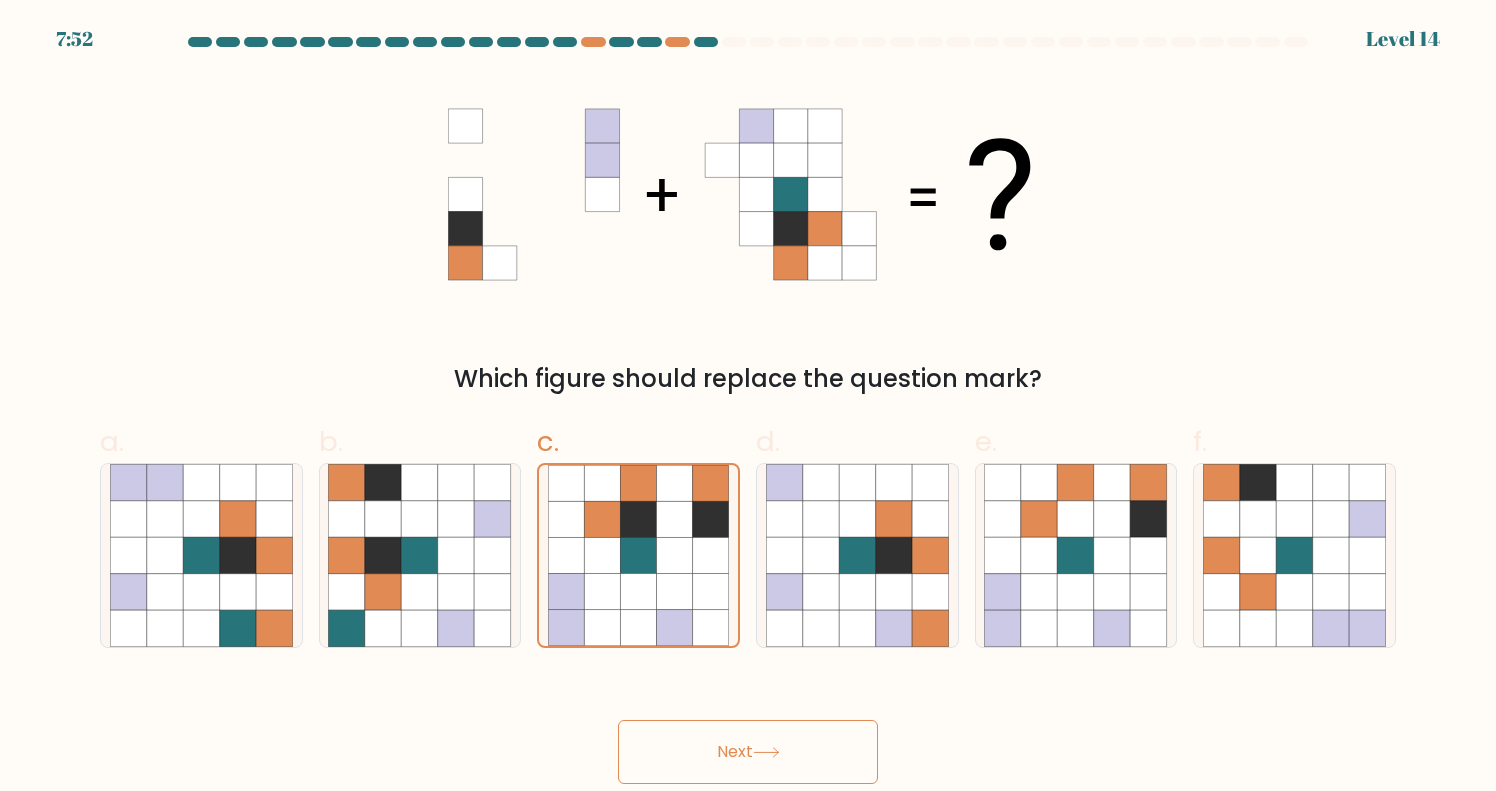 click on "Next" at bounding box center [748, 752] 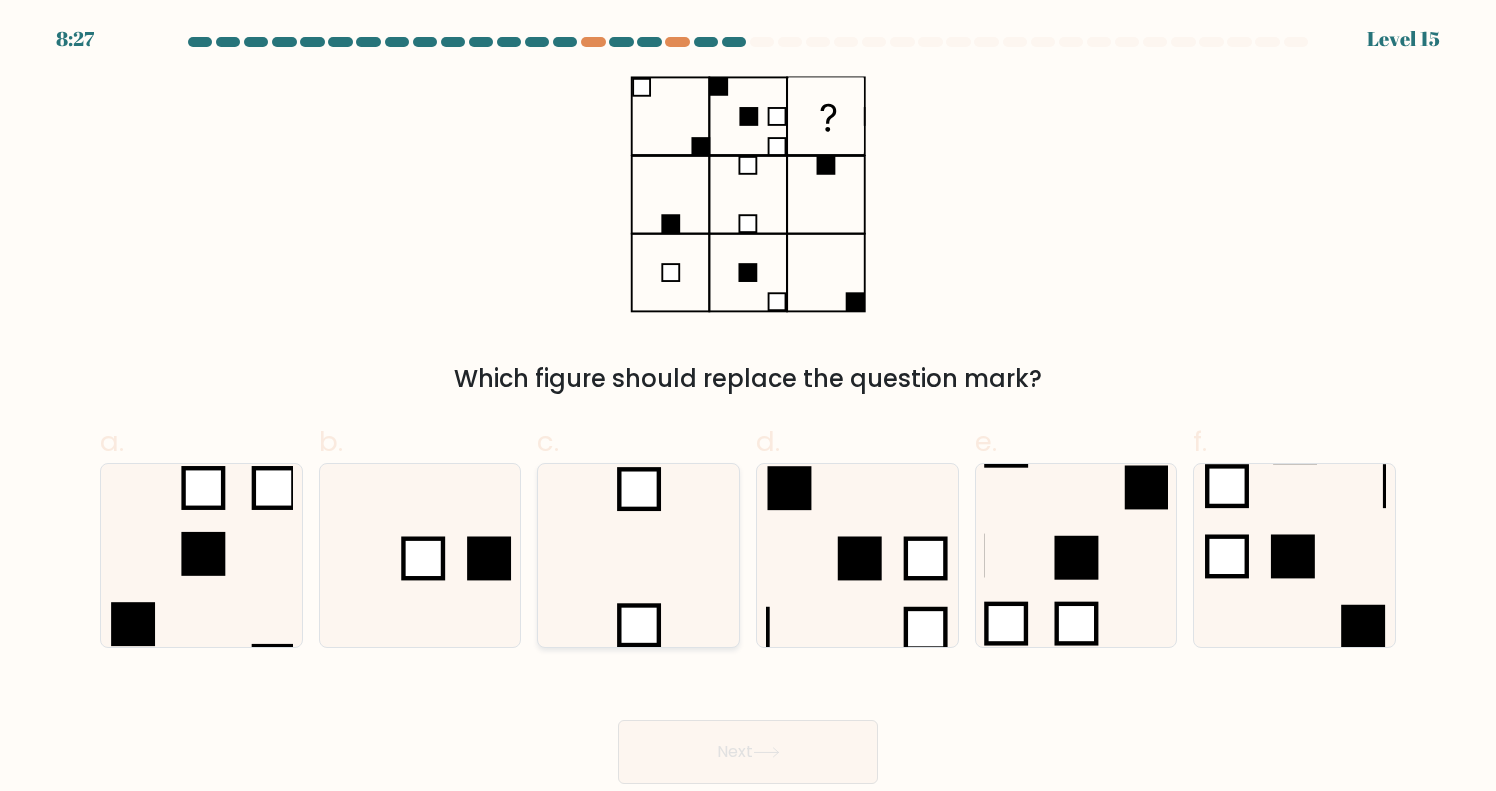 click 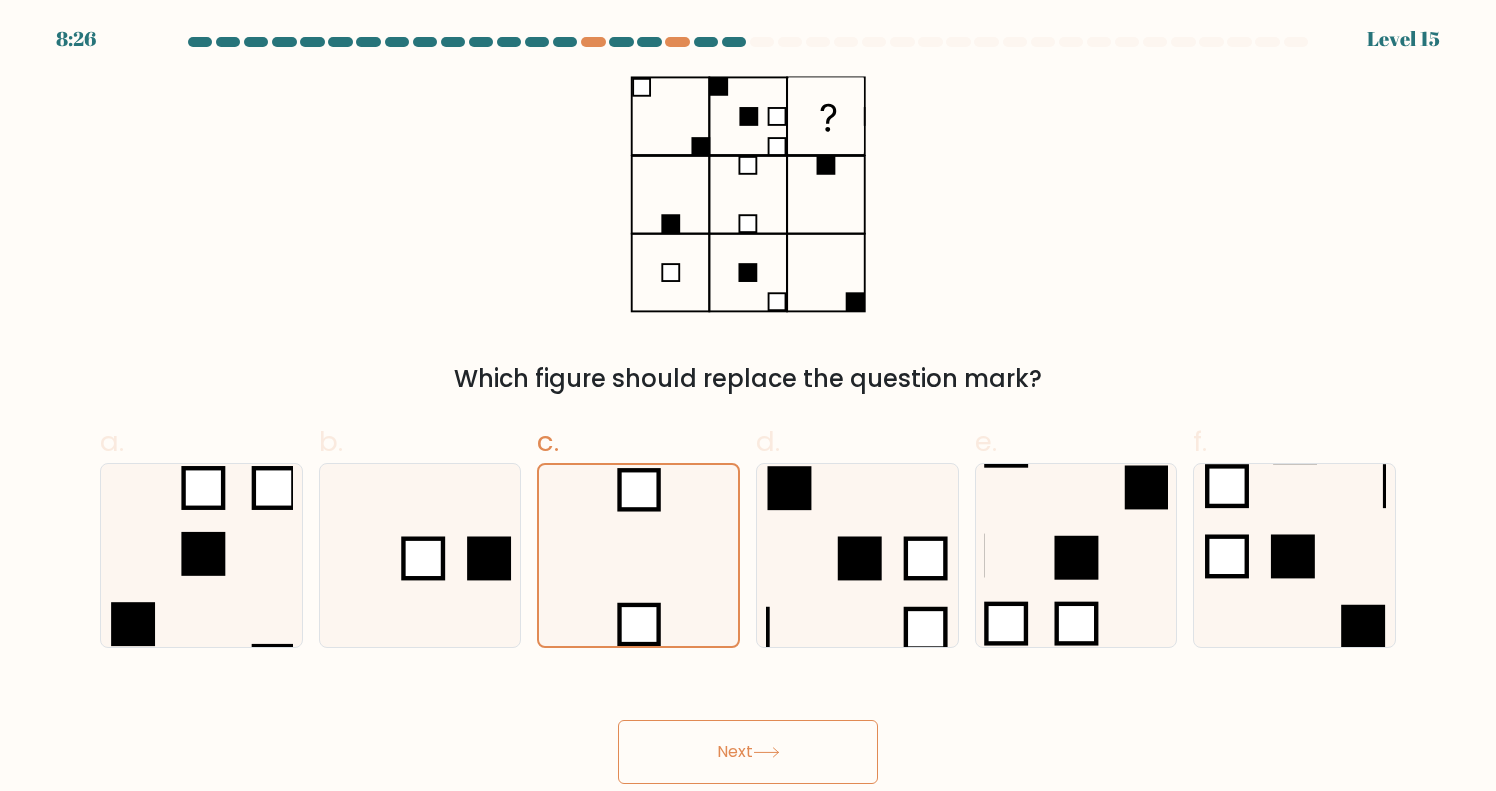 click on "Next" at bounding box center (748, 752) 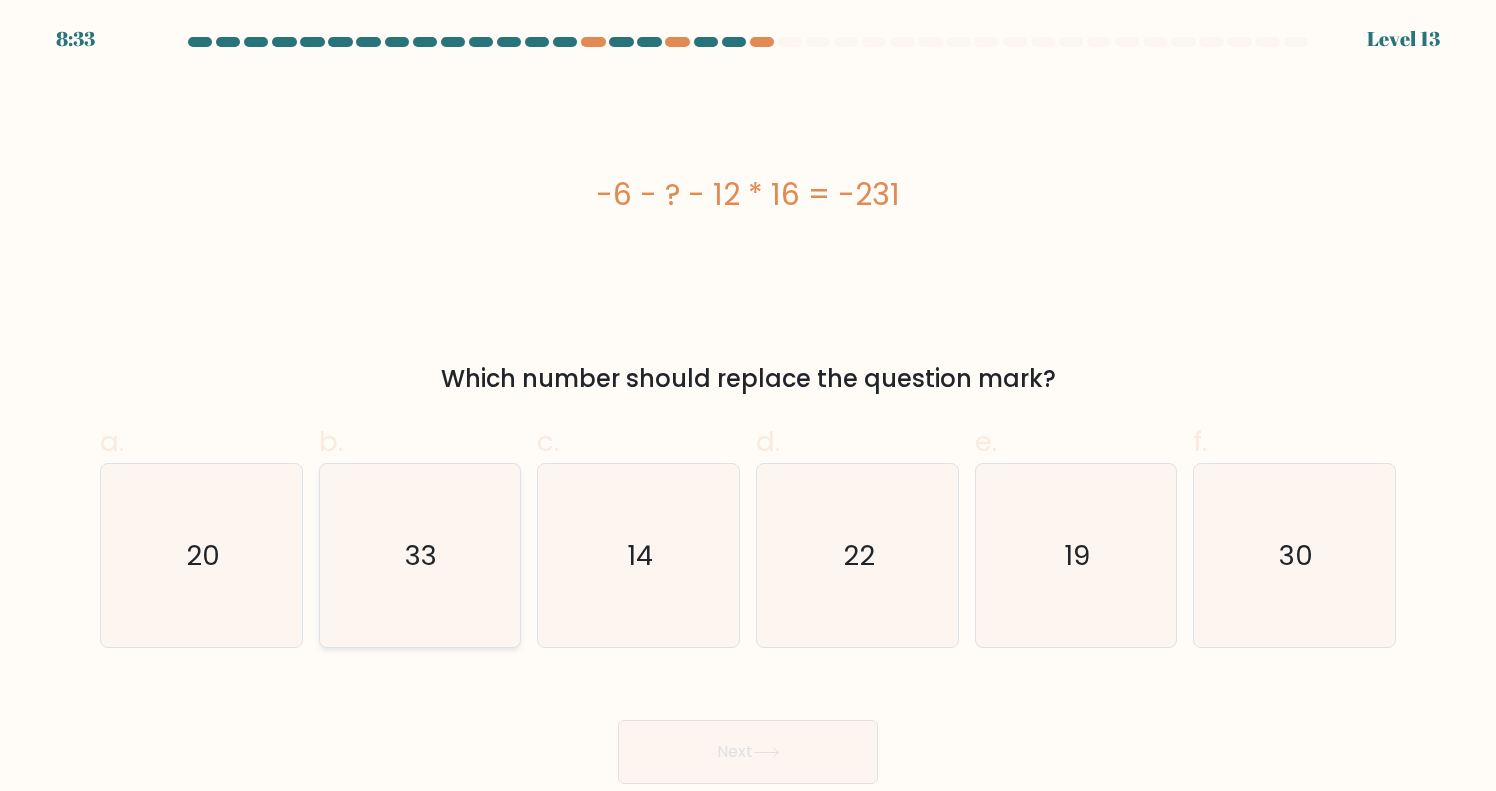 click on "33" 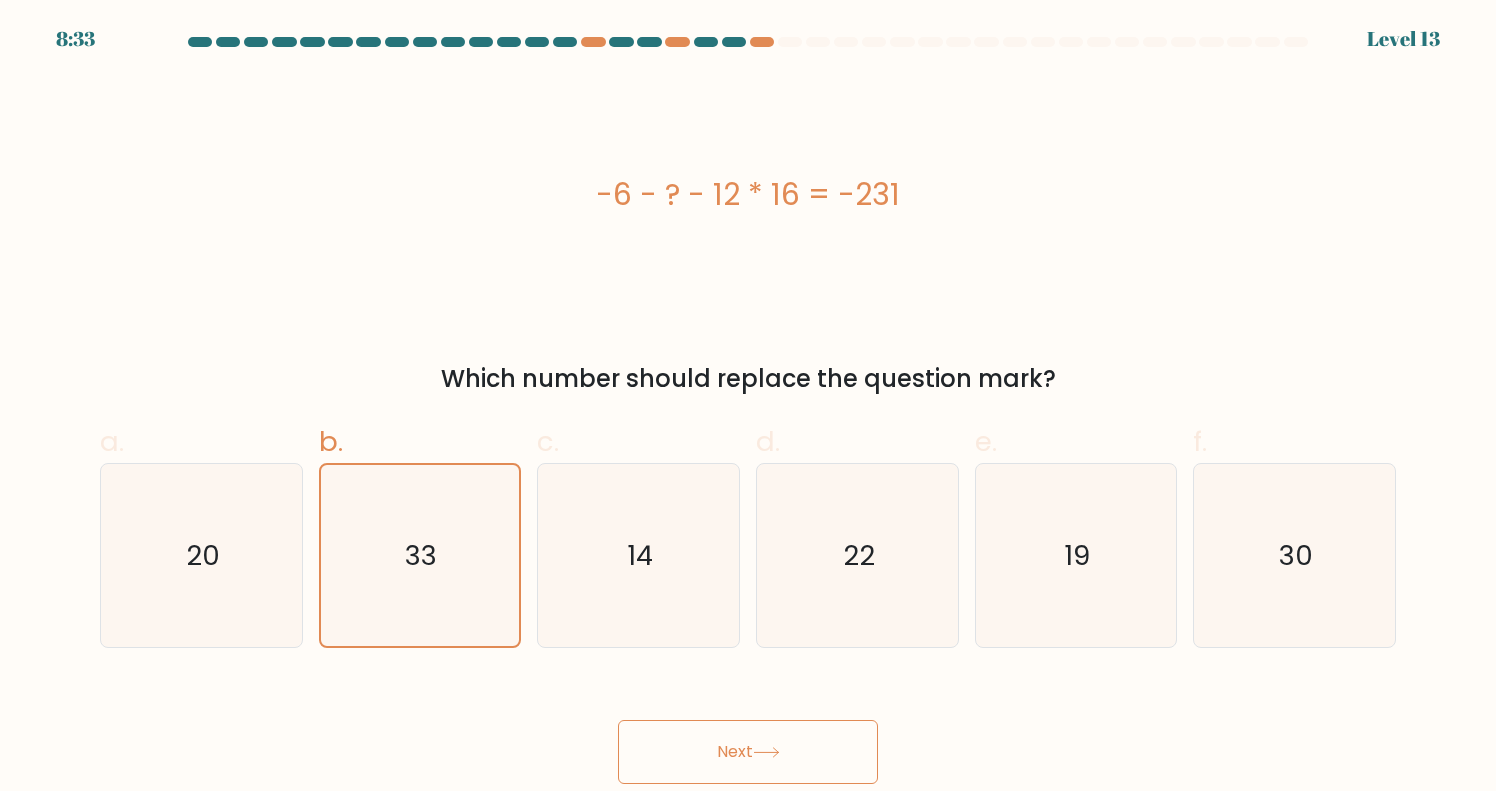 click on "Next" at bounding box center (748, 752) 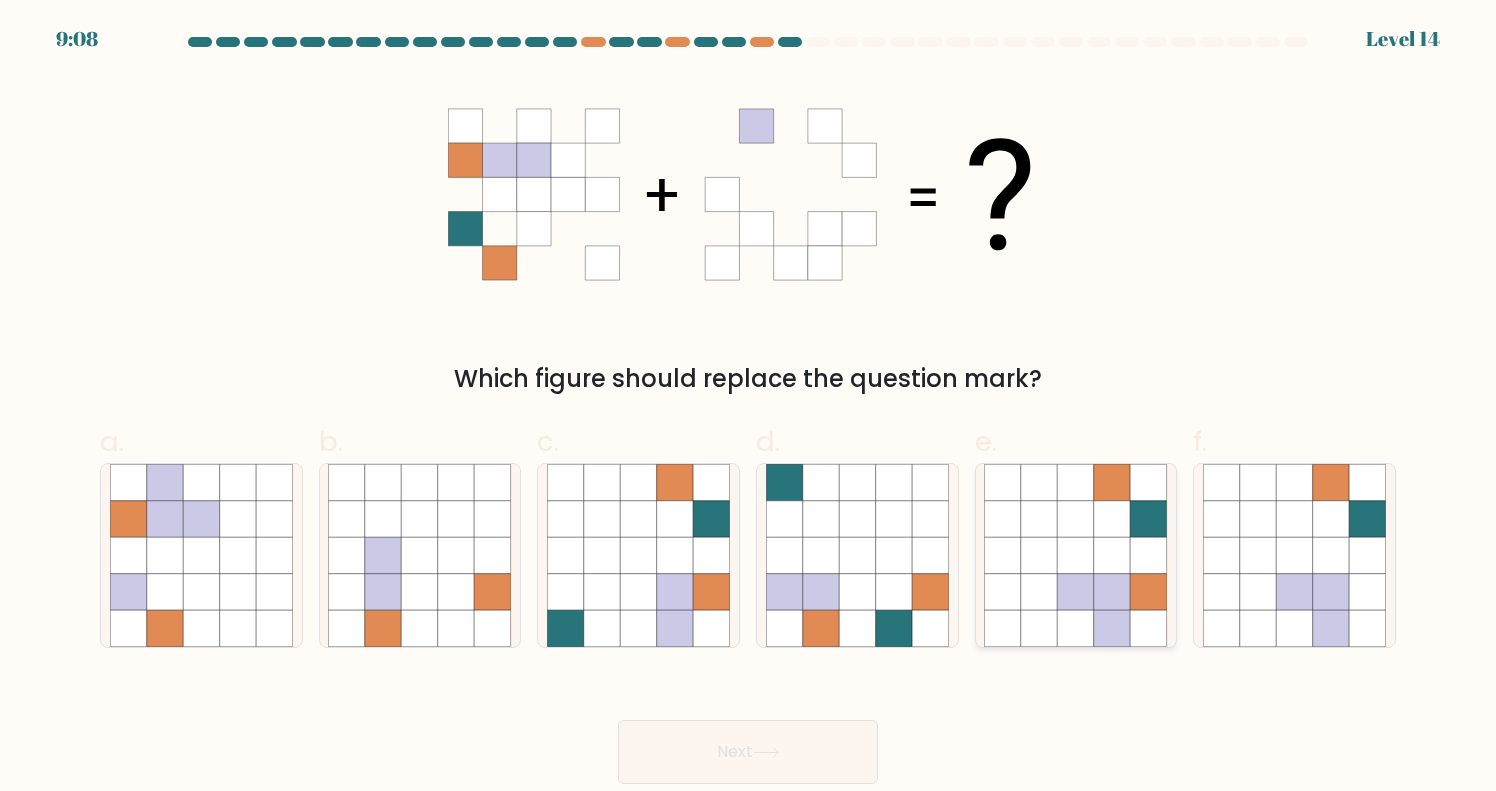 click 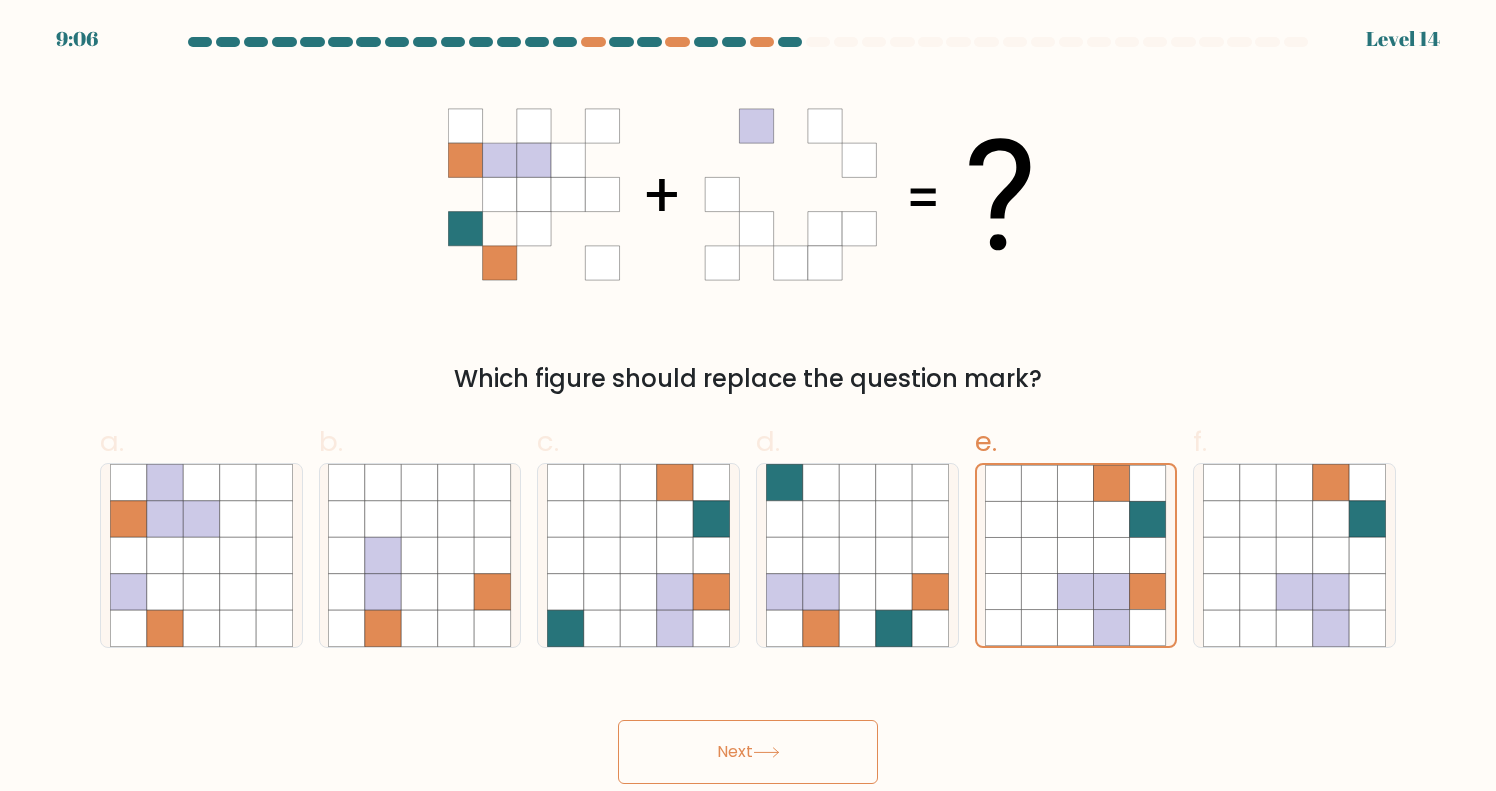 click on "Next" at bounding box center [748, 752] 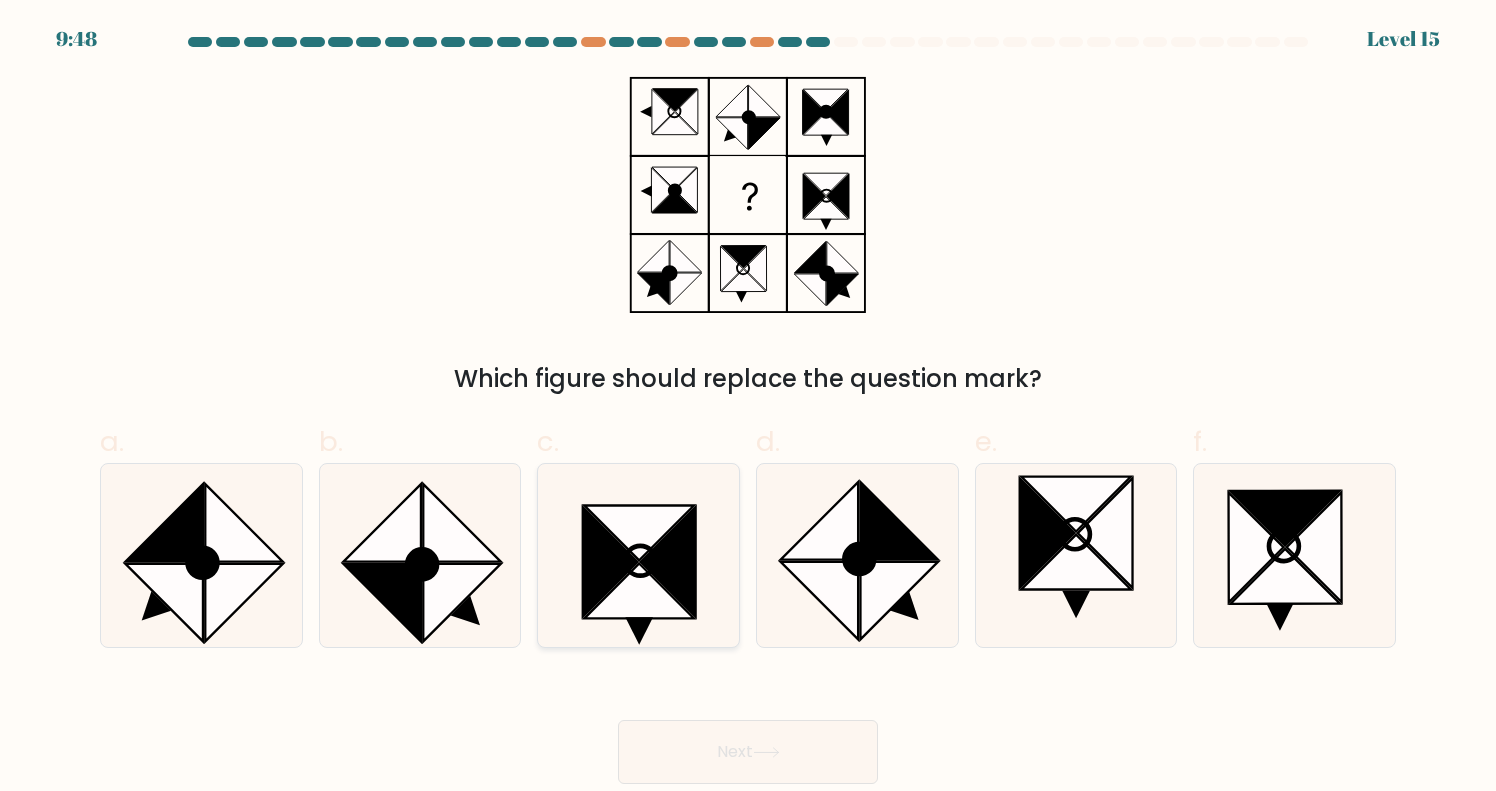 click 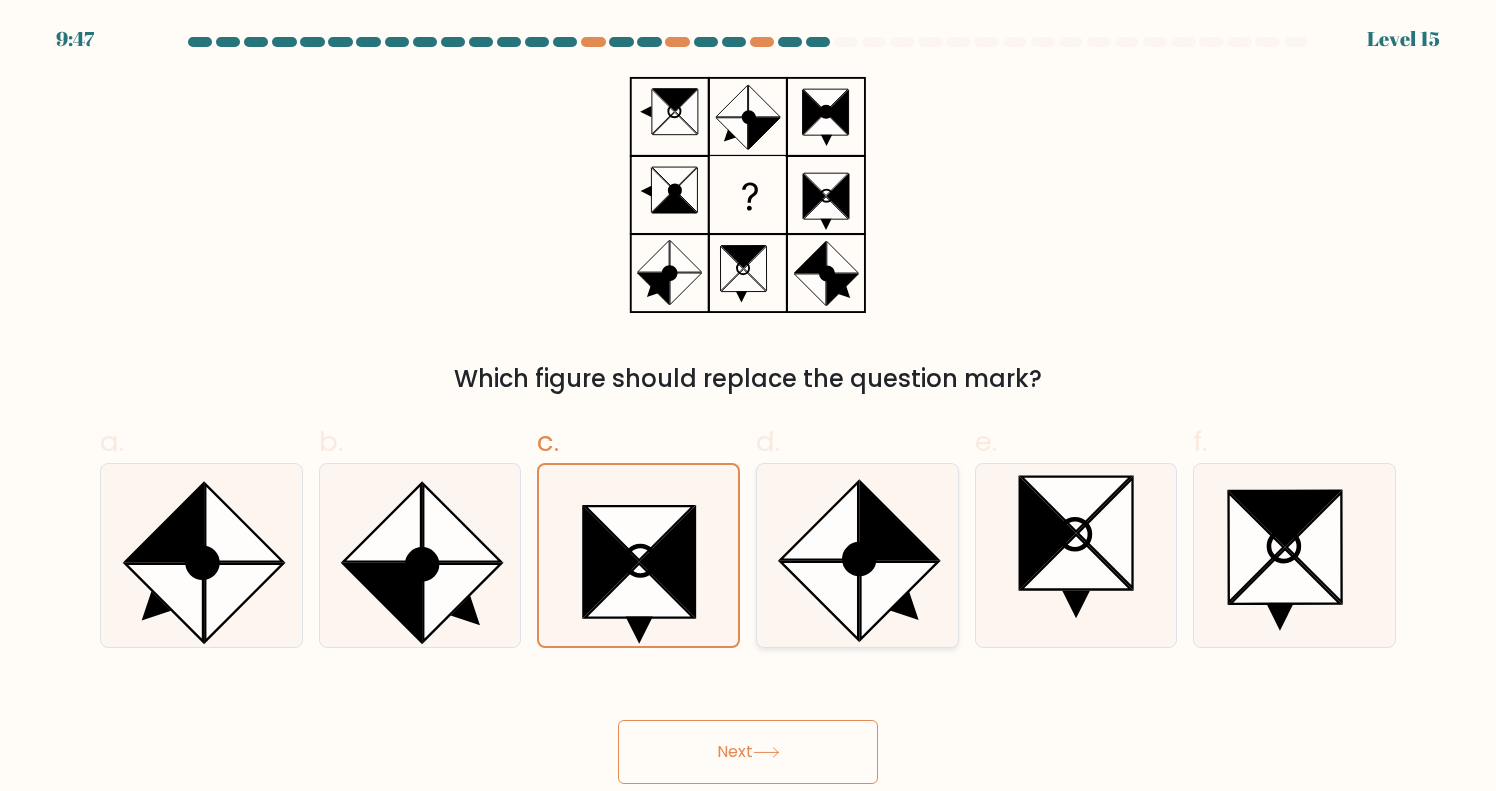 click 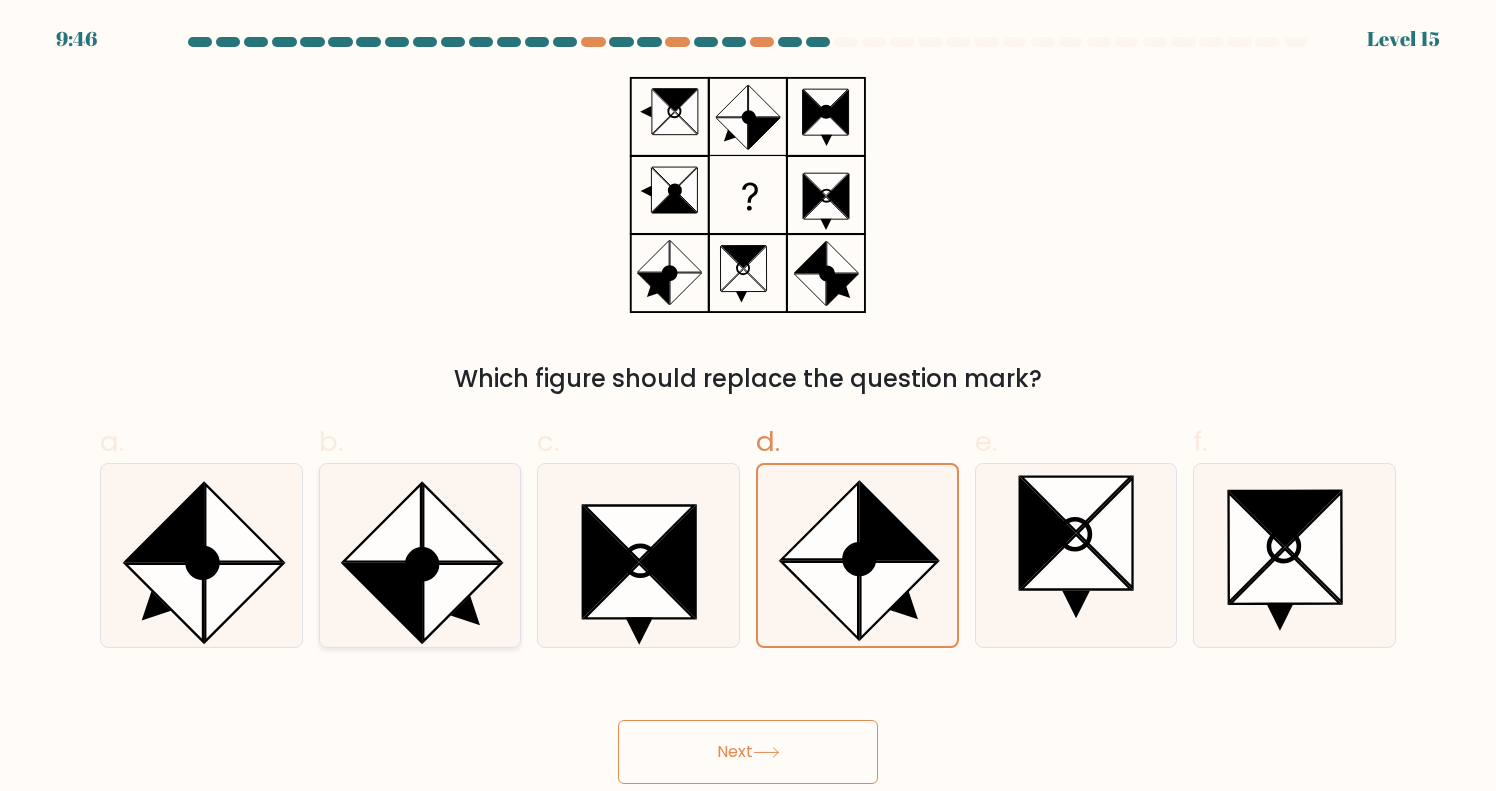 click 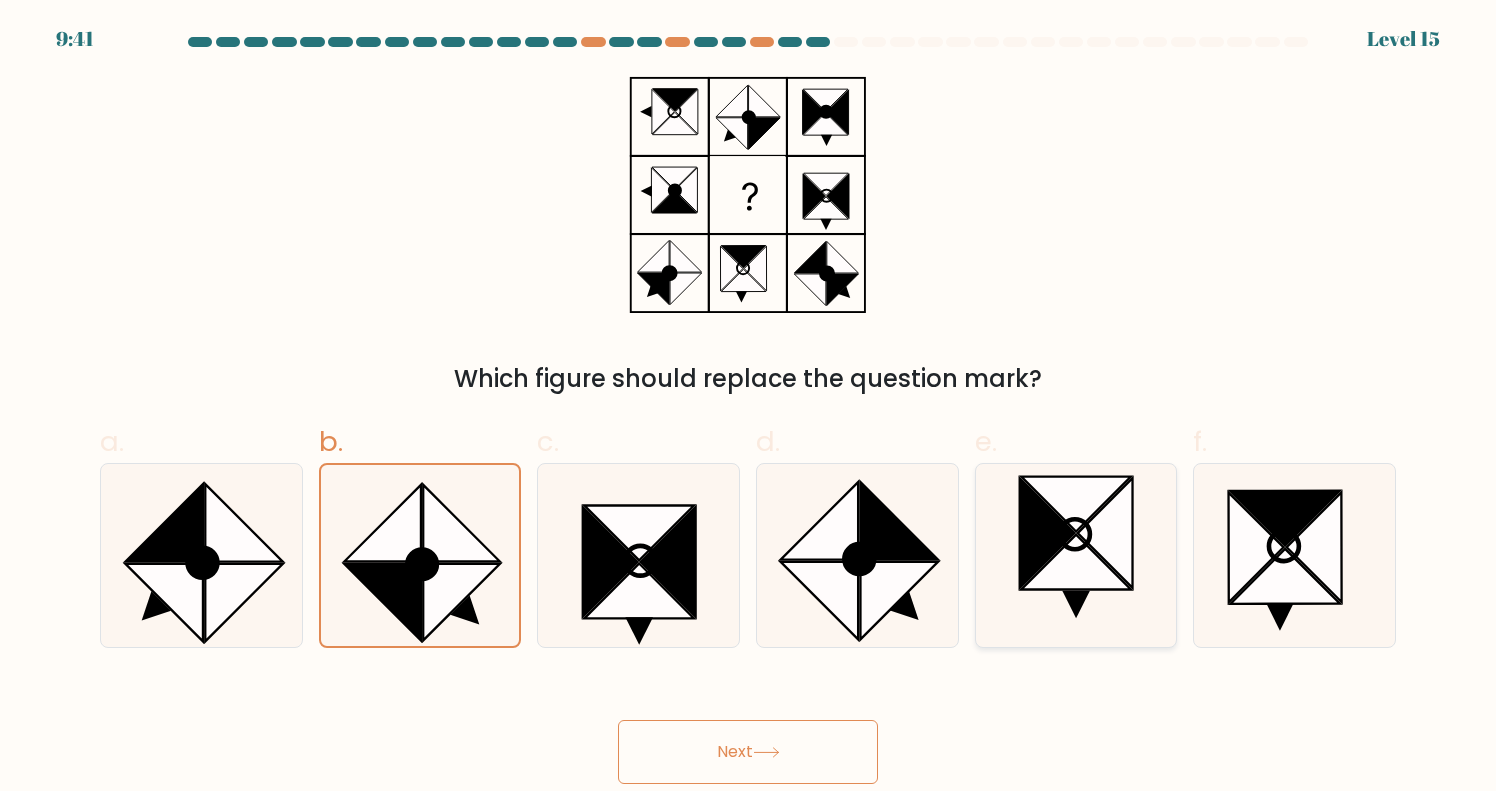 click 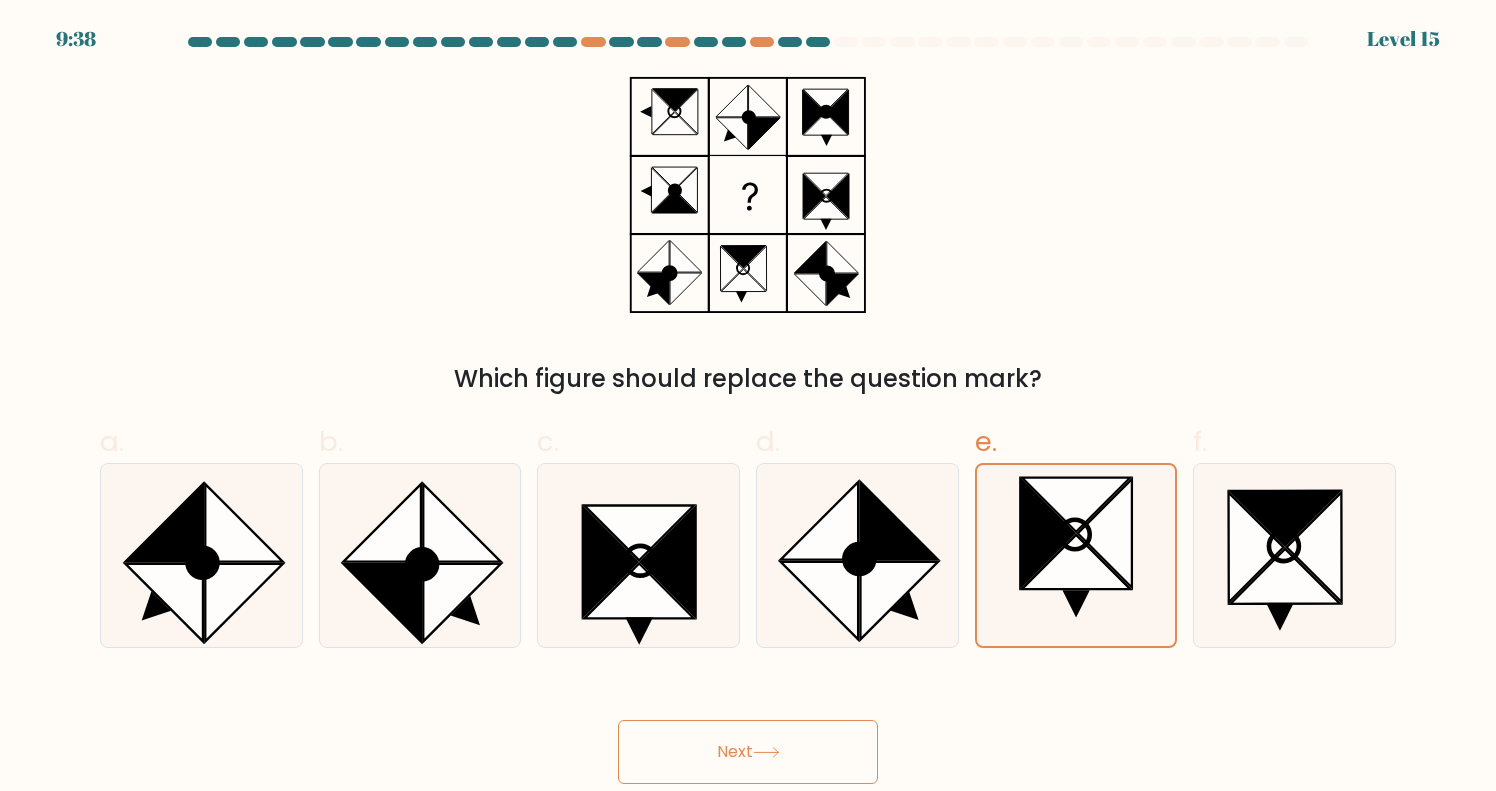 click on "Next" at bounding box center [748, 752] 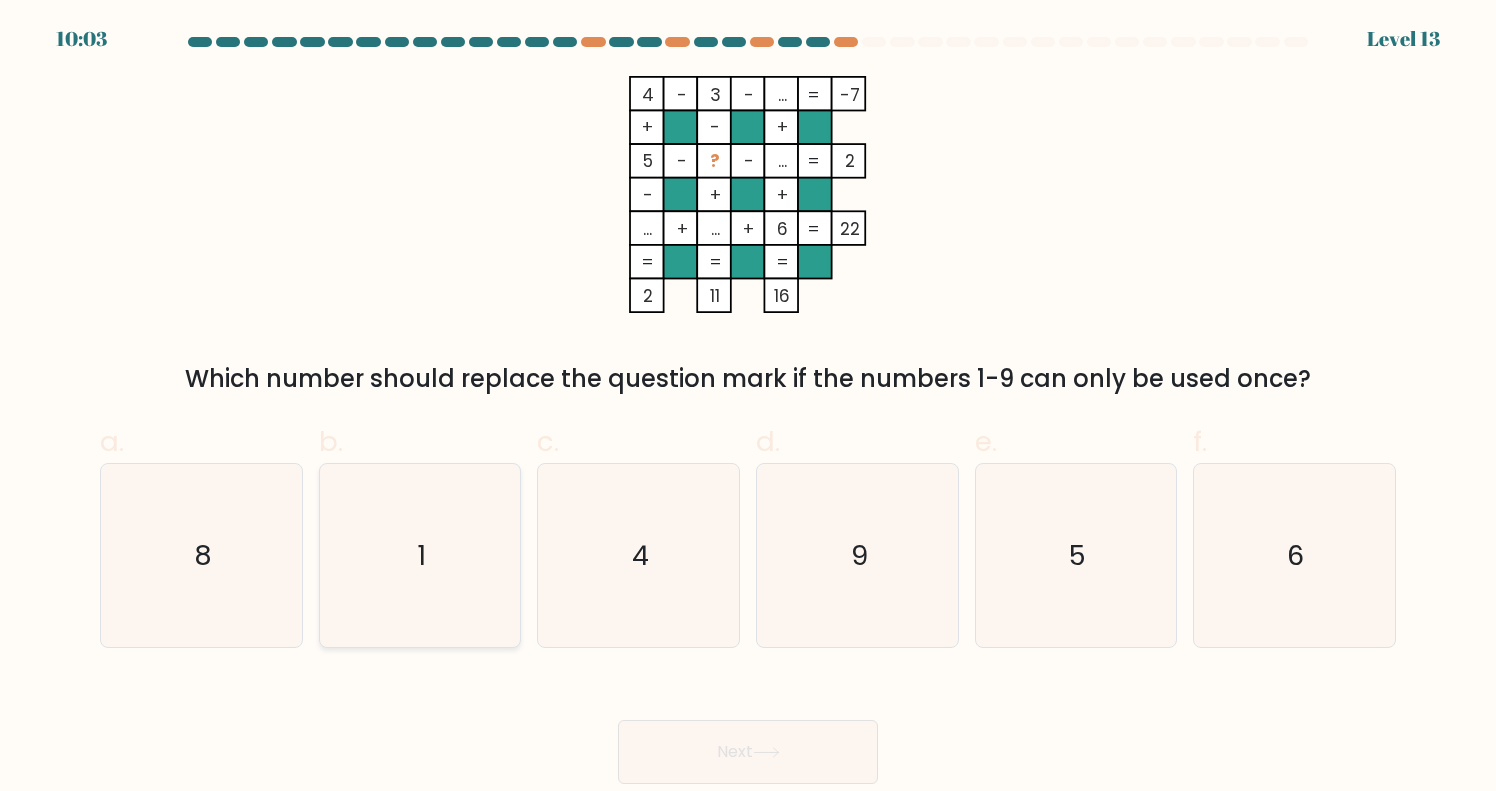 click on "1" 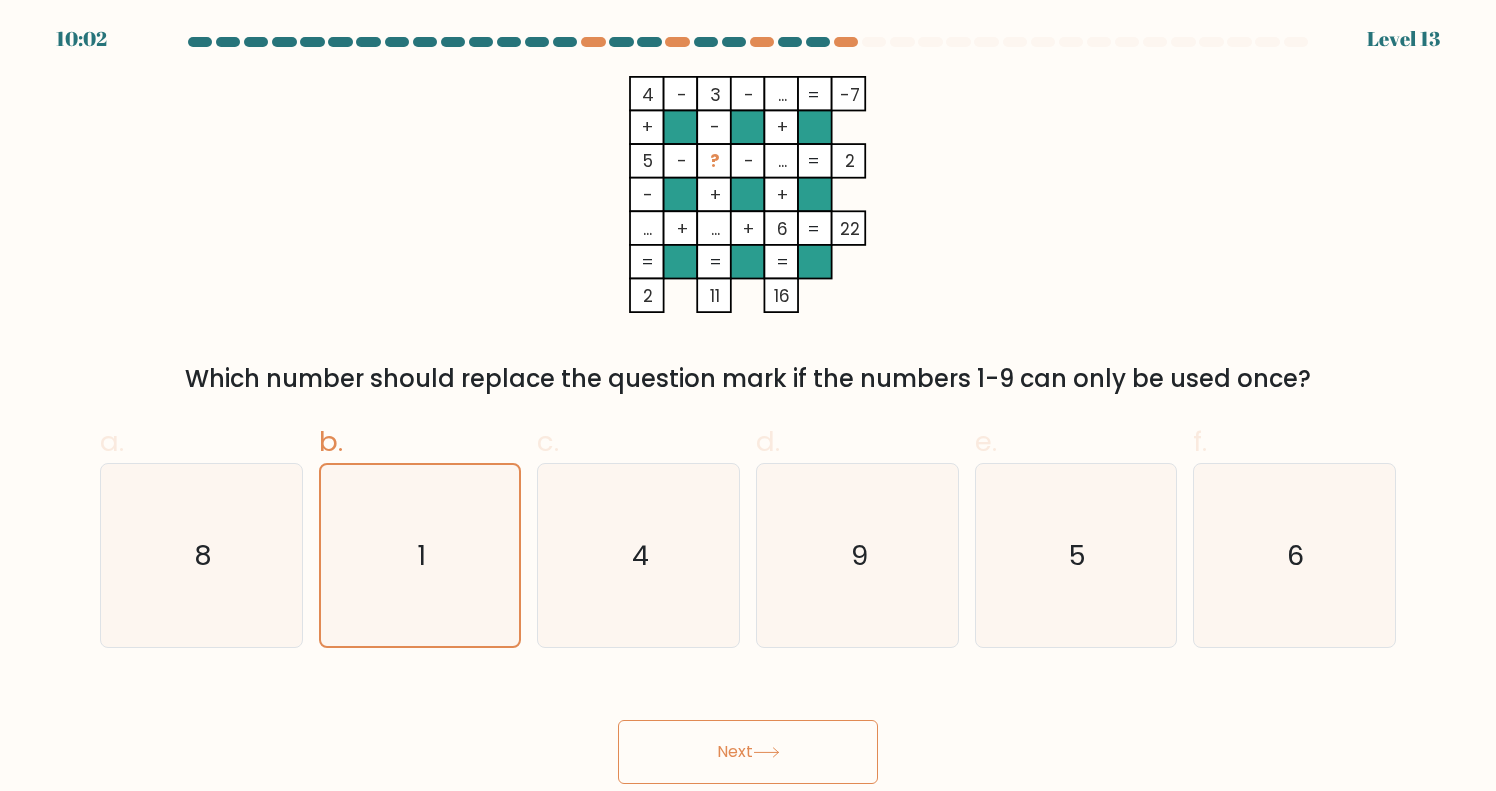 click on "Next" at bounding box center (748, 752) 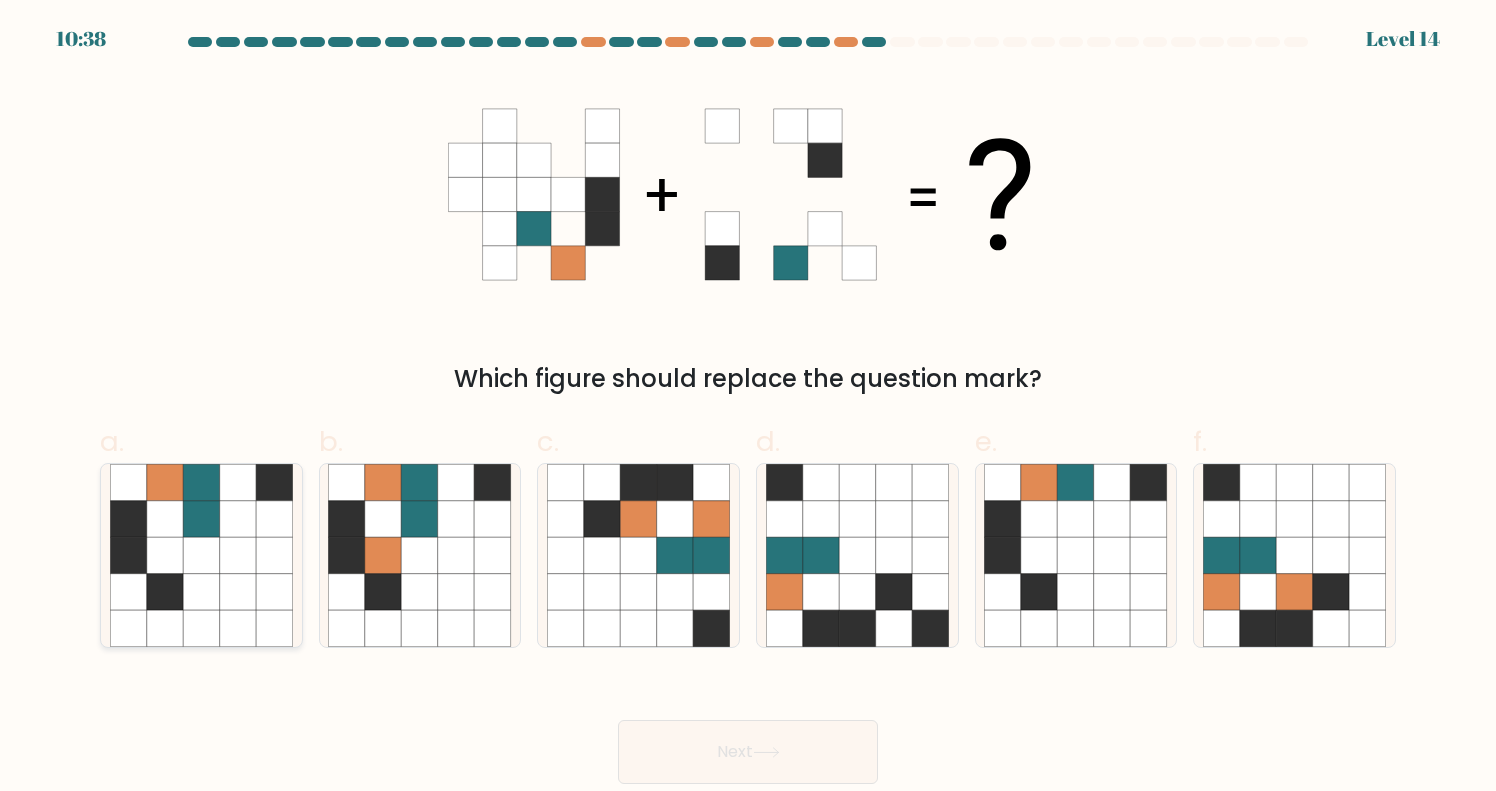 click 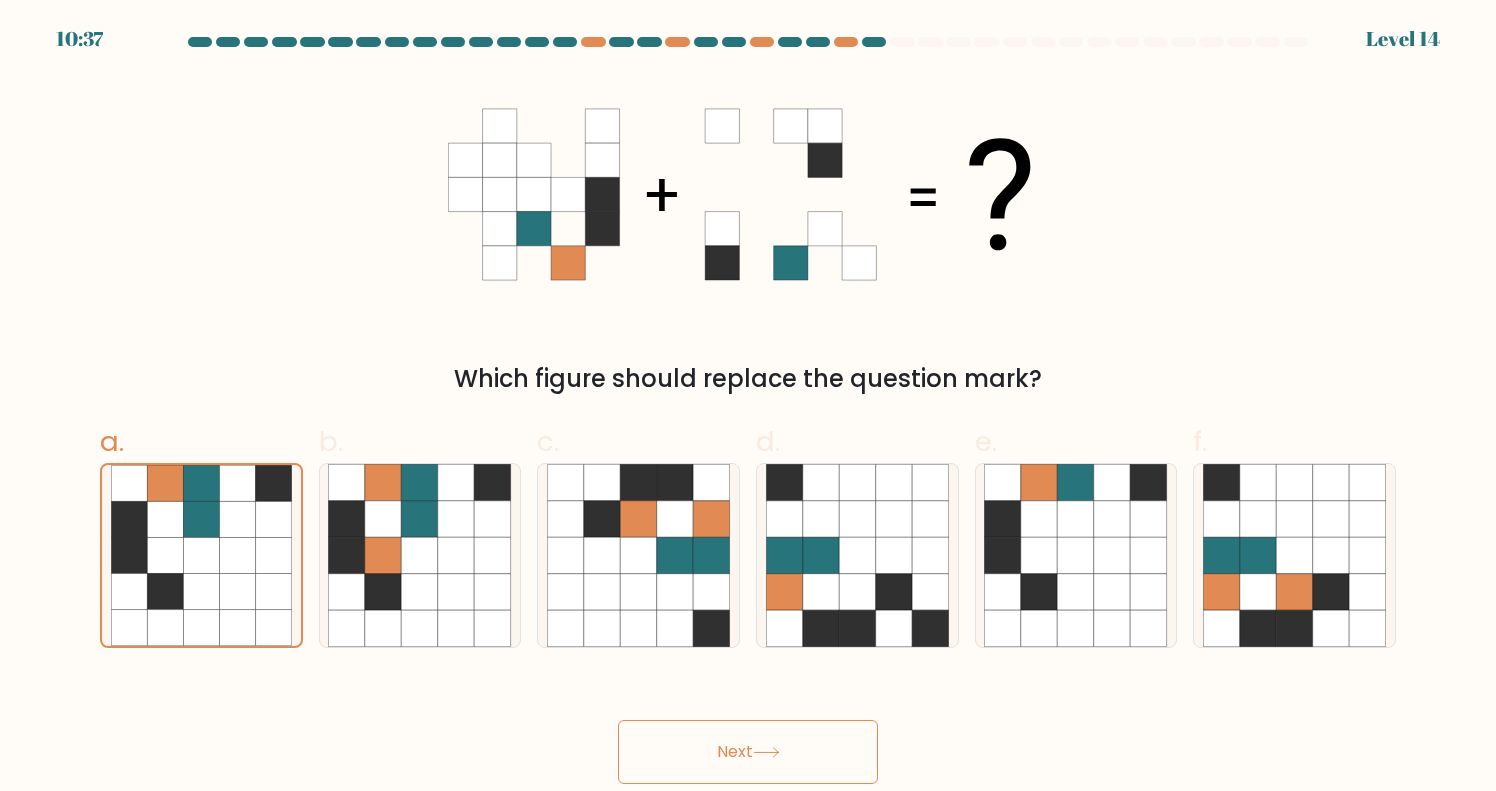 click on "Next" at bounding box center [748, 752] 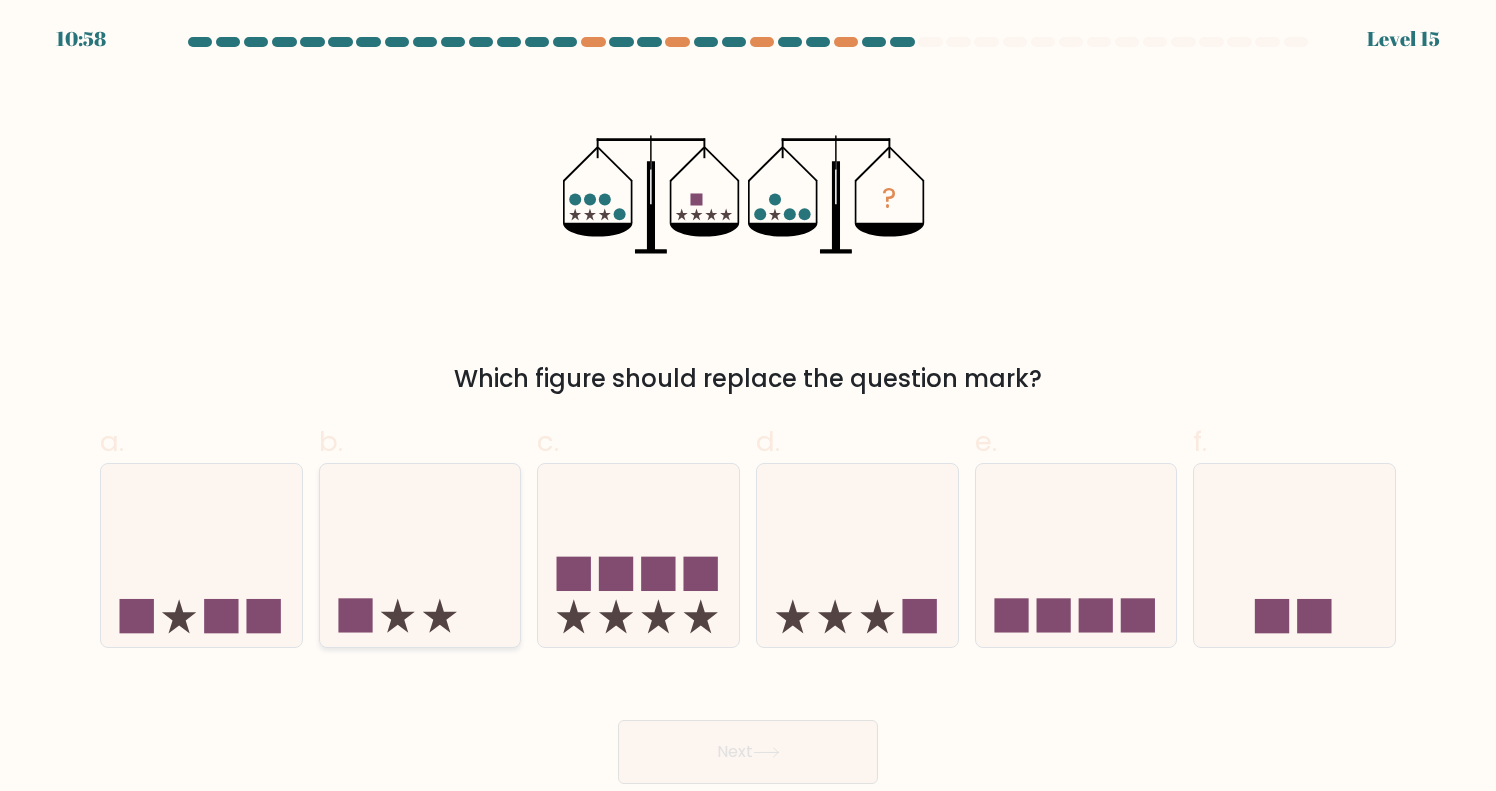 click 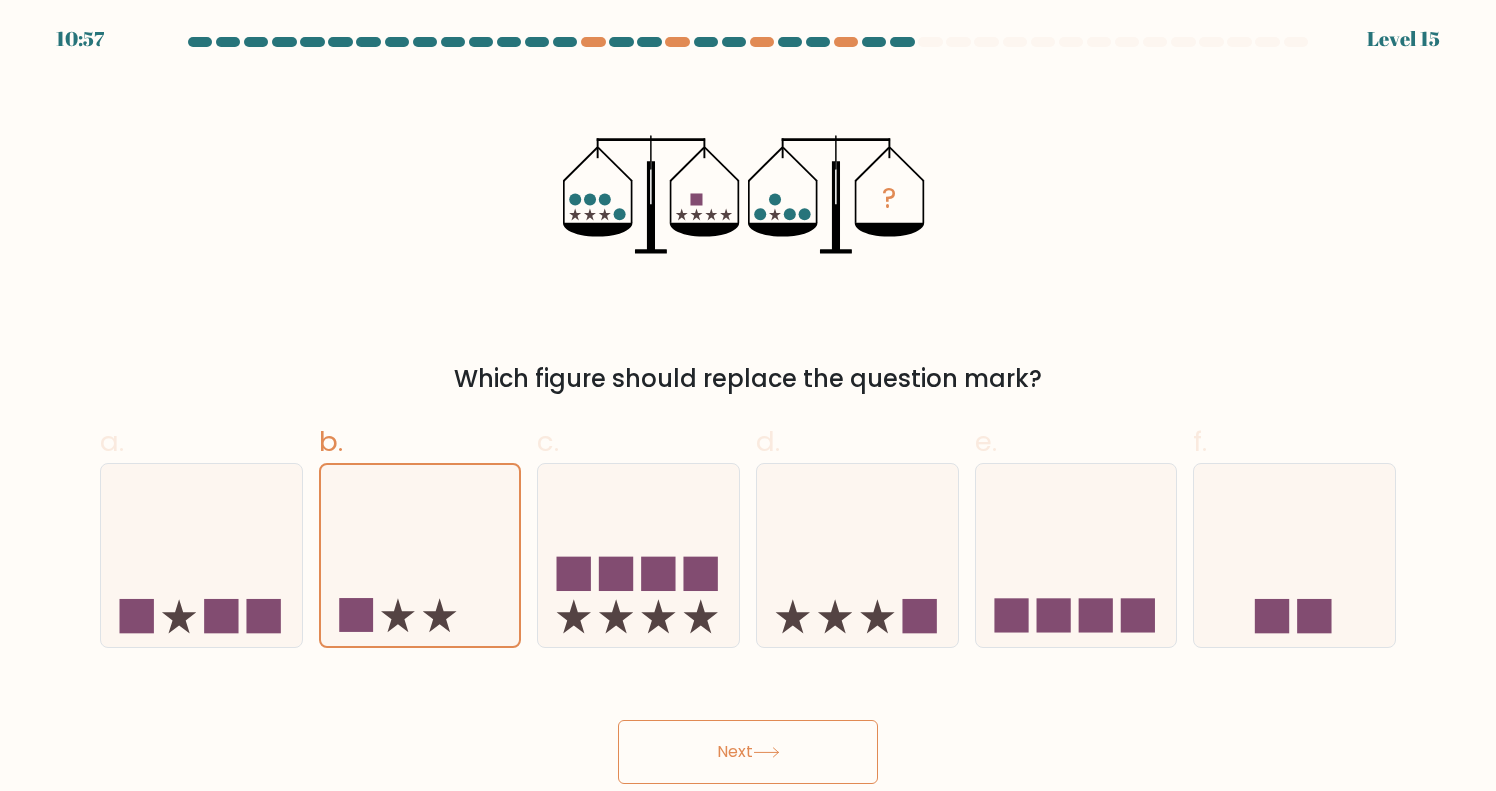 click on "Next" at bounding box center (748, 752) 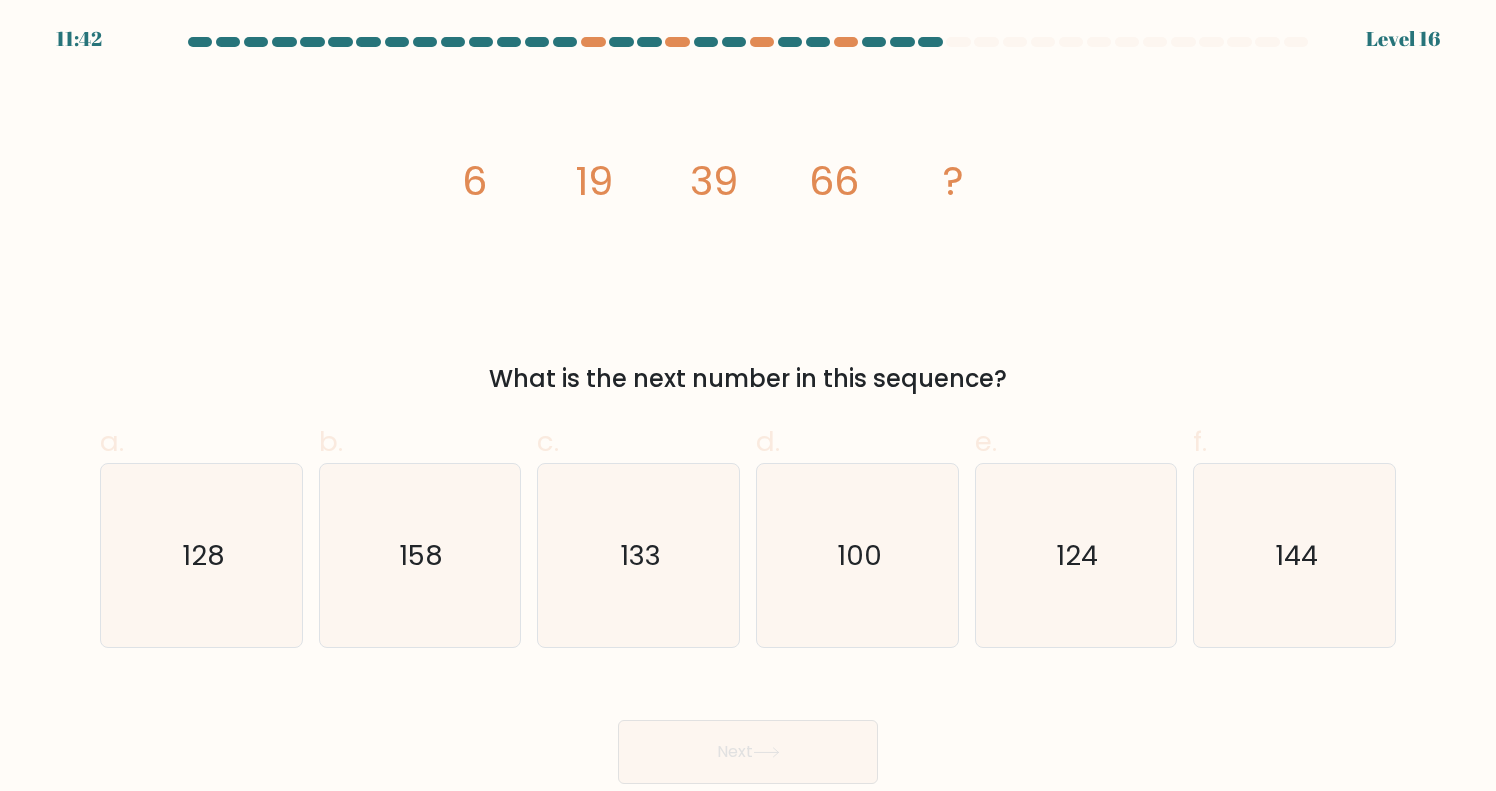 click on "What is the next number in this sequence?" at bounding box center [748, 379] 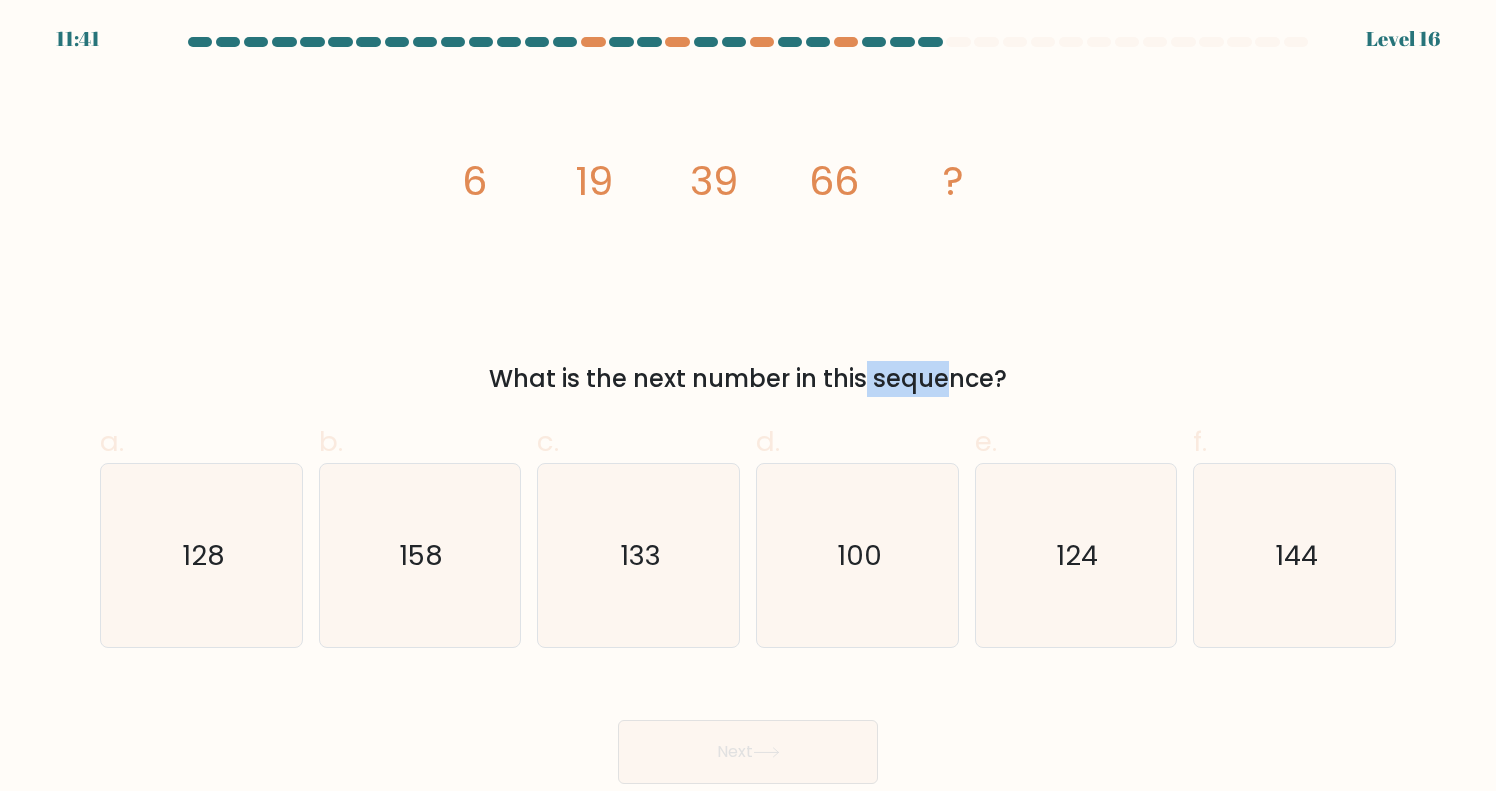 click on "What is the next number in this sequence?" at bounding box center (748, 379) 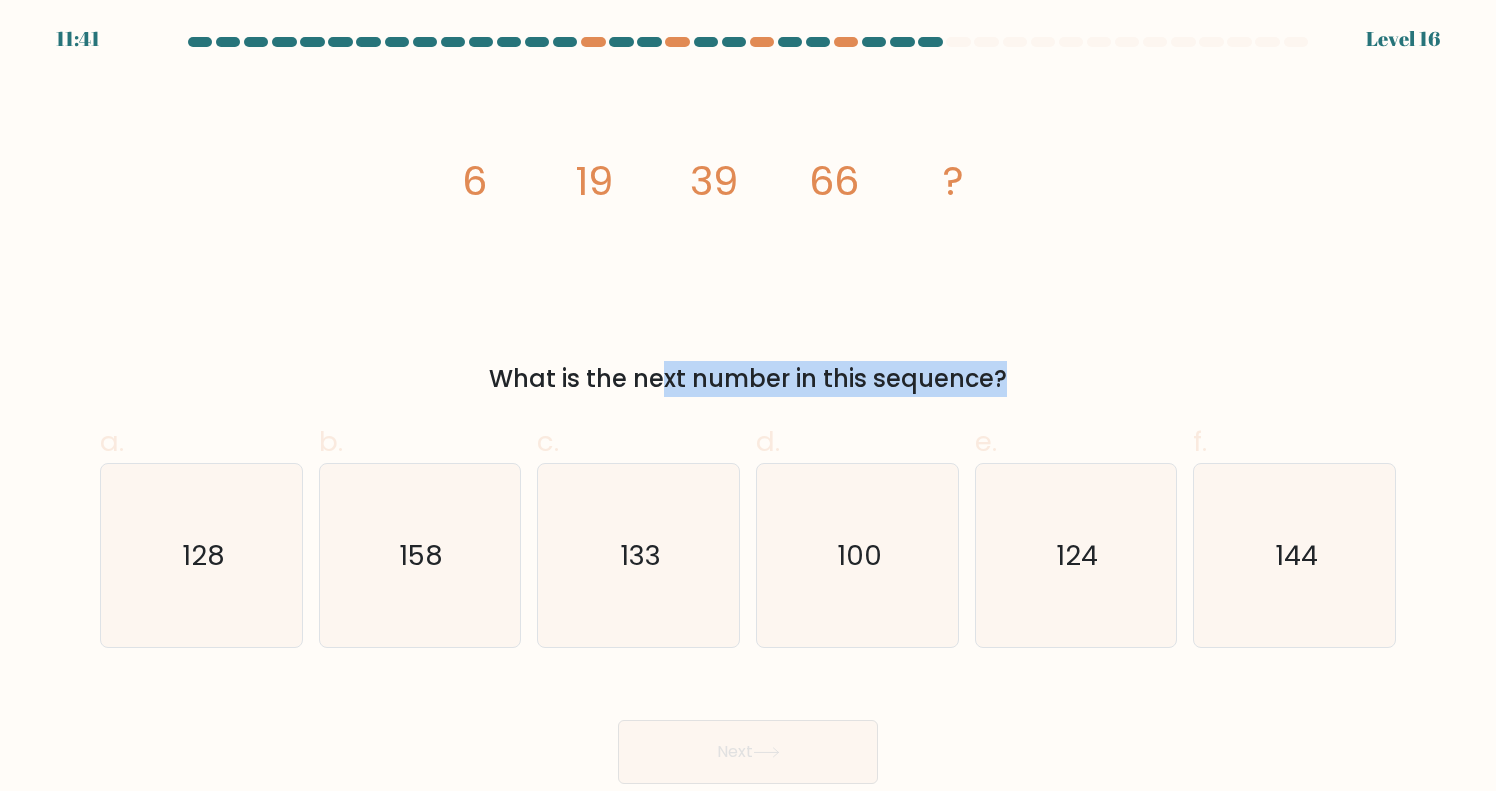 click on "What is the next number in this sequence?" at bounding box center [748, 379] 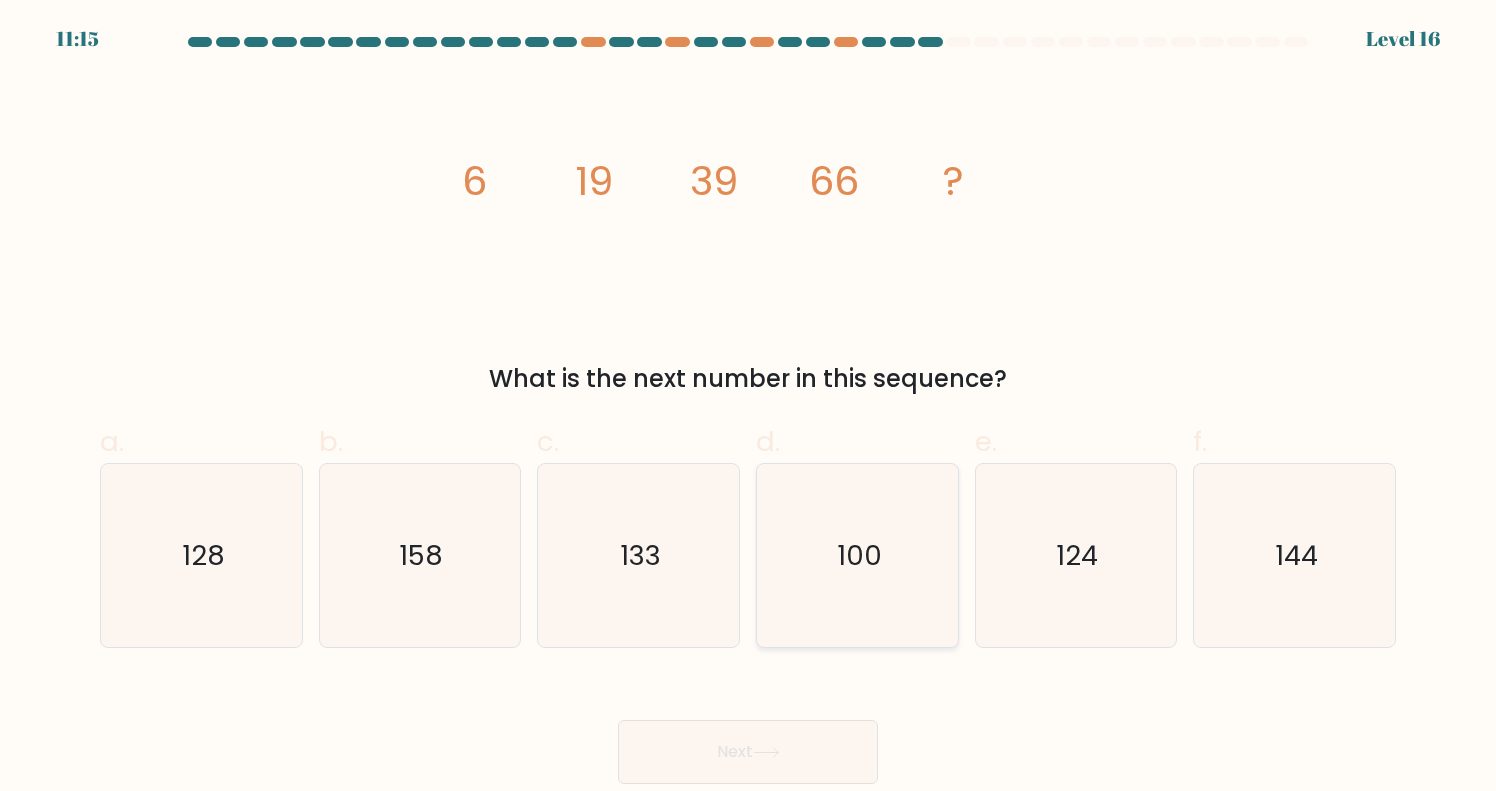 click on "100" 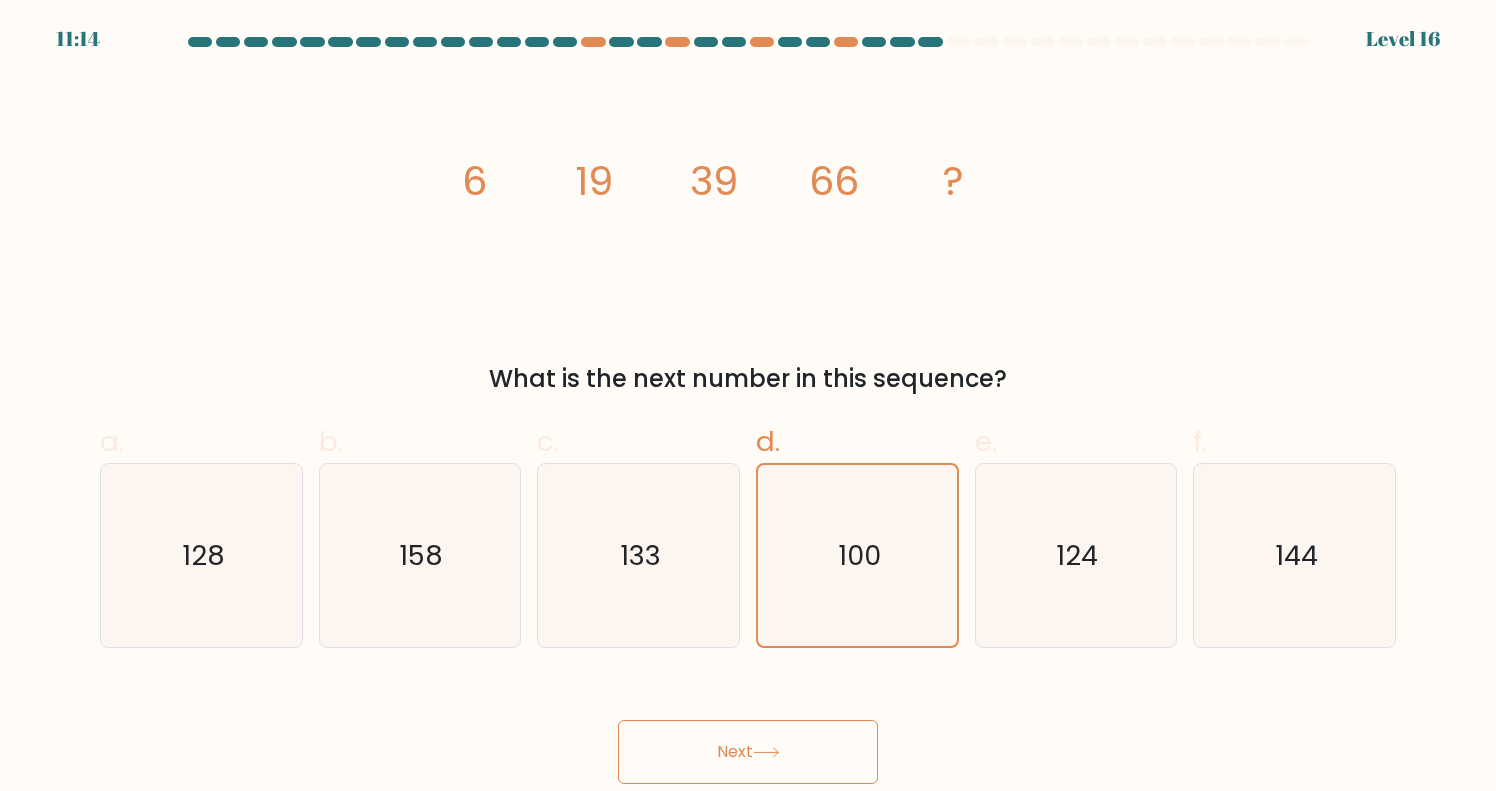 click on "Next" at bounding box center [748, 752] 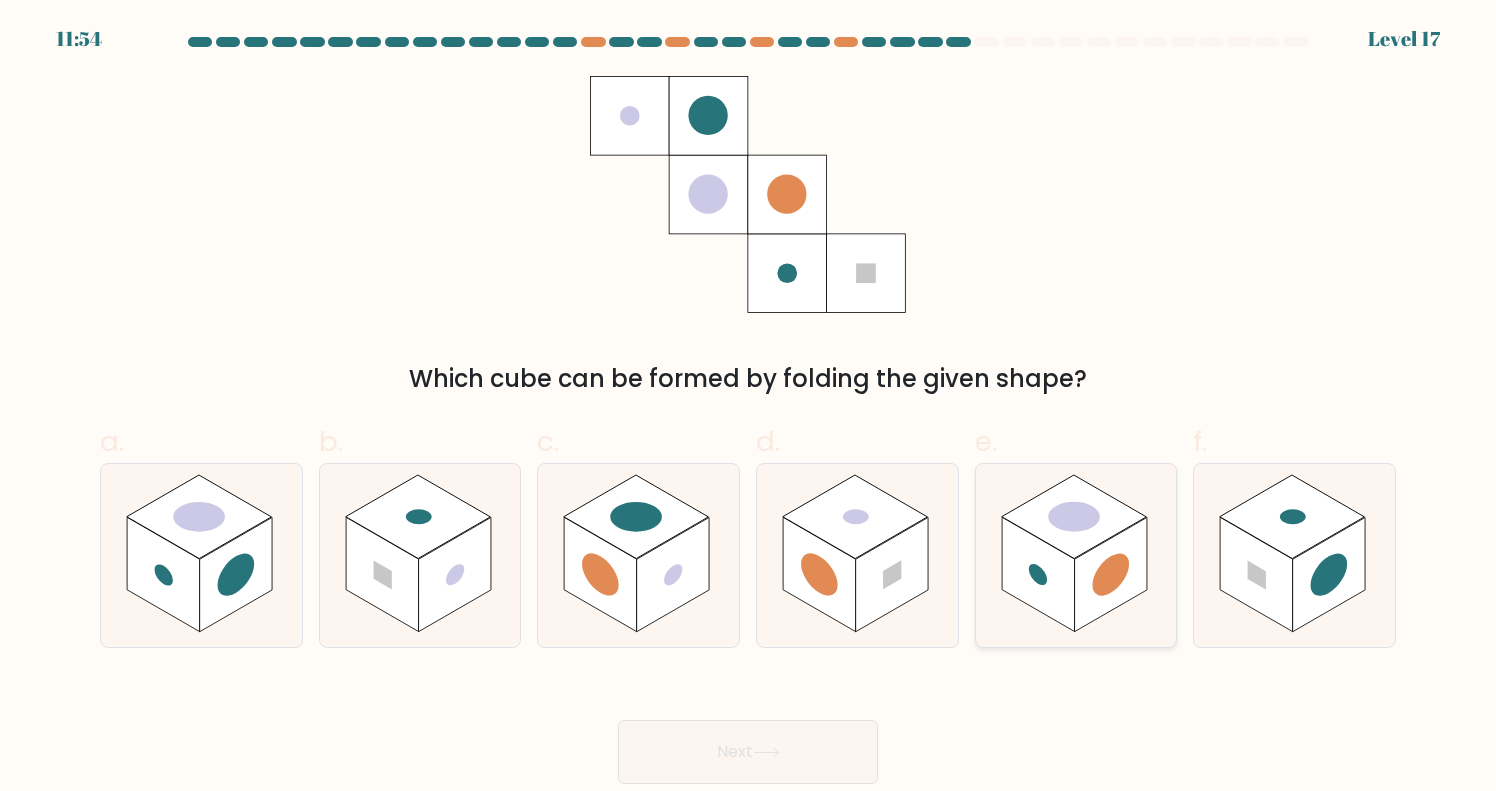 click 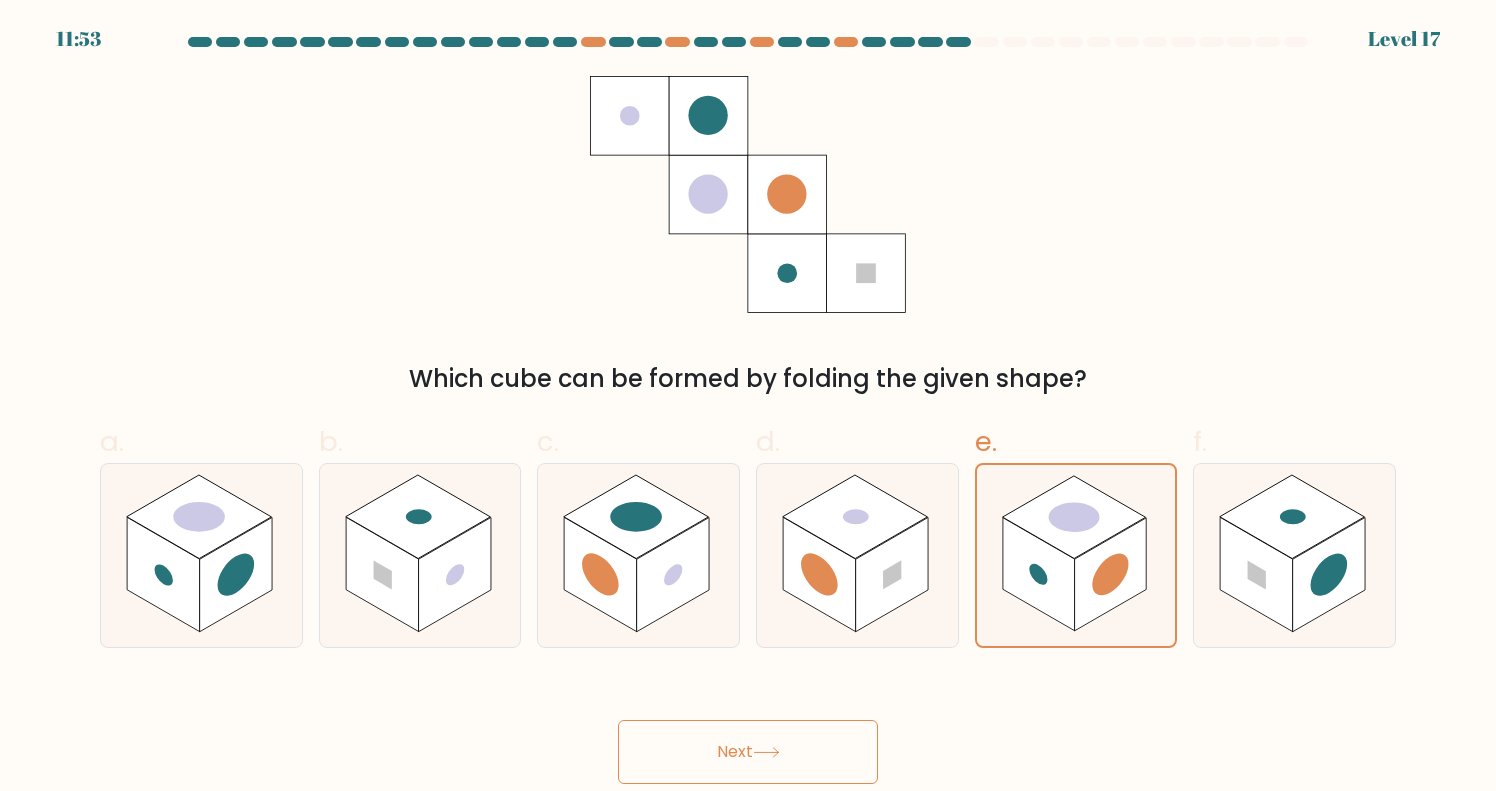 click on "Next" at bounding box center (748, 752) 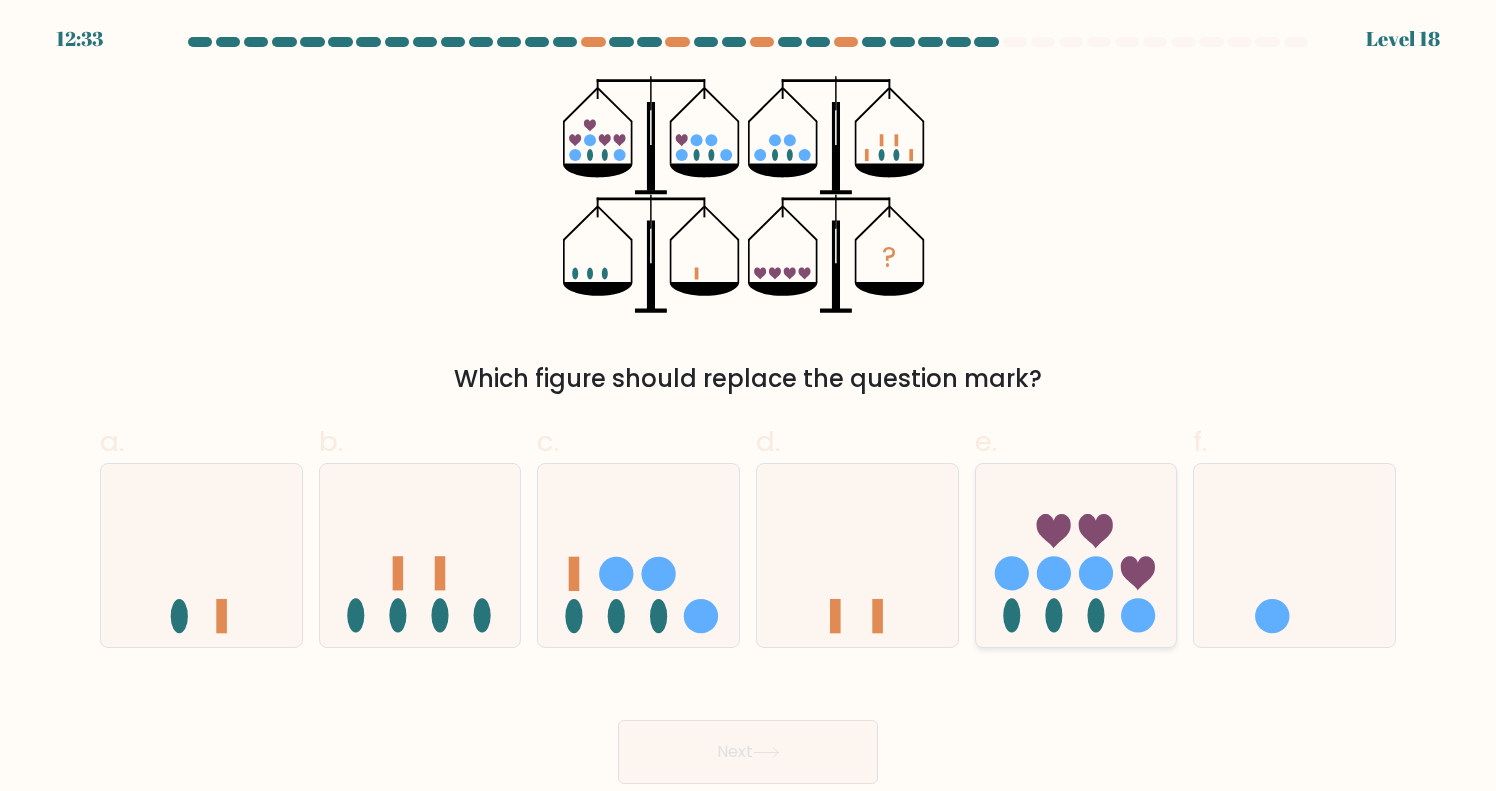 click 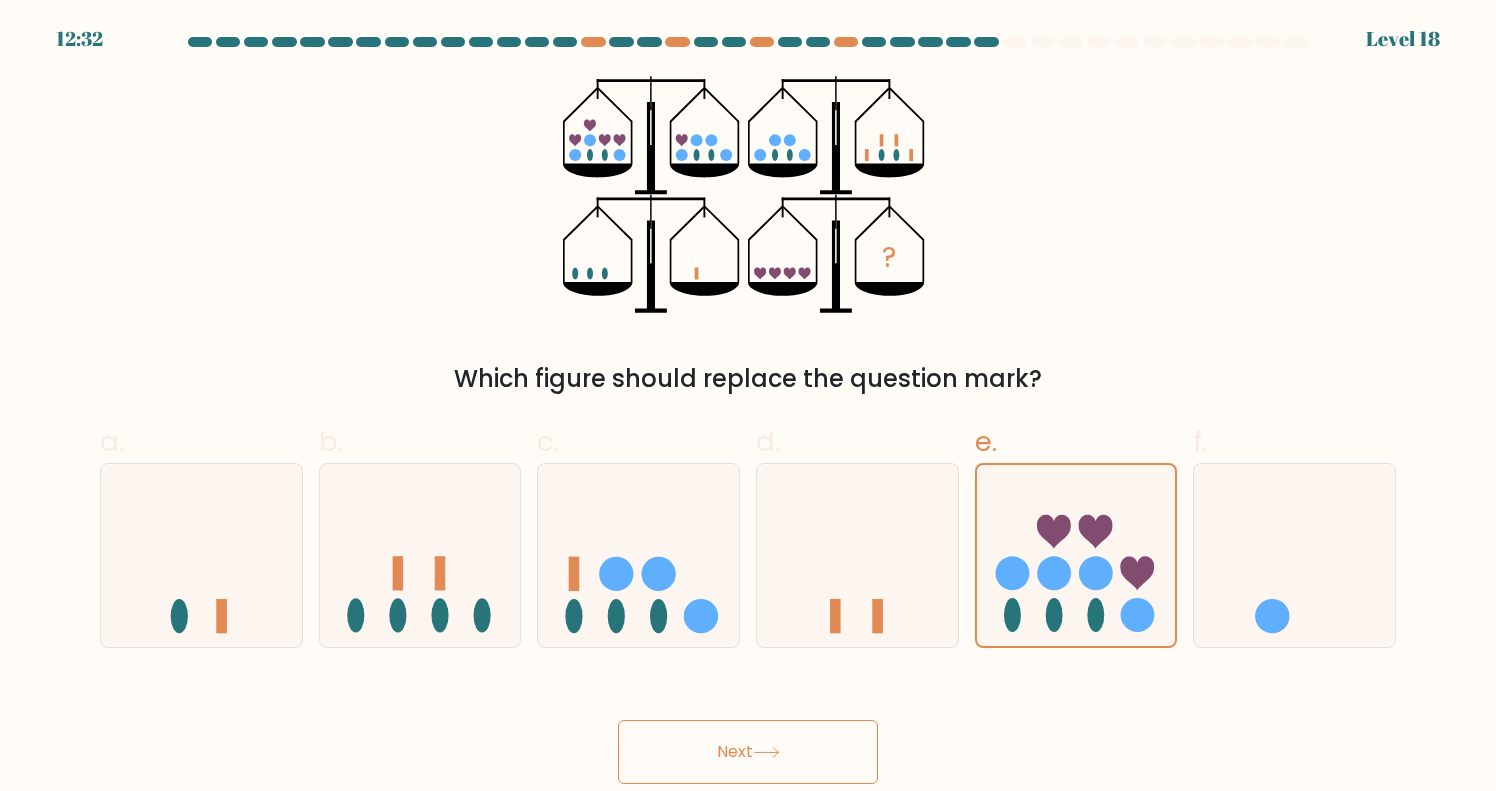 click on "Next" at bounding box center [748, 752] 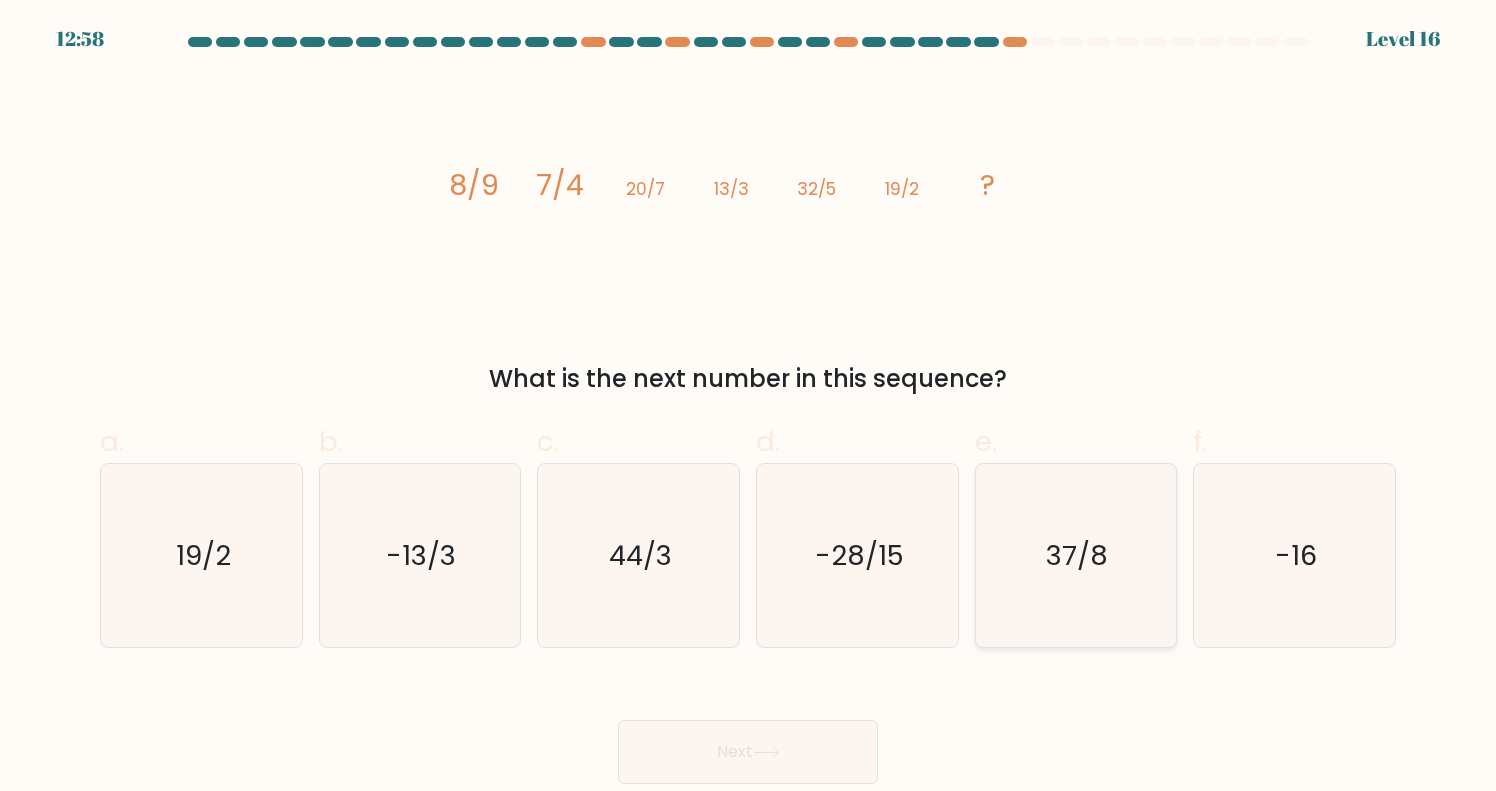click on "37/8" 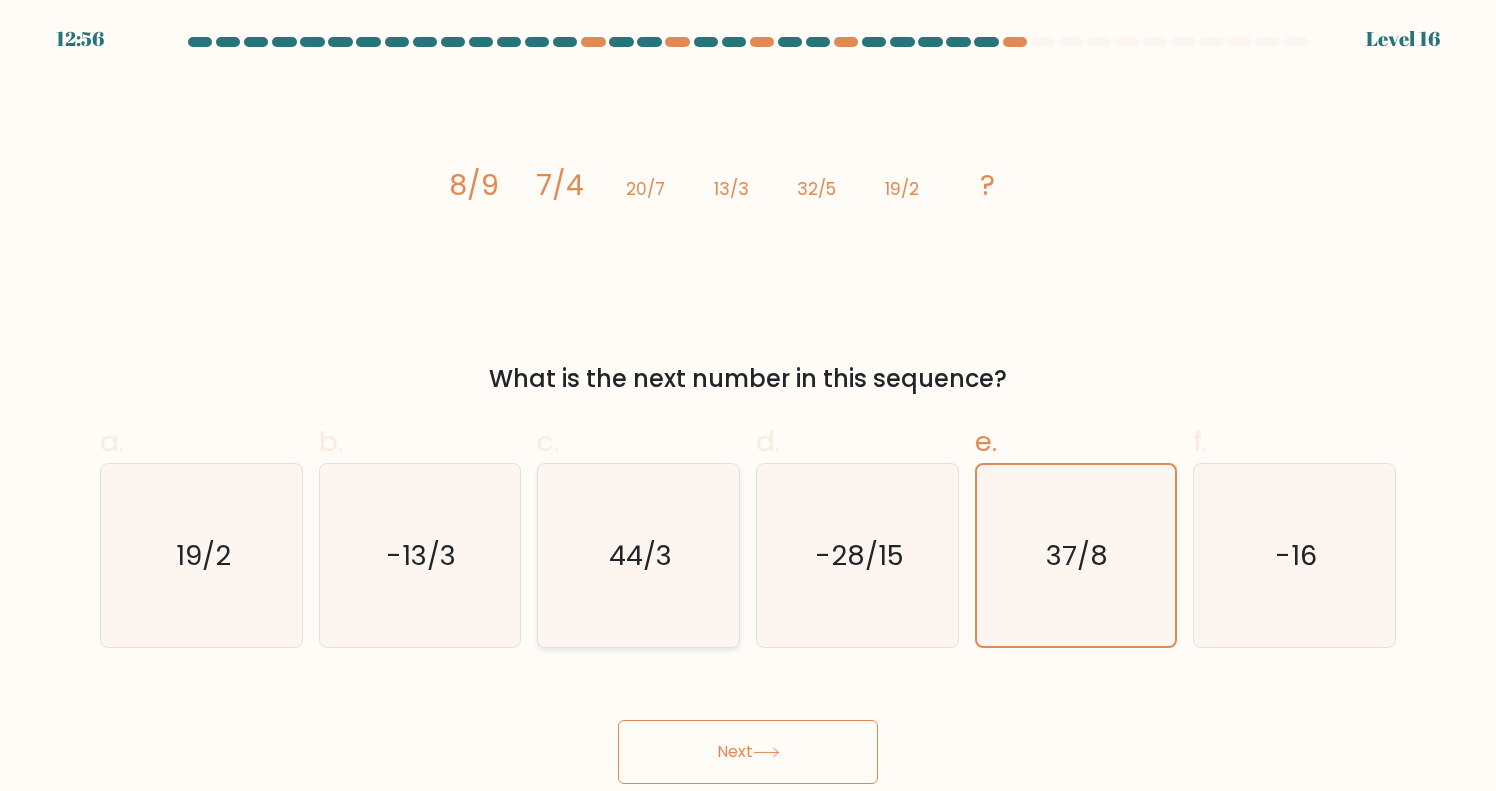 click on "44/3" 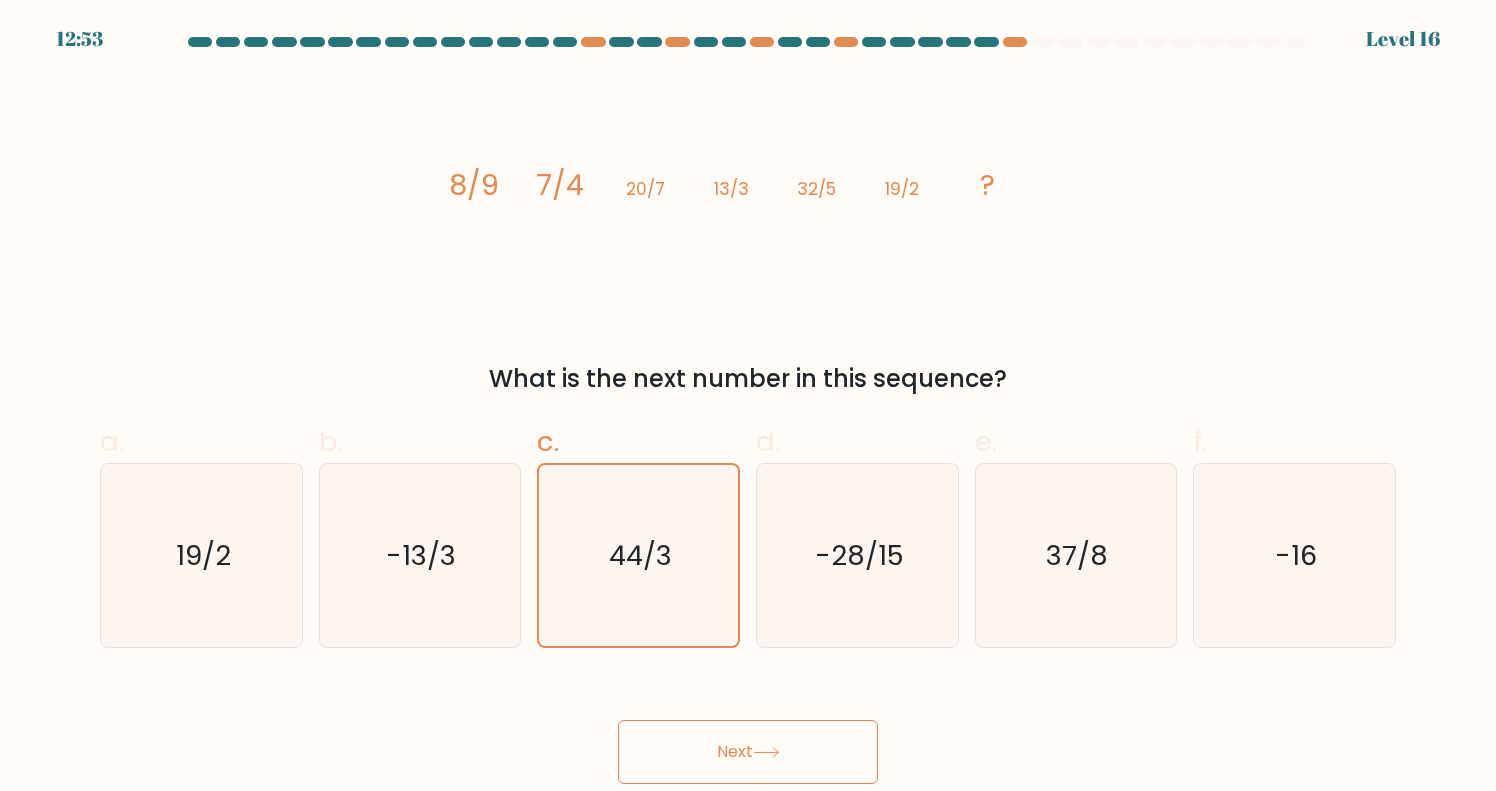 click on "Next" at bounding box center [748, 752] 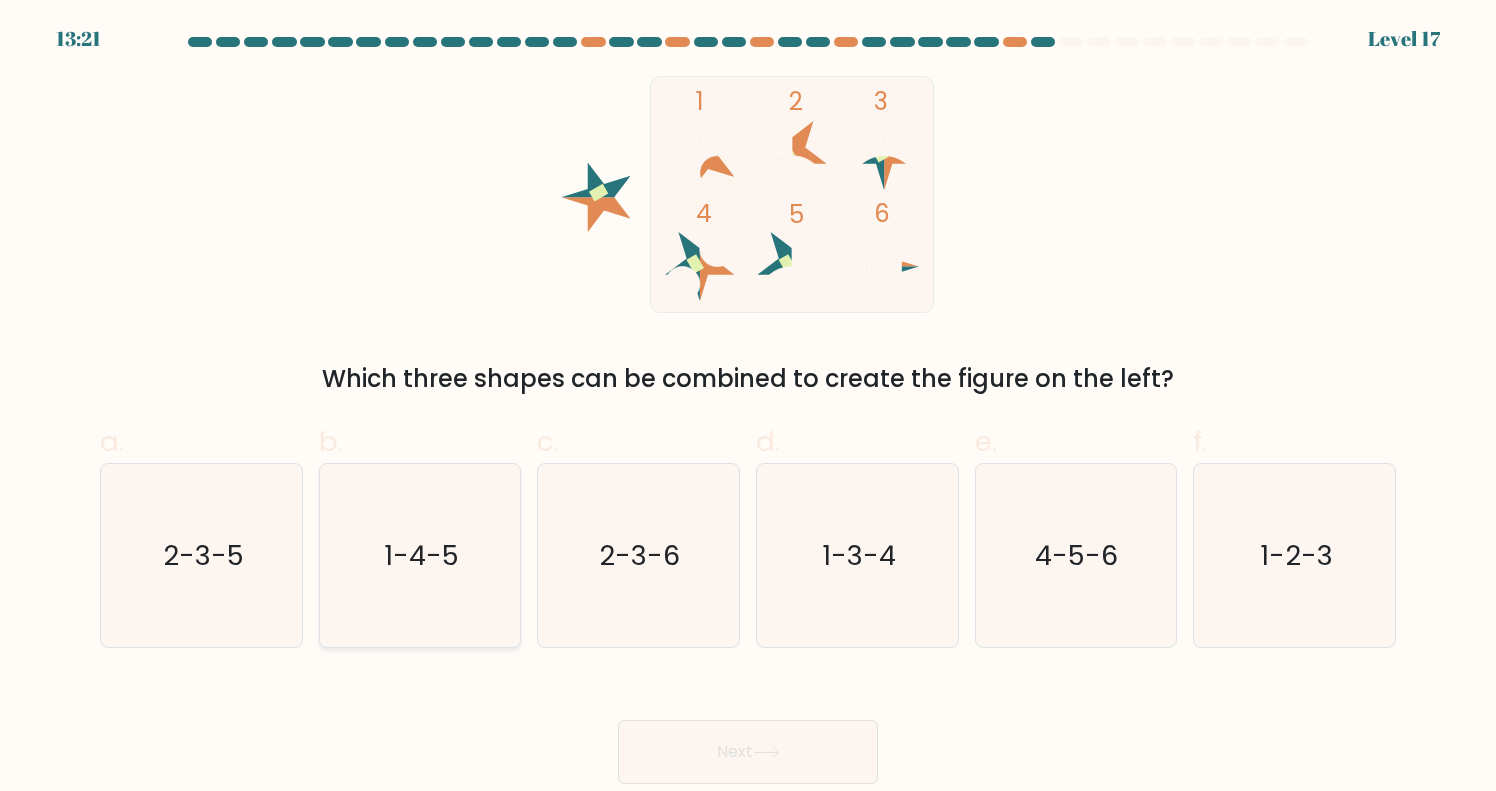 click on "1-4-5" 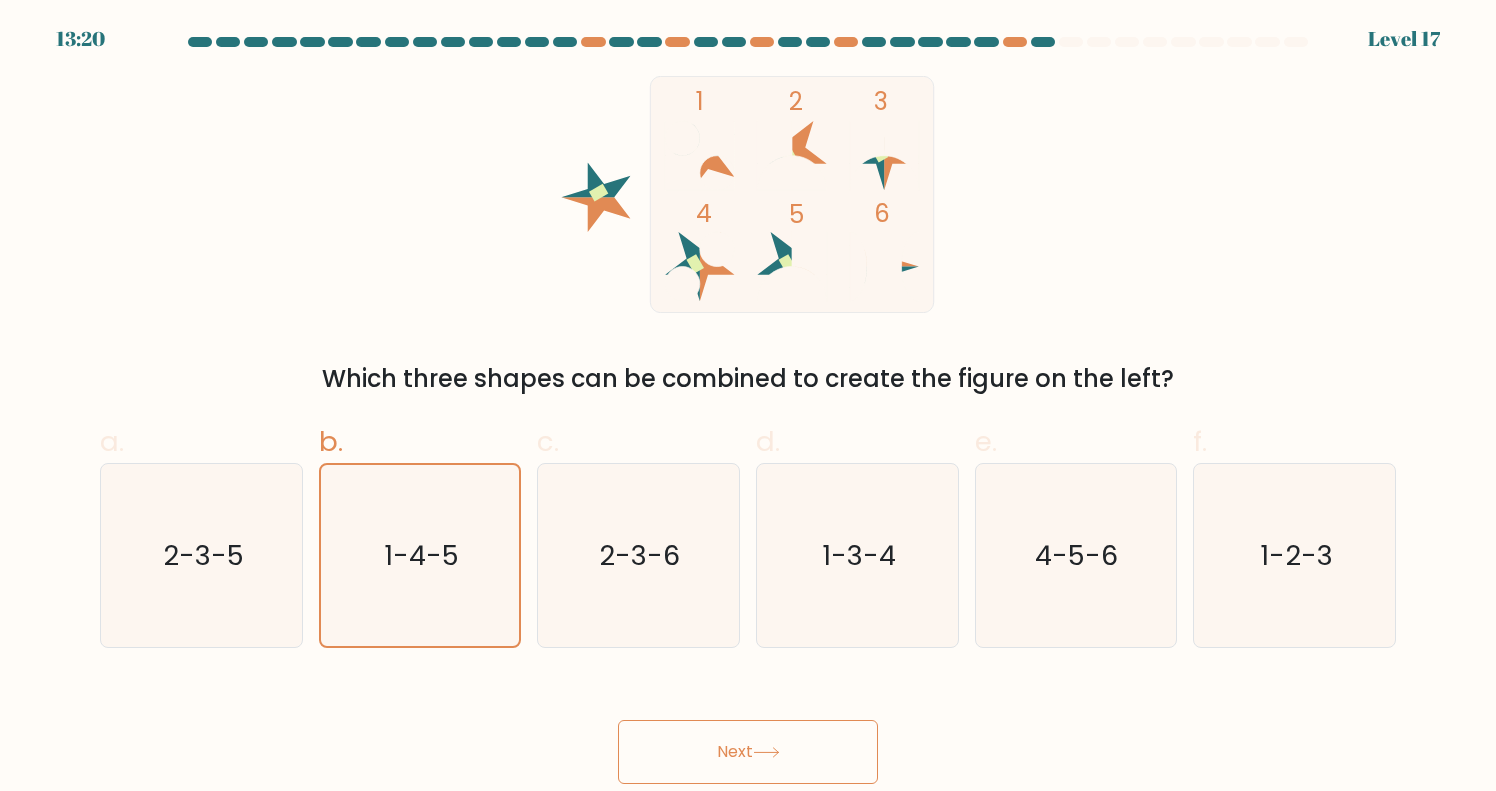 click on "Next" at bounding box center (748, 752) 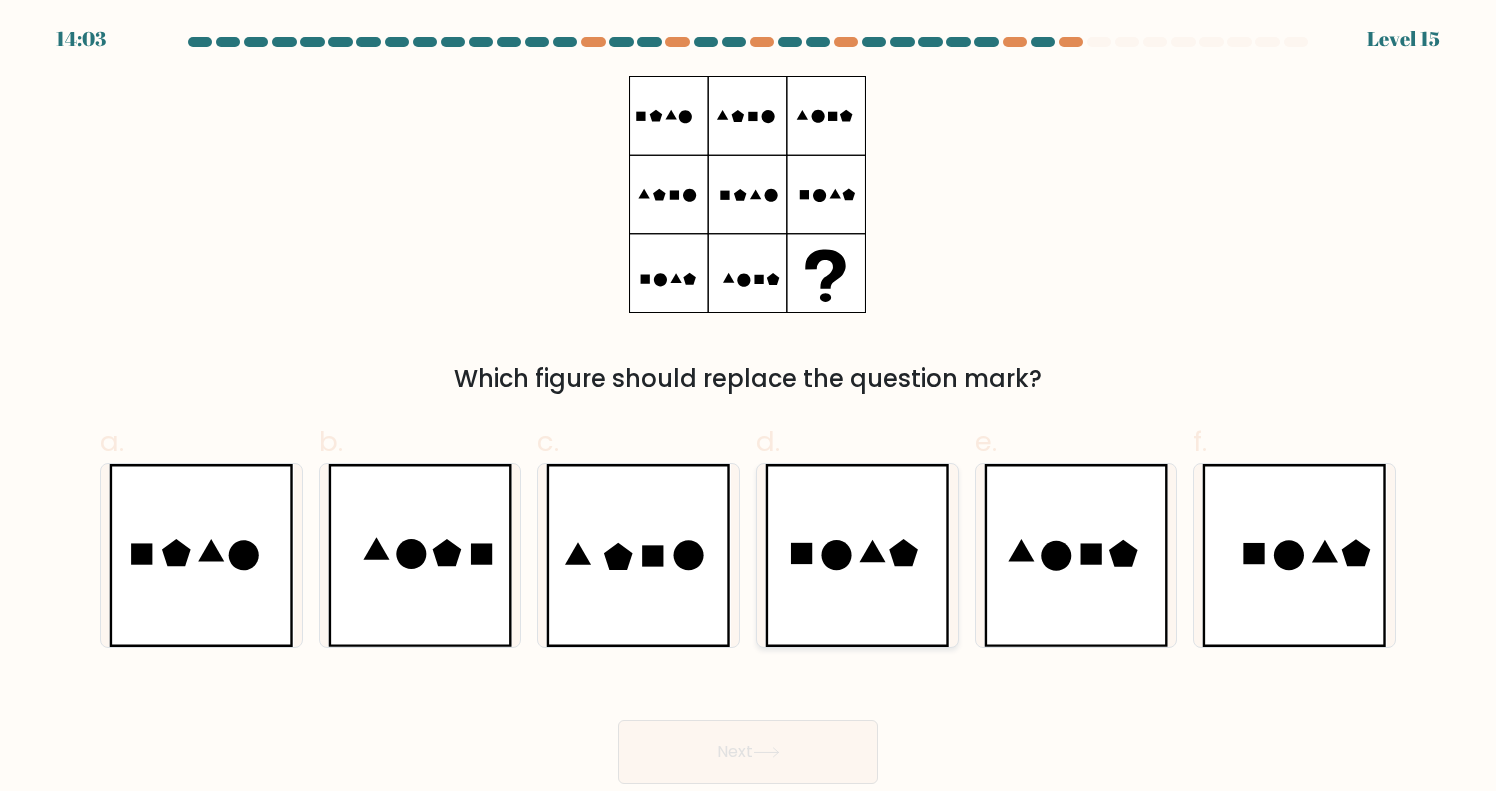 click 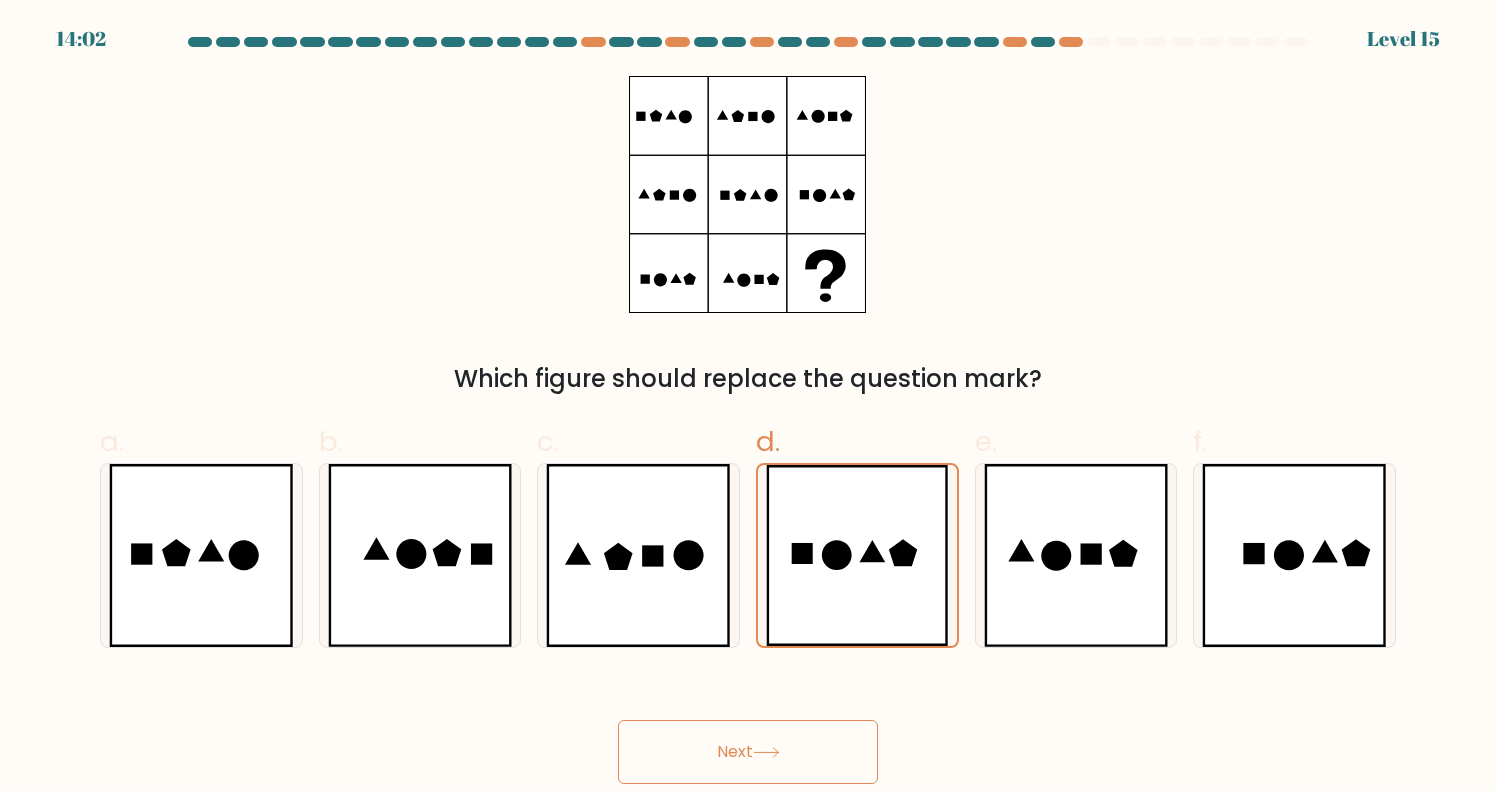 click on "Next" at bounding box center (748, 752) 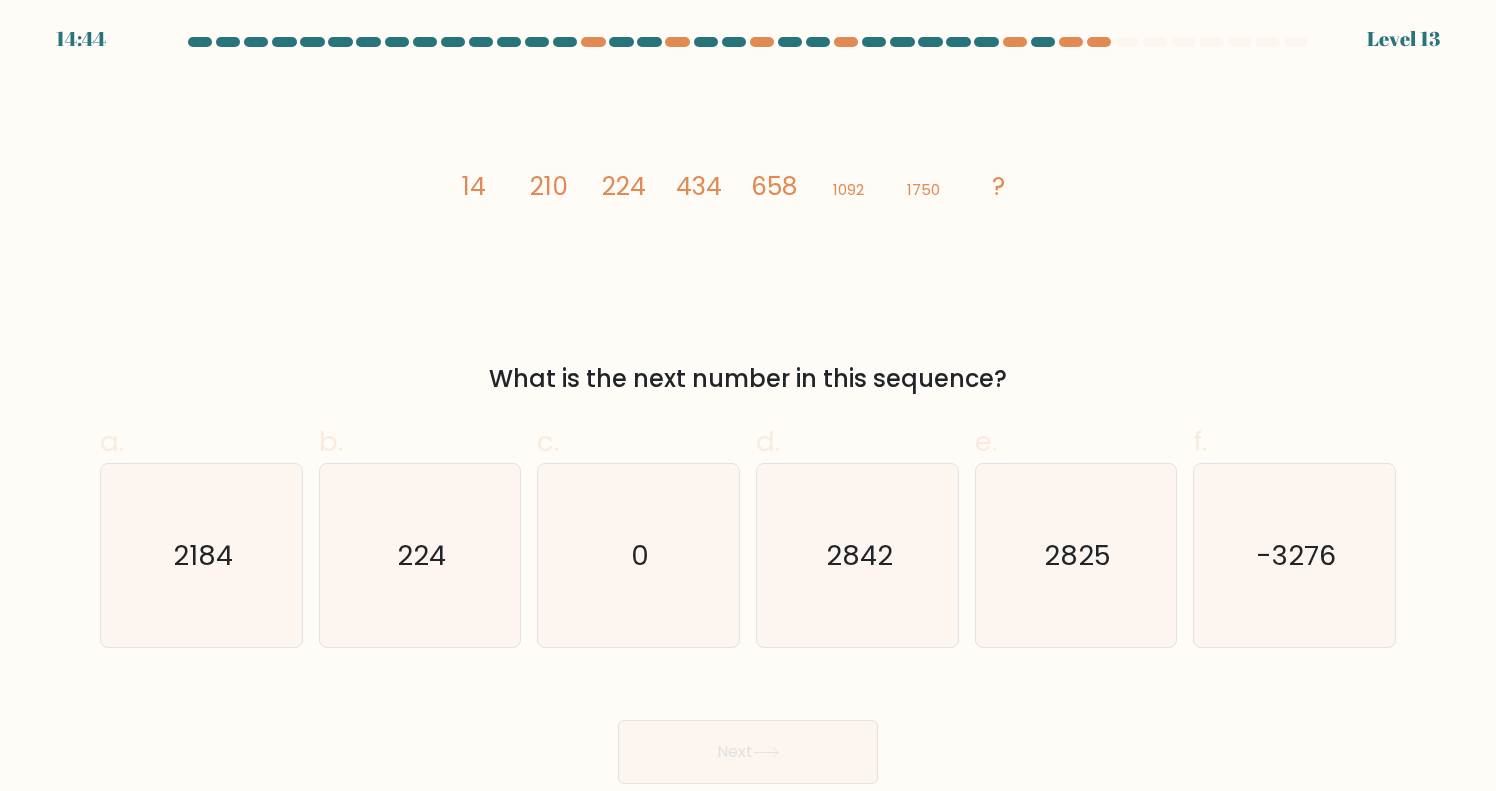 click on "What is the next number in this sequence?" at bounding box center (748, 379) 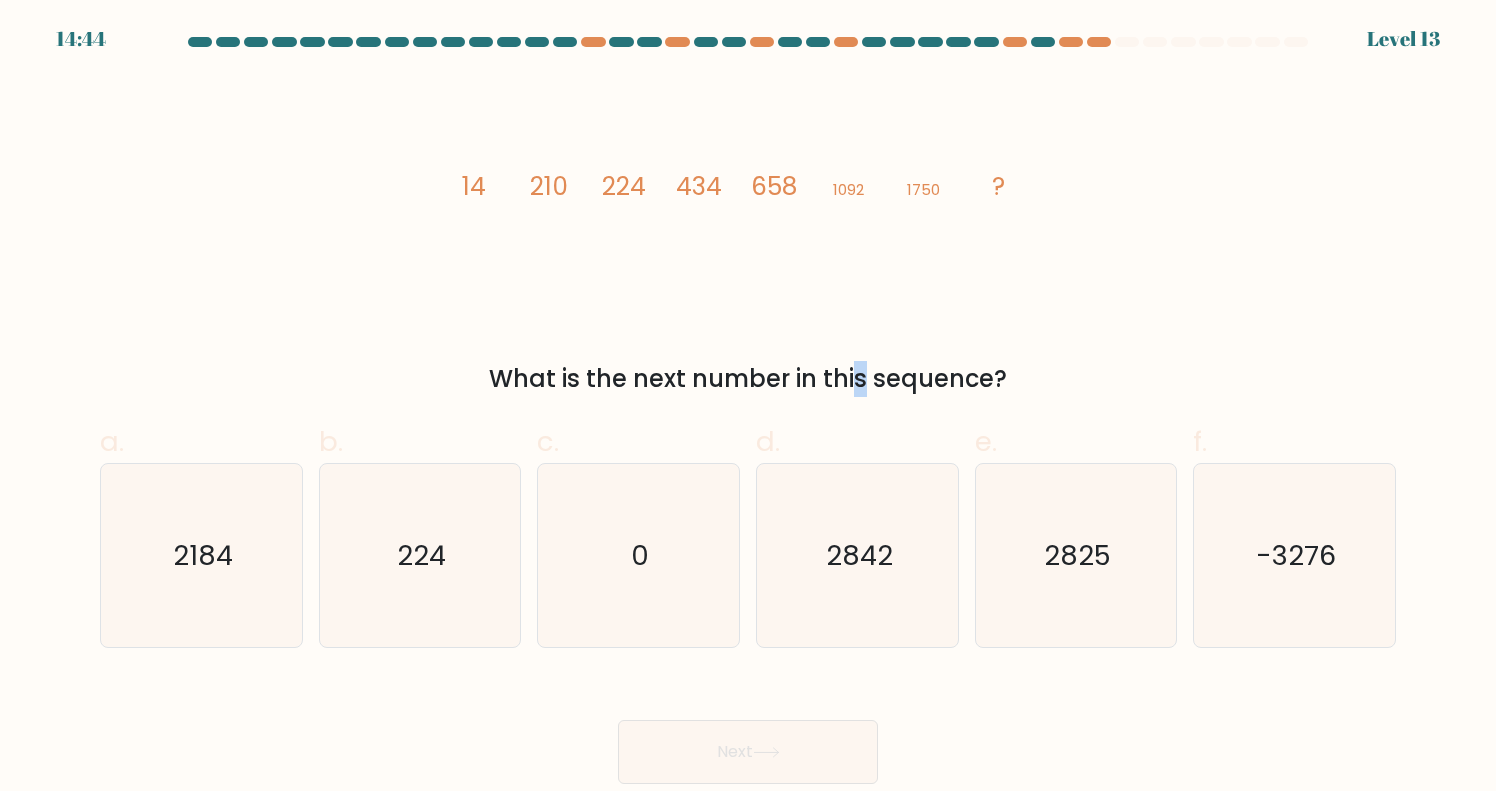 click on "What is the next number in this sequence?" at bounding box center (748, 379) 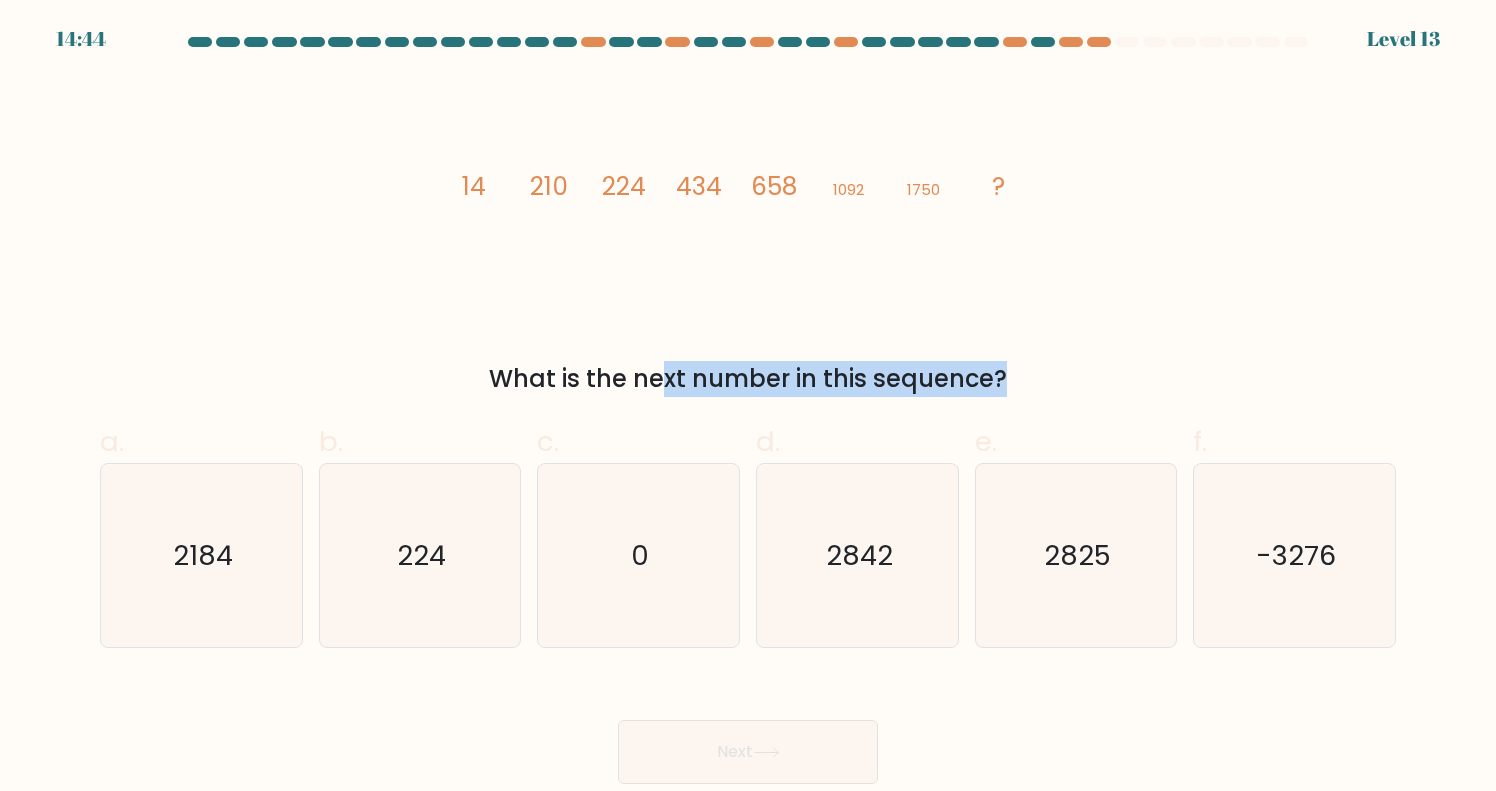 click on "What is the next number in this sequence?" at bounding box center (748, 379) 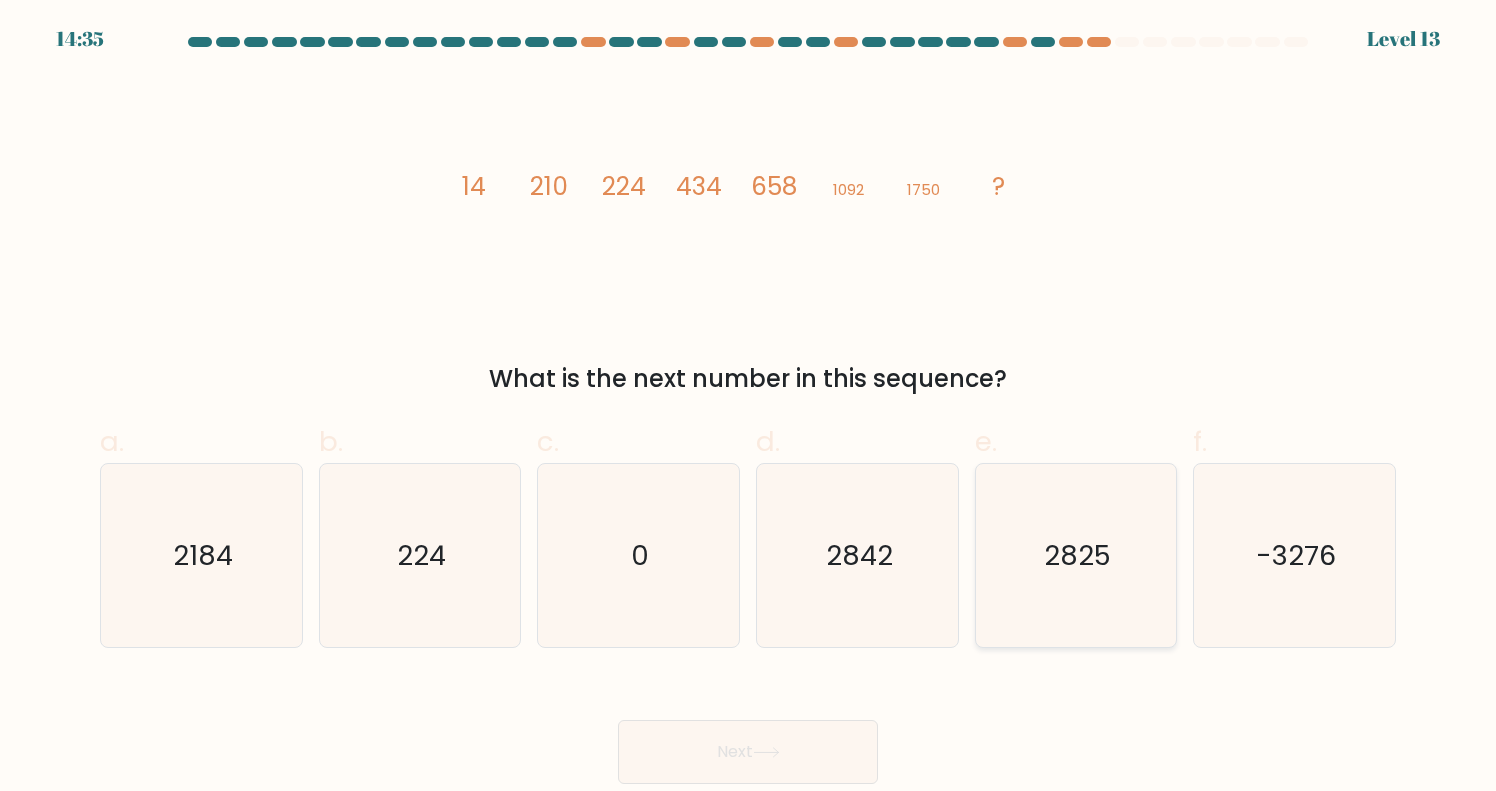 click on "2825" 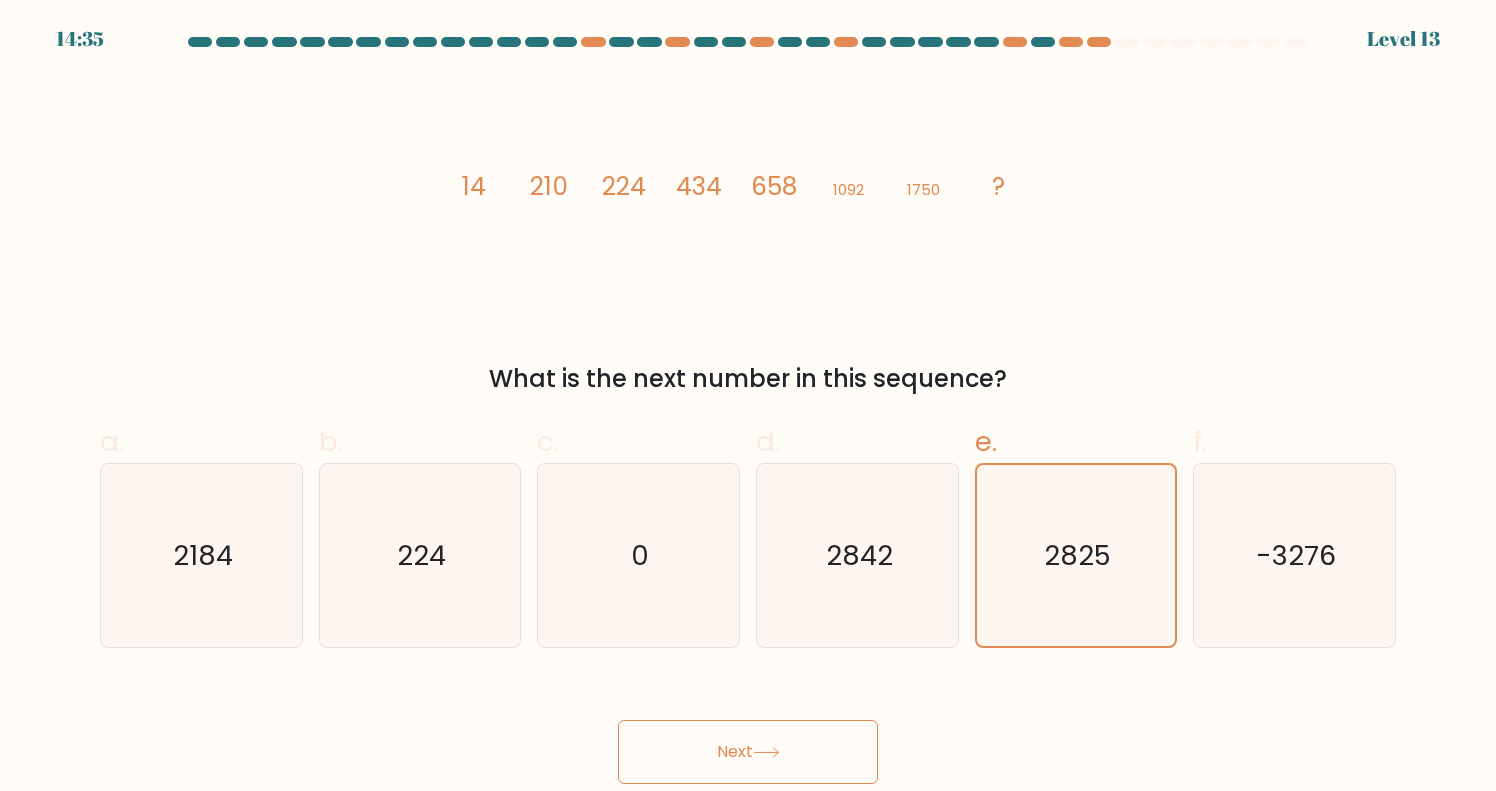 click on "Next" at bounding box center [748, 752] 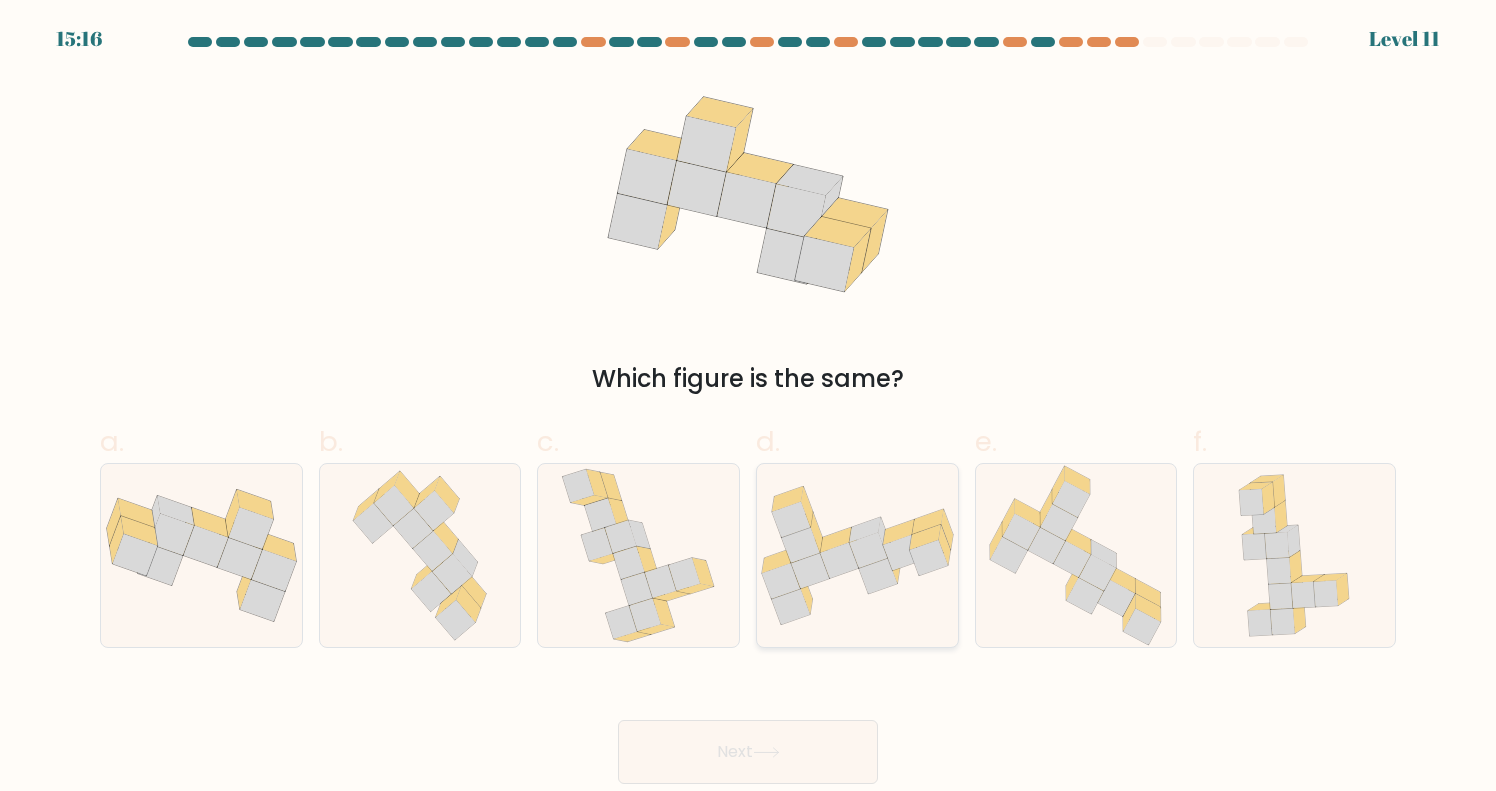 click 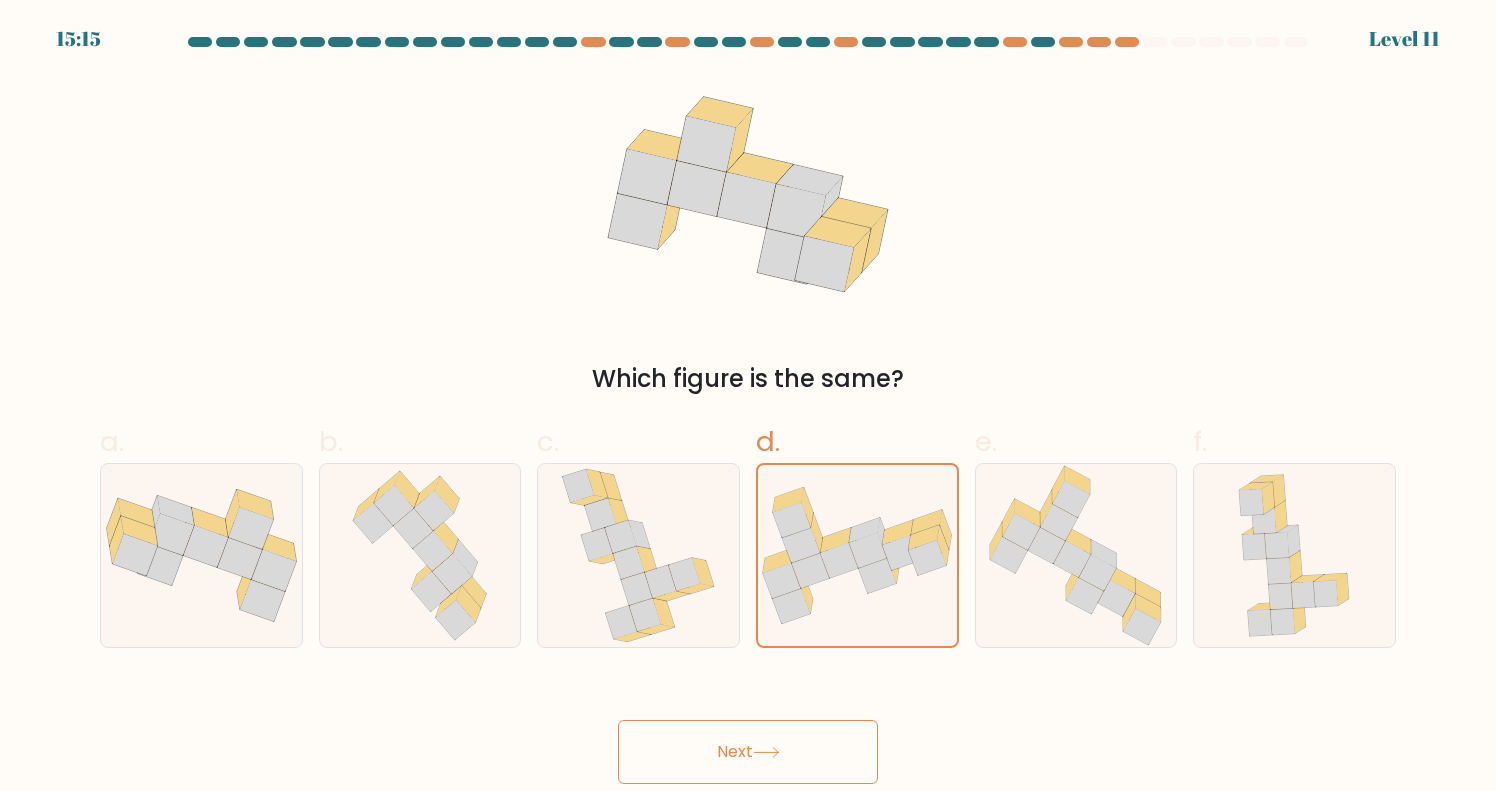 click on "Next" at bounding box center [748, 752] 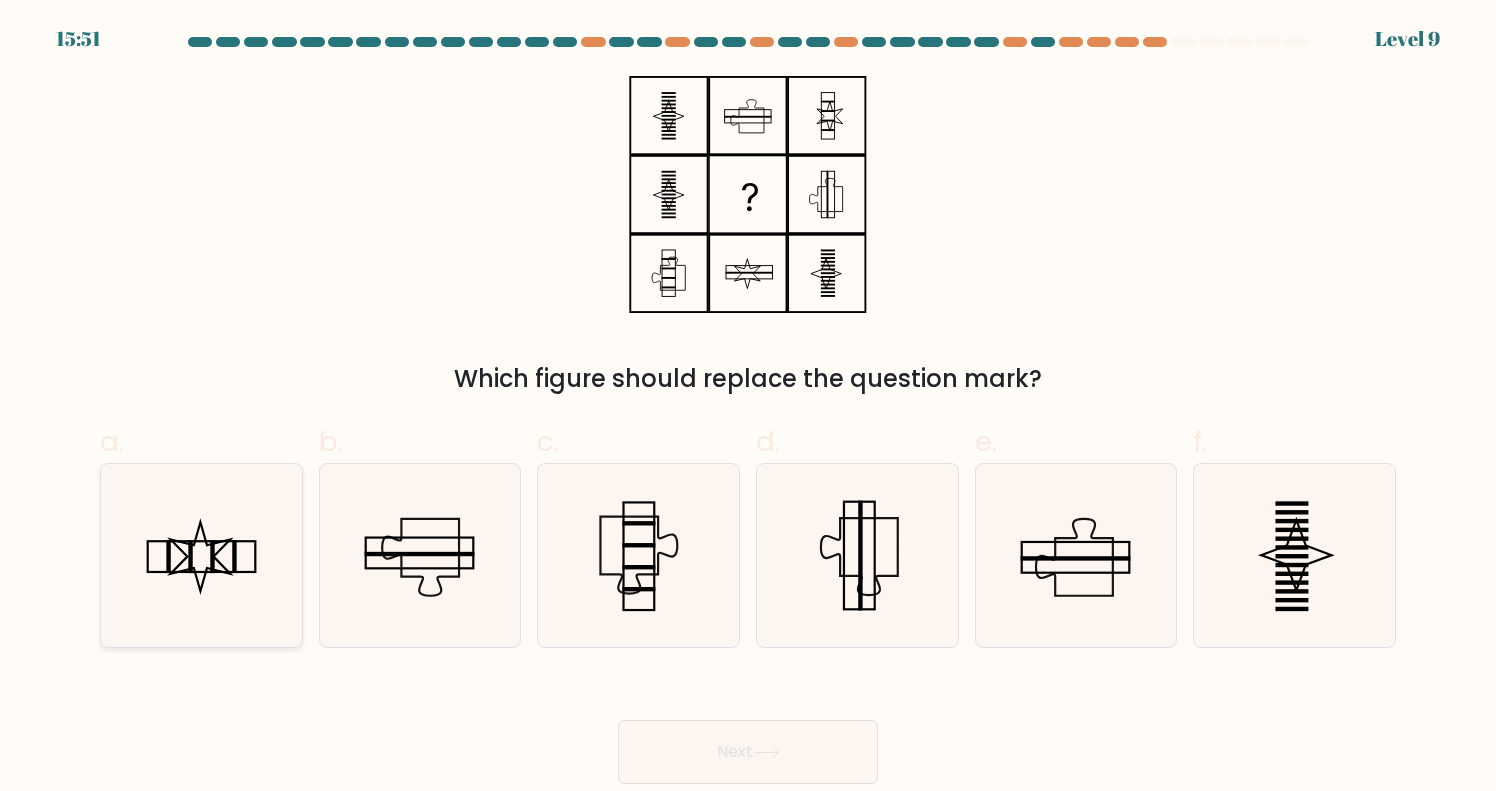click 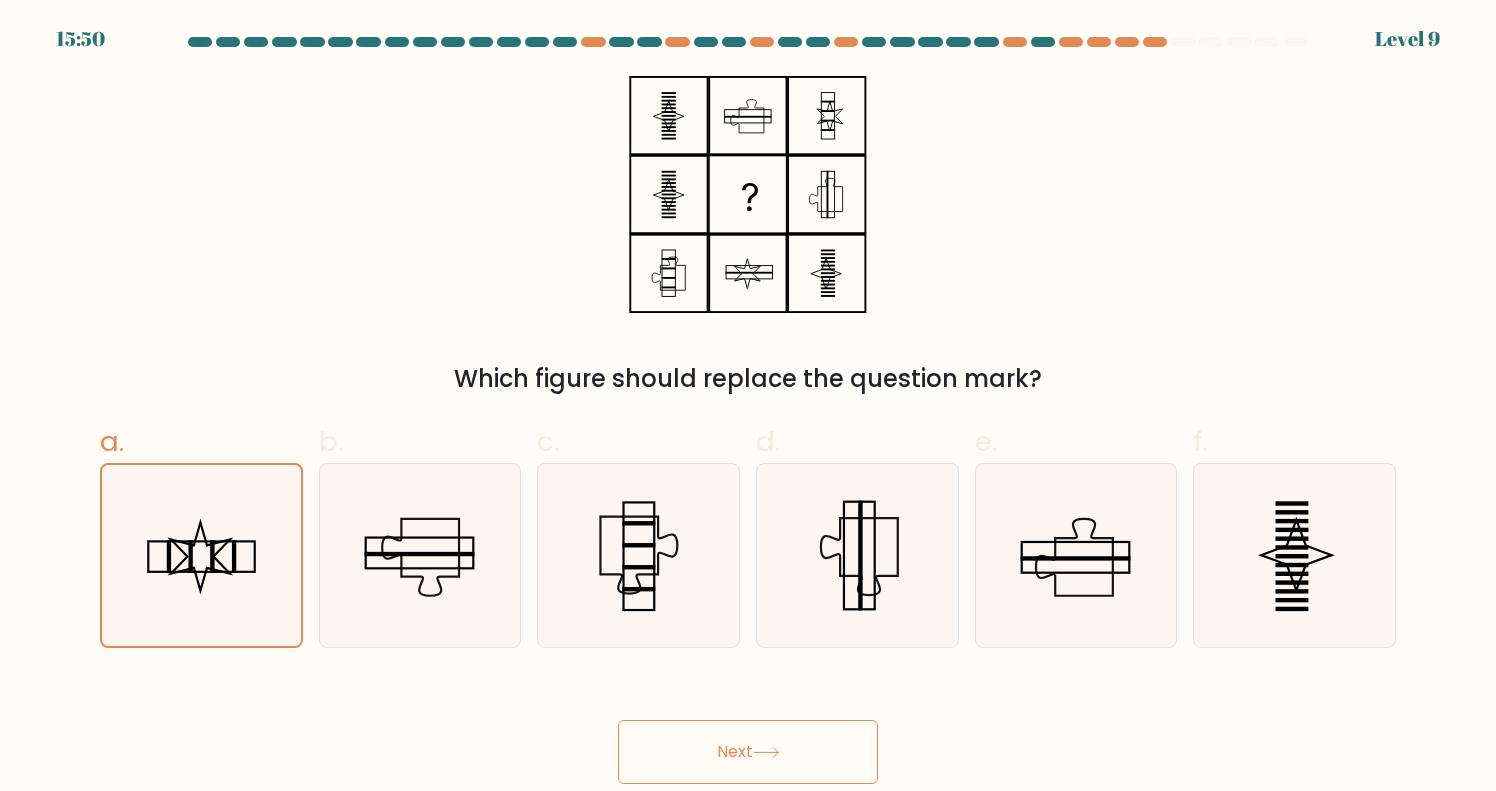 click on "Next" at bounding box center (748, 752) 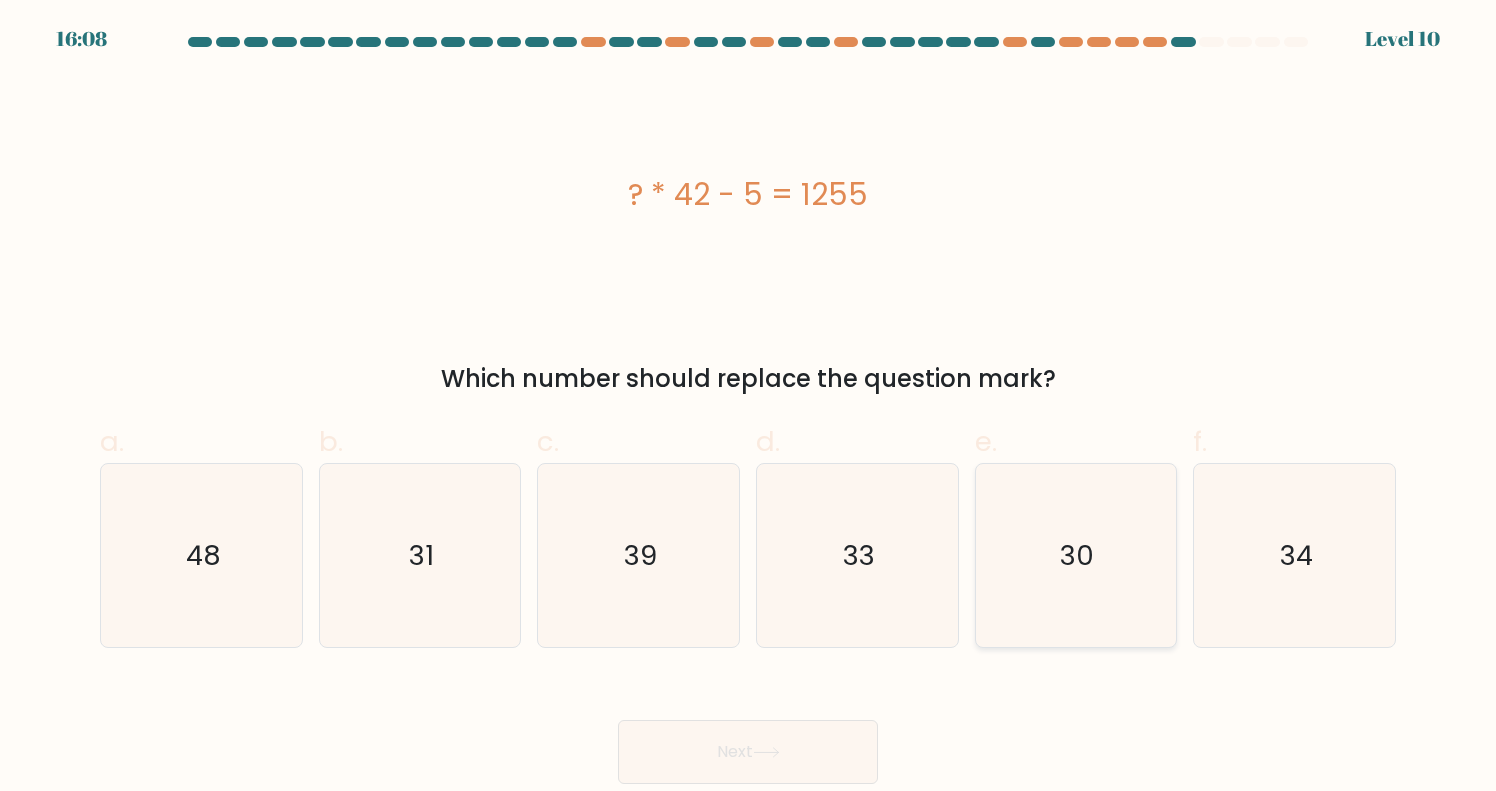 click on "30" 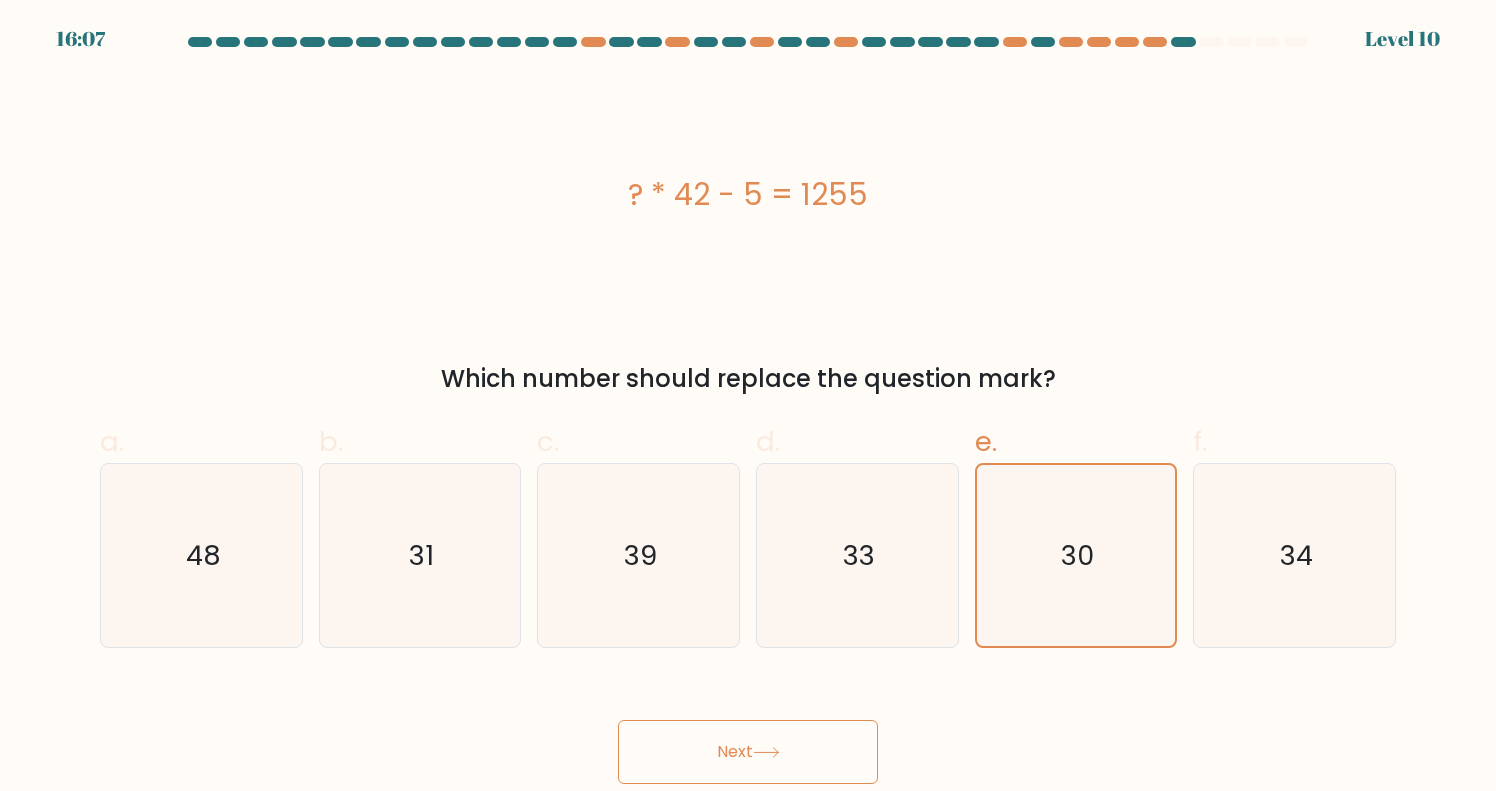 click on "Next" at bounding box center (748, 752) 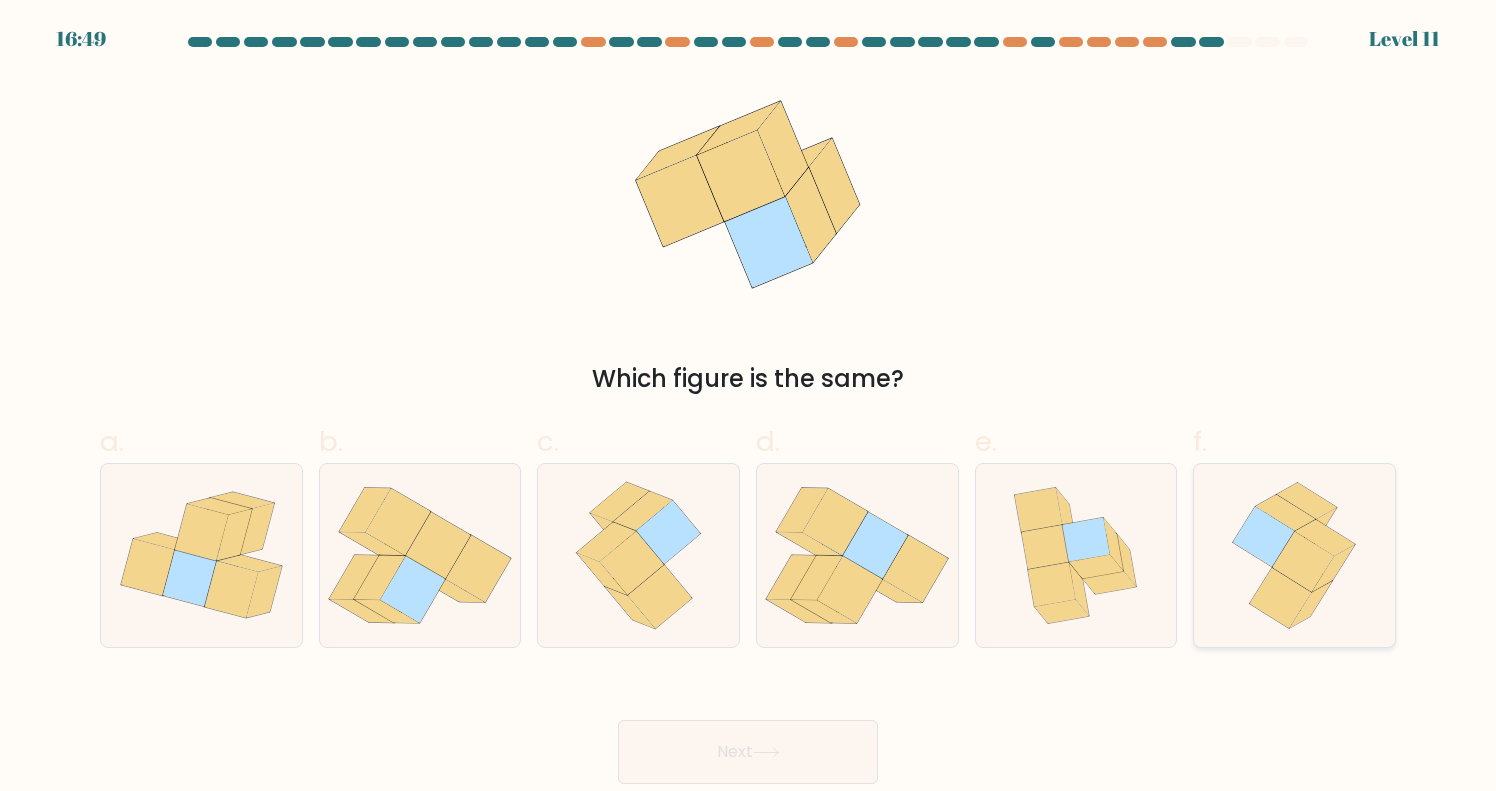 click 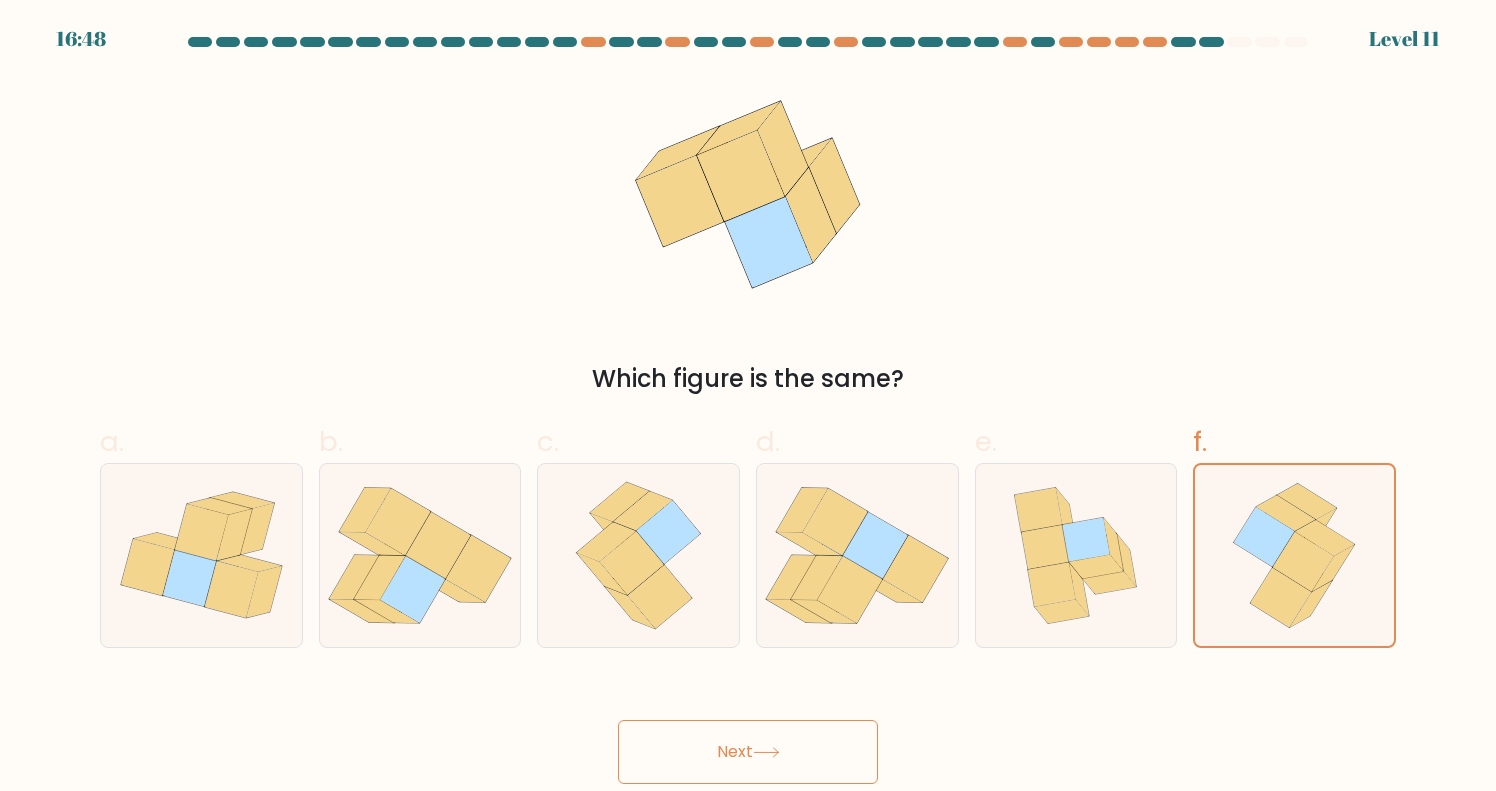 click on "Next" at bounding box center [748, 752] 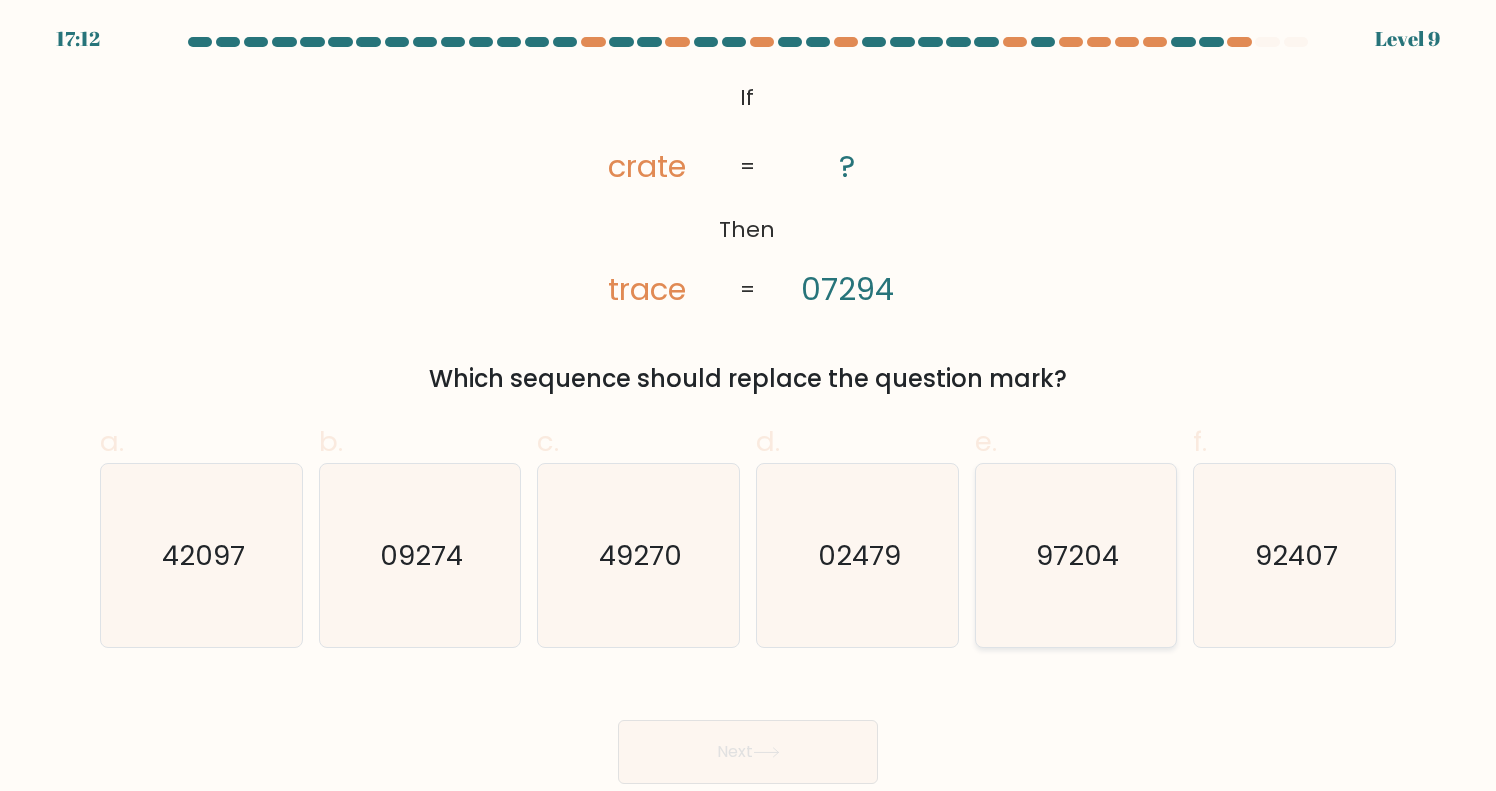 click on "97204" 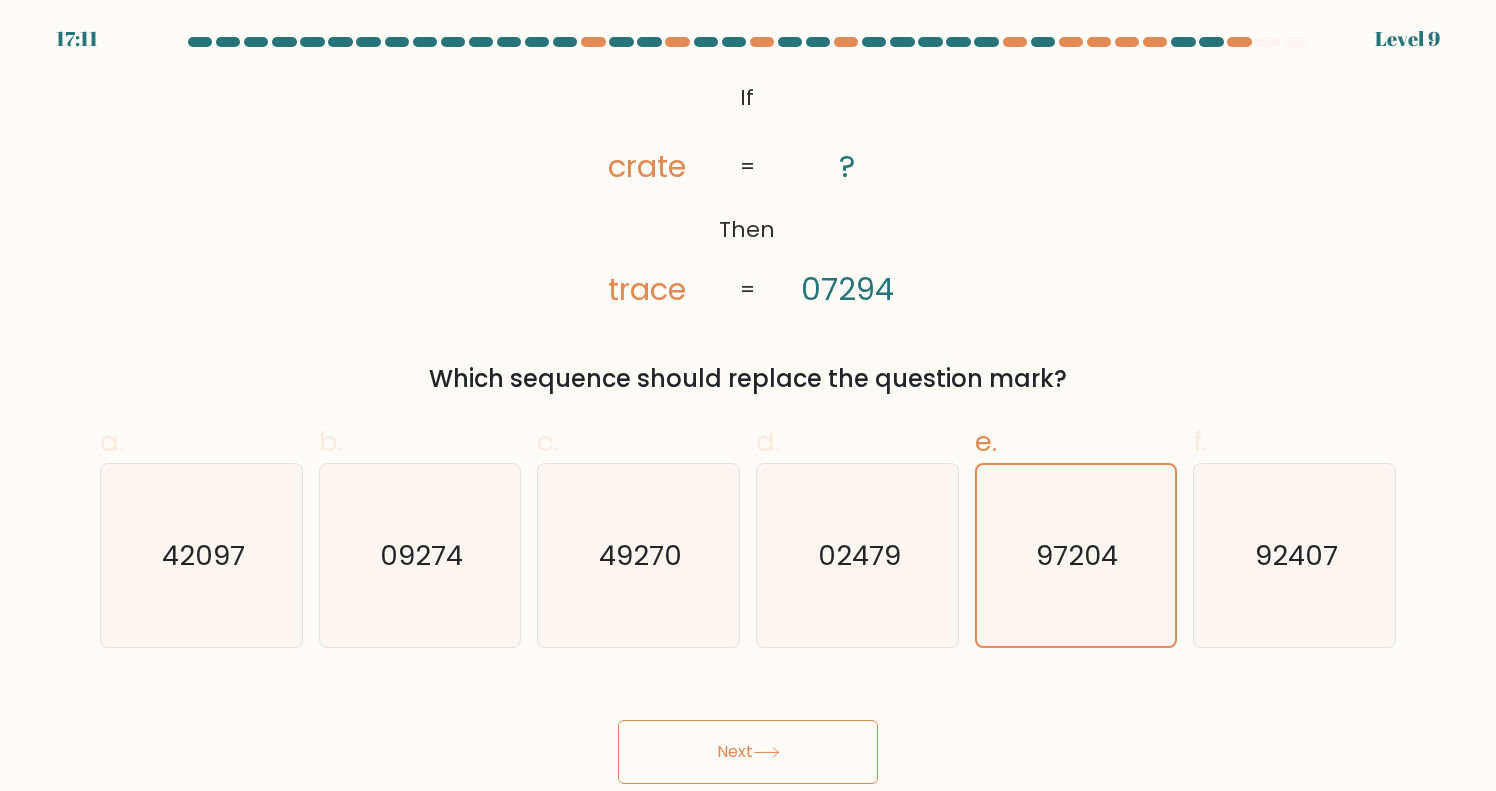 click on "Next" at bounding box center (748, 752) 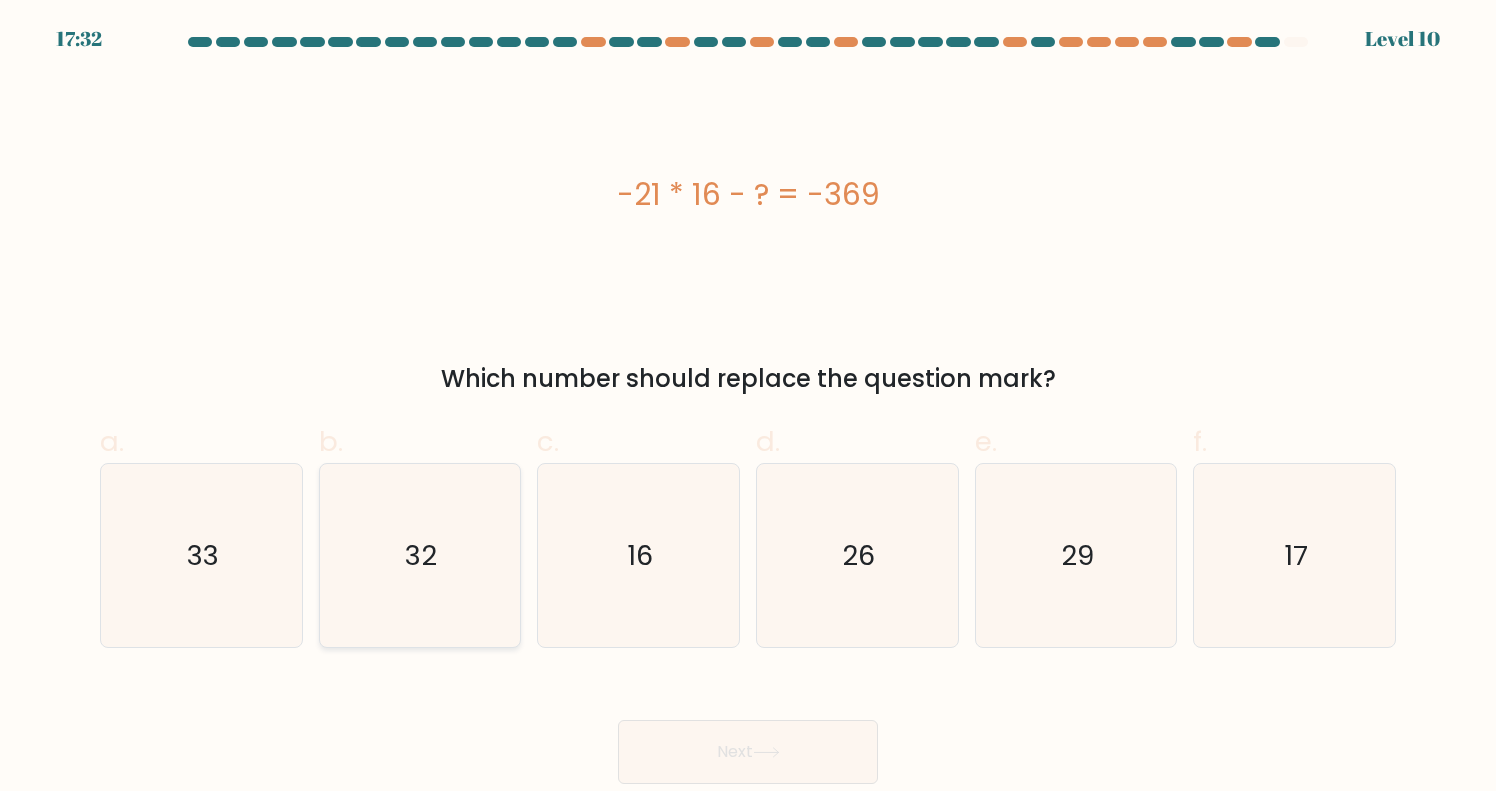 click on "32" 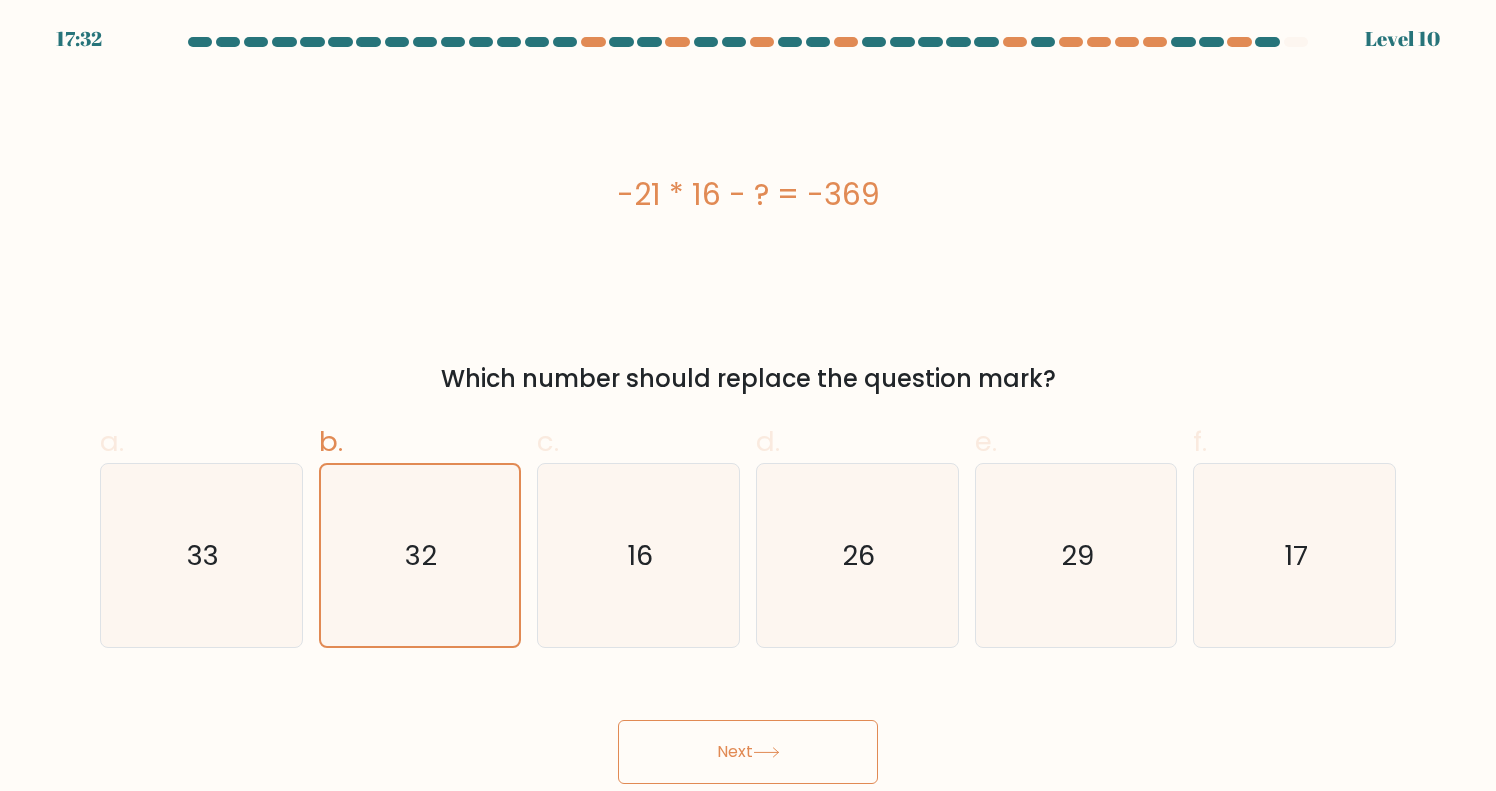 click on "Next" at bounding box center [748, 752] 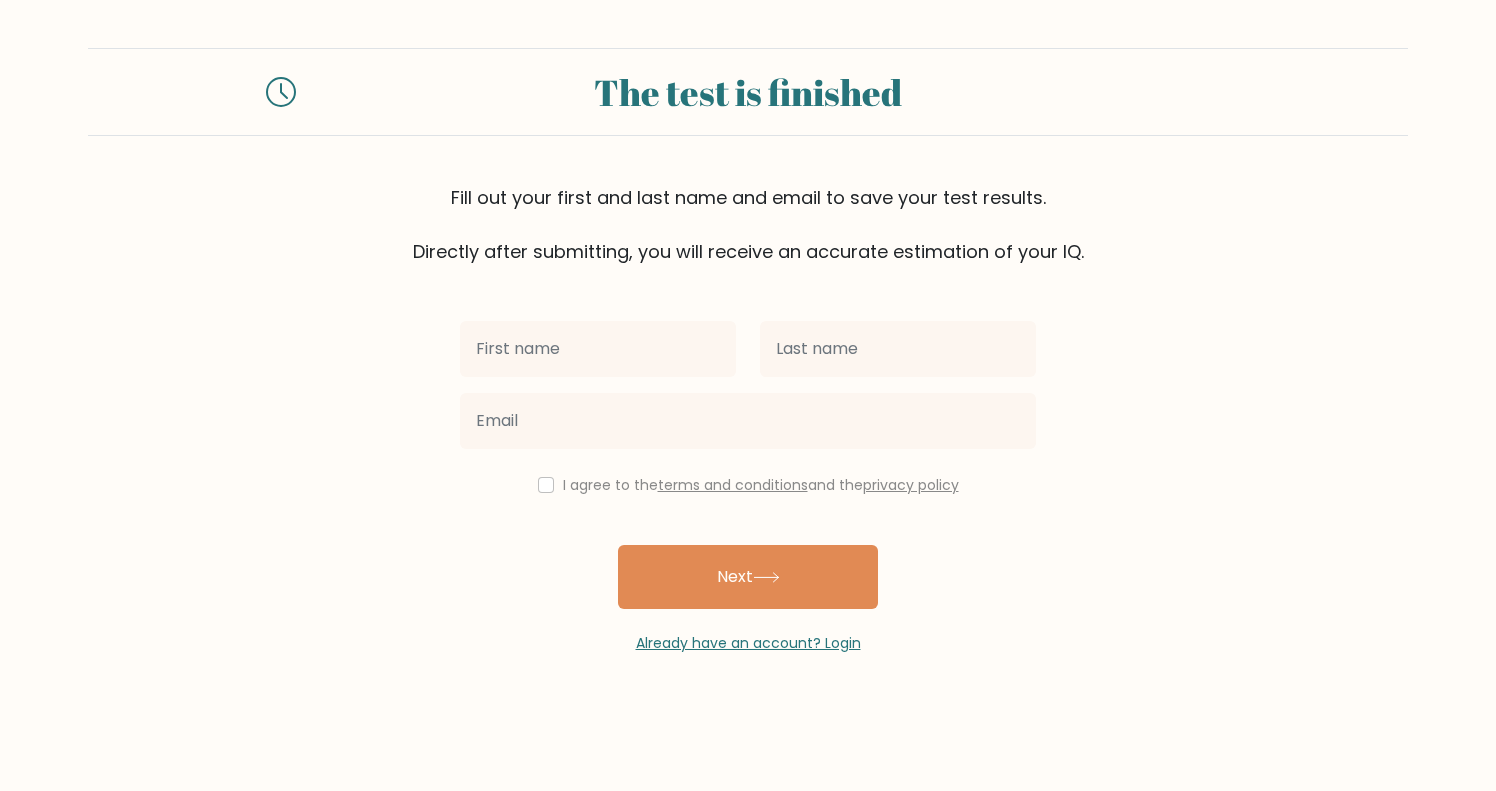 scroll, scrollTop: 0, scrollLeft: 0, axis: both 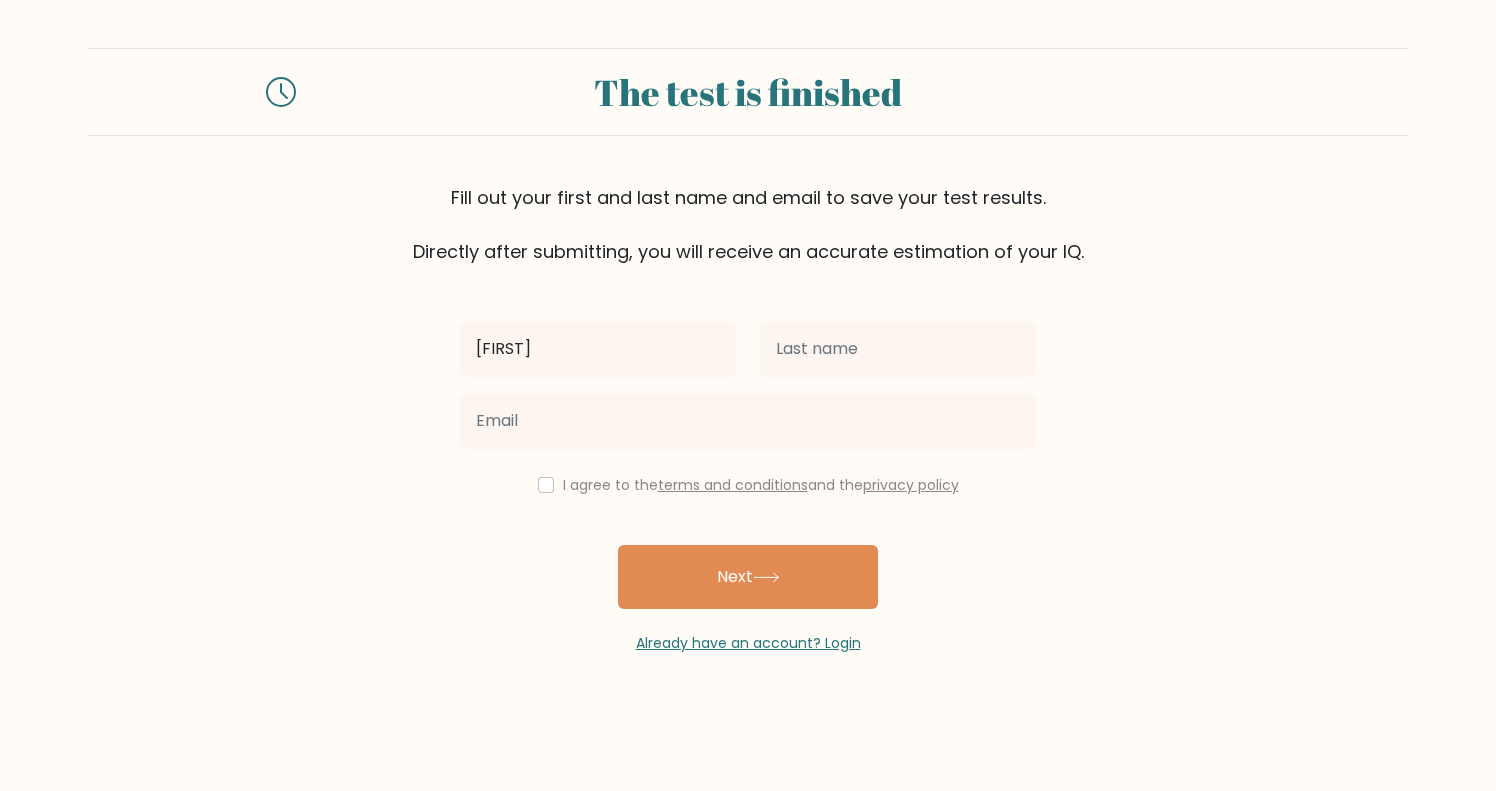 type on "JEeremie" 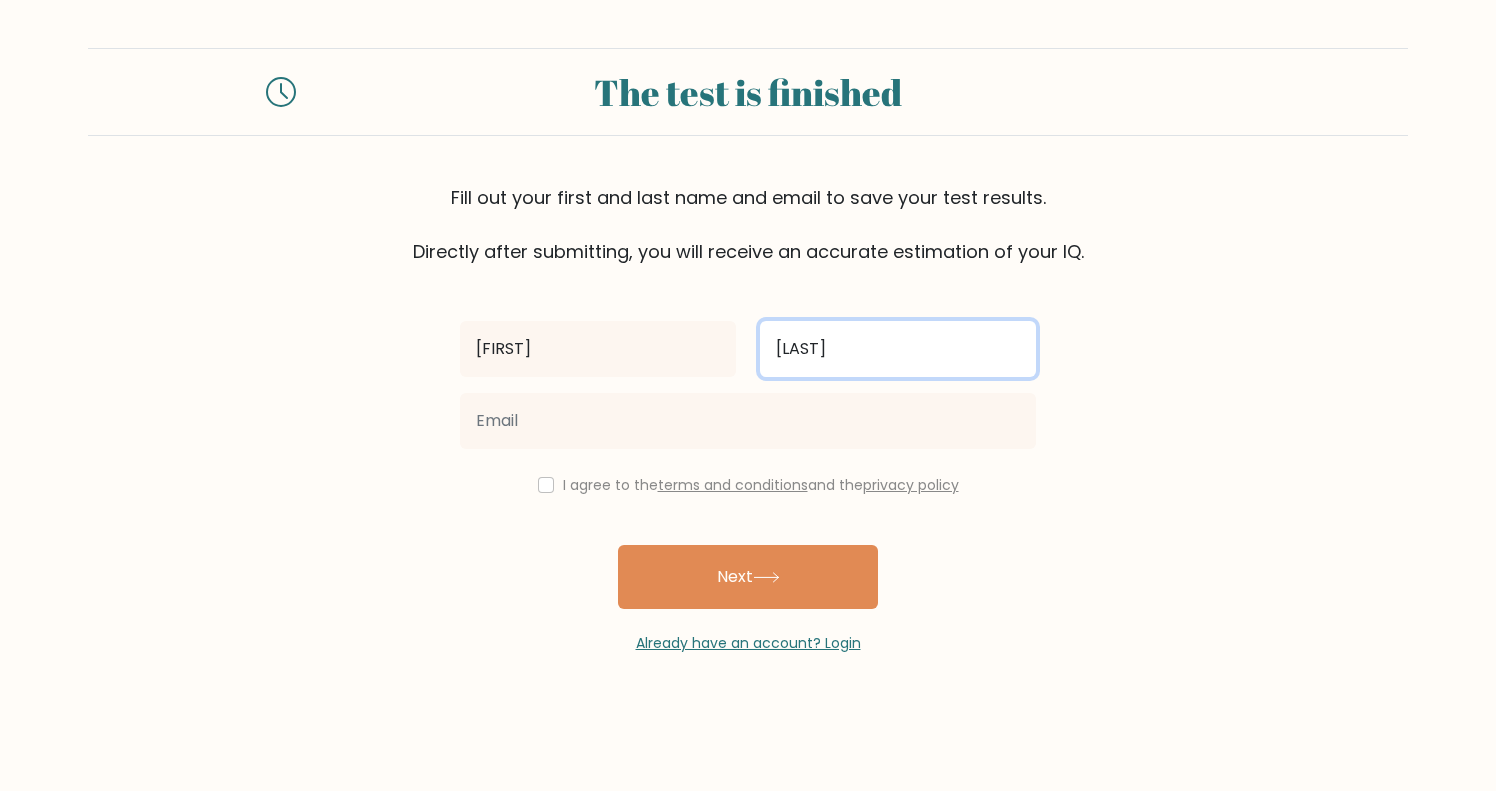 type on "Nicolet" 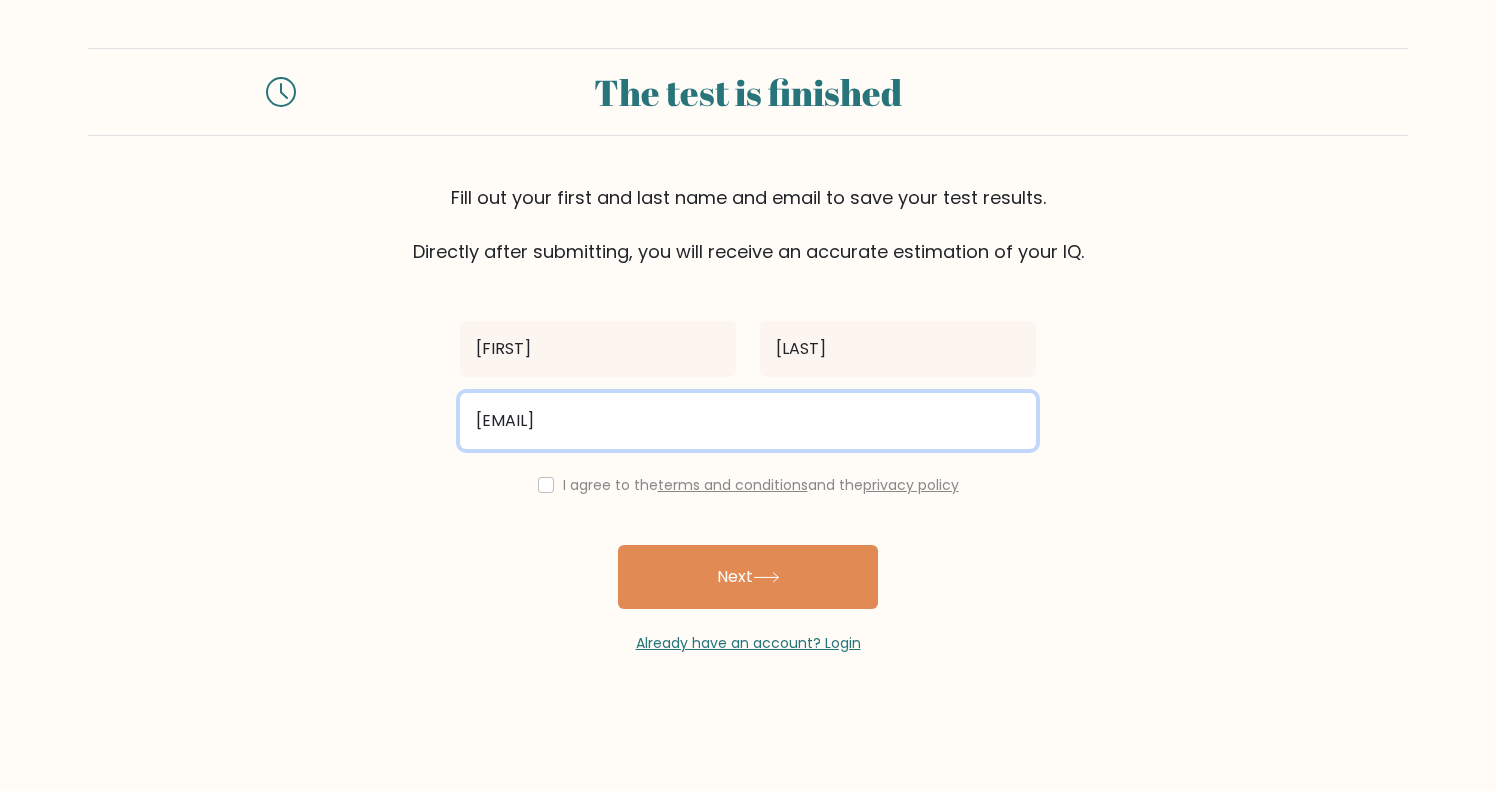 type on "jeremie301101@gmail.com" 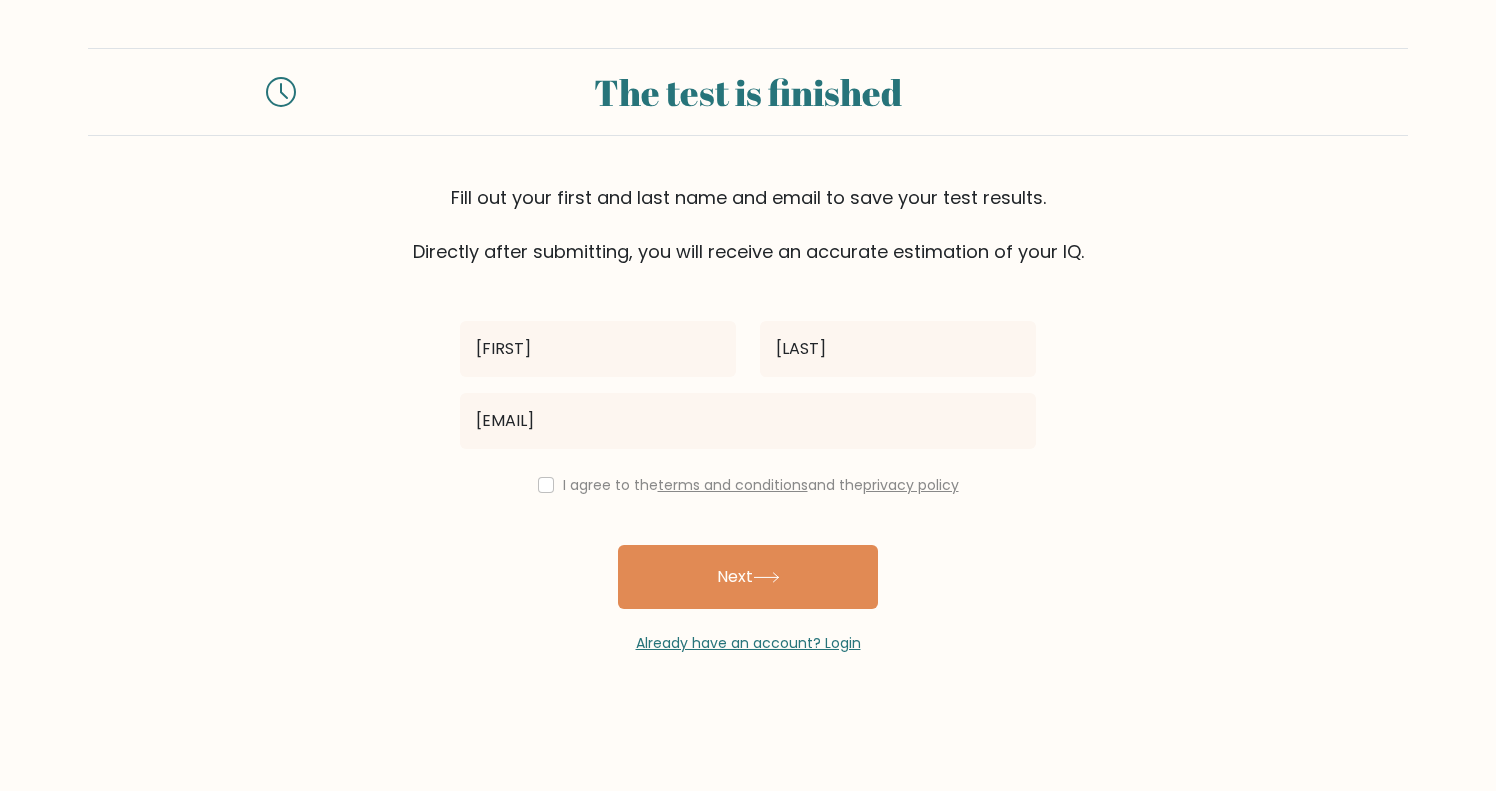 click on "I agree to the  terms and conditions  and the  privacy policy" at bounding box center (761, 485) 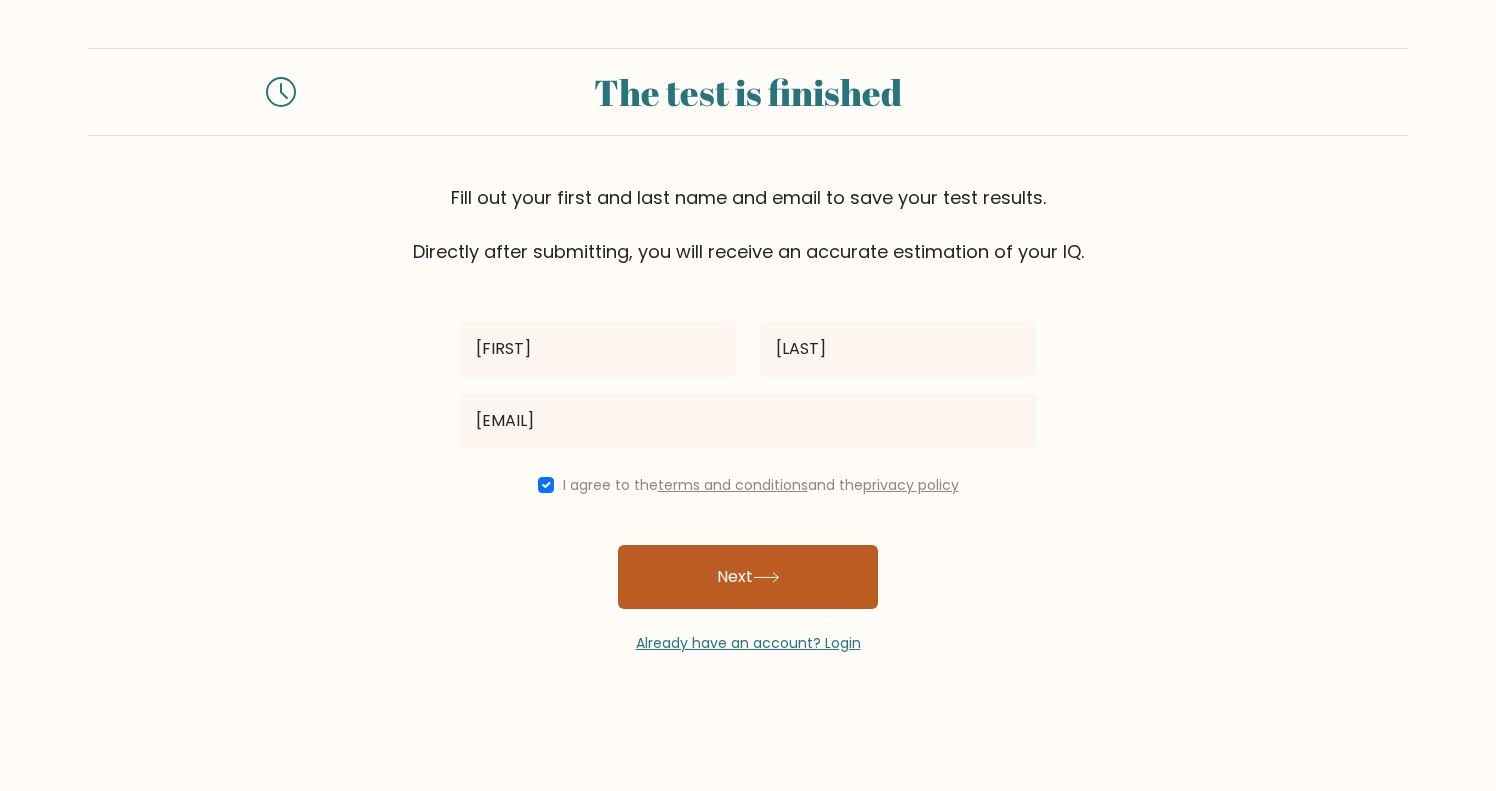click on "Next" at bounding box center (748, 577) 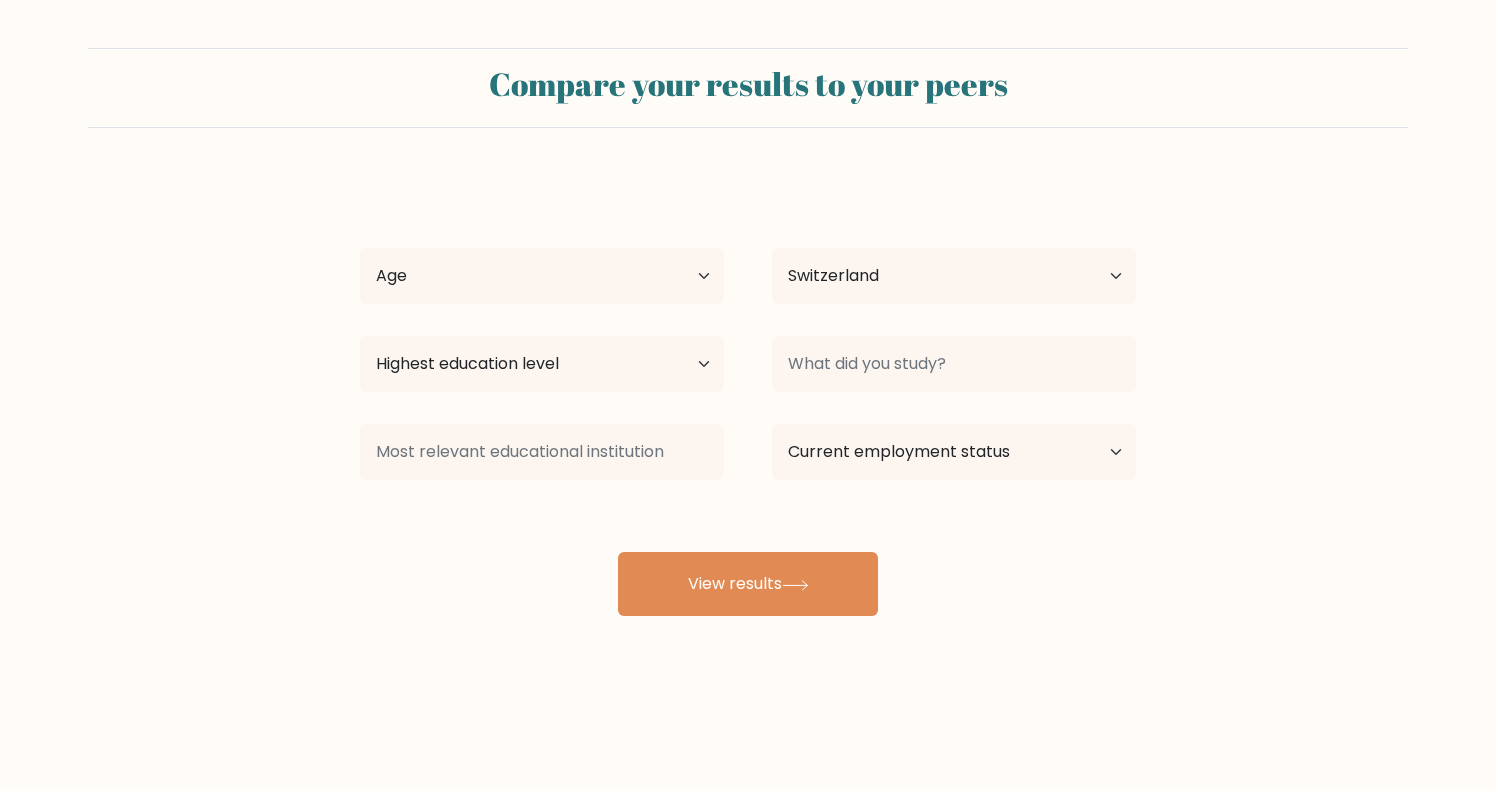 select on "CH" 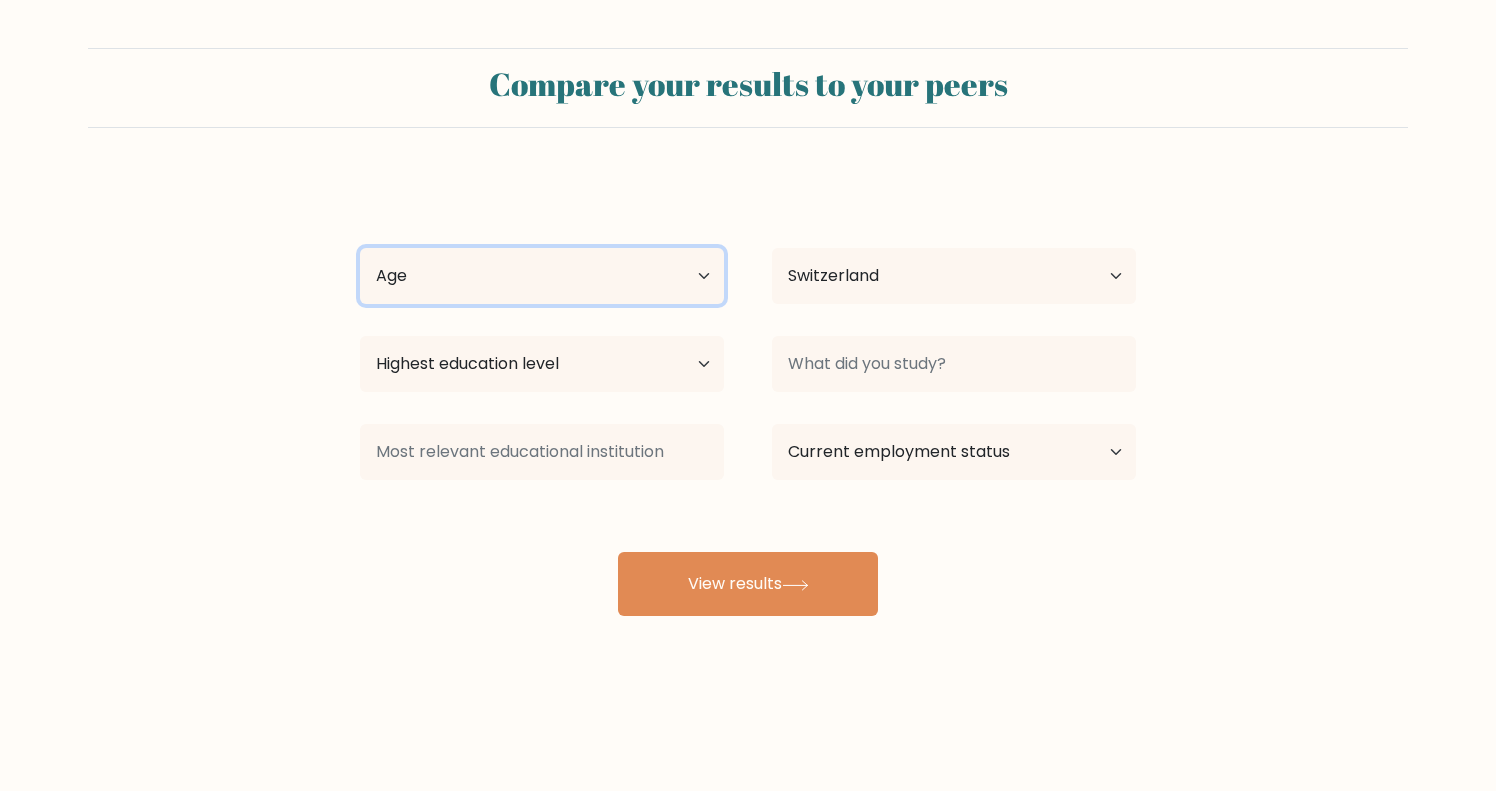 select on "18_24" 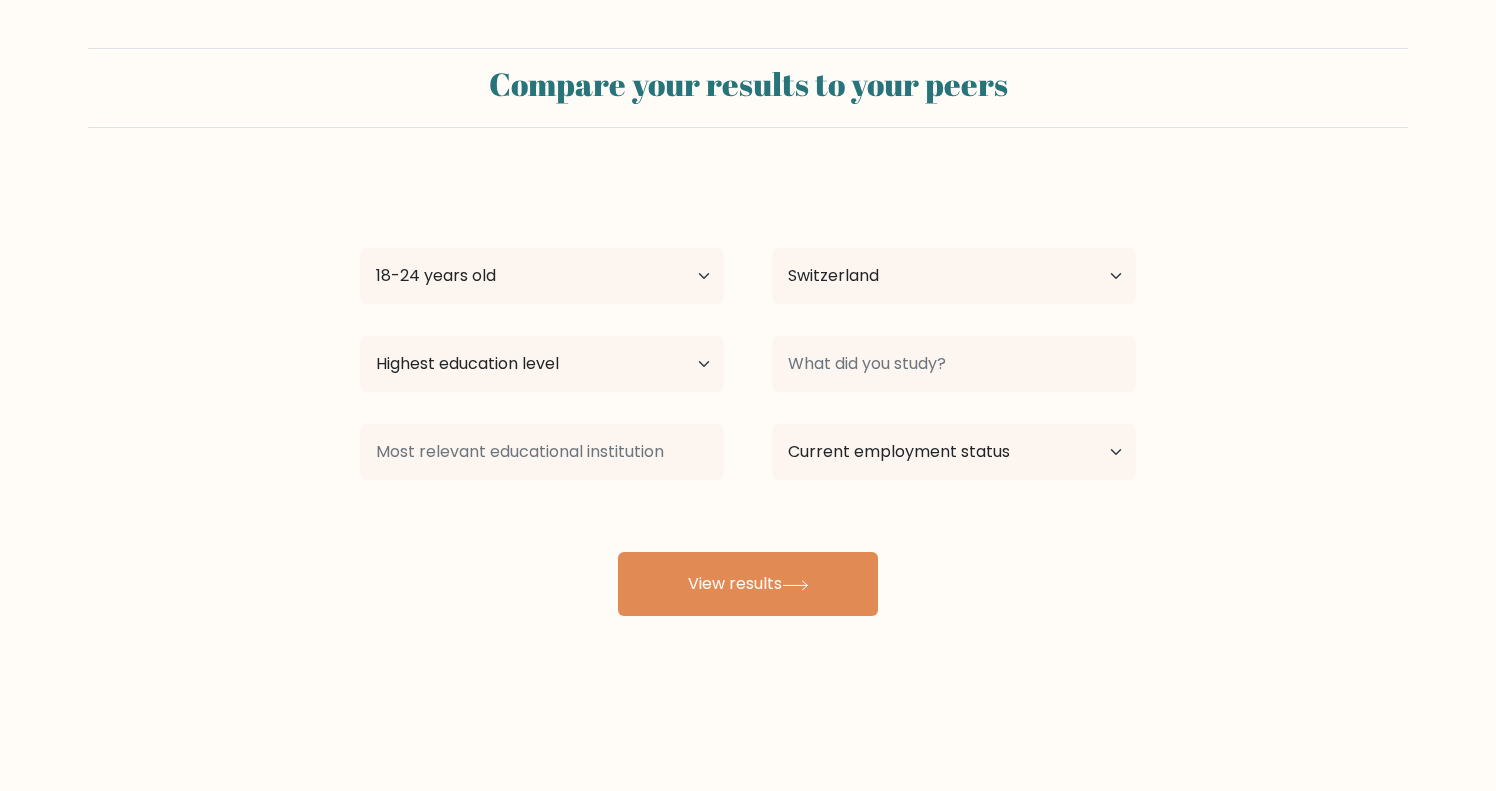 click on "Highest education level
No schooling
Primary
Lower Secondary
Upper Secondary
Occupation Specific
Bachelor's degree
Master's degree
Doctoral degree" at bounding box center [542, 364] 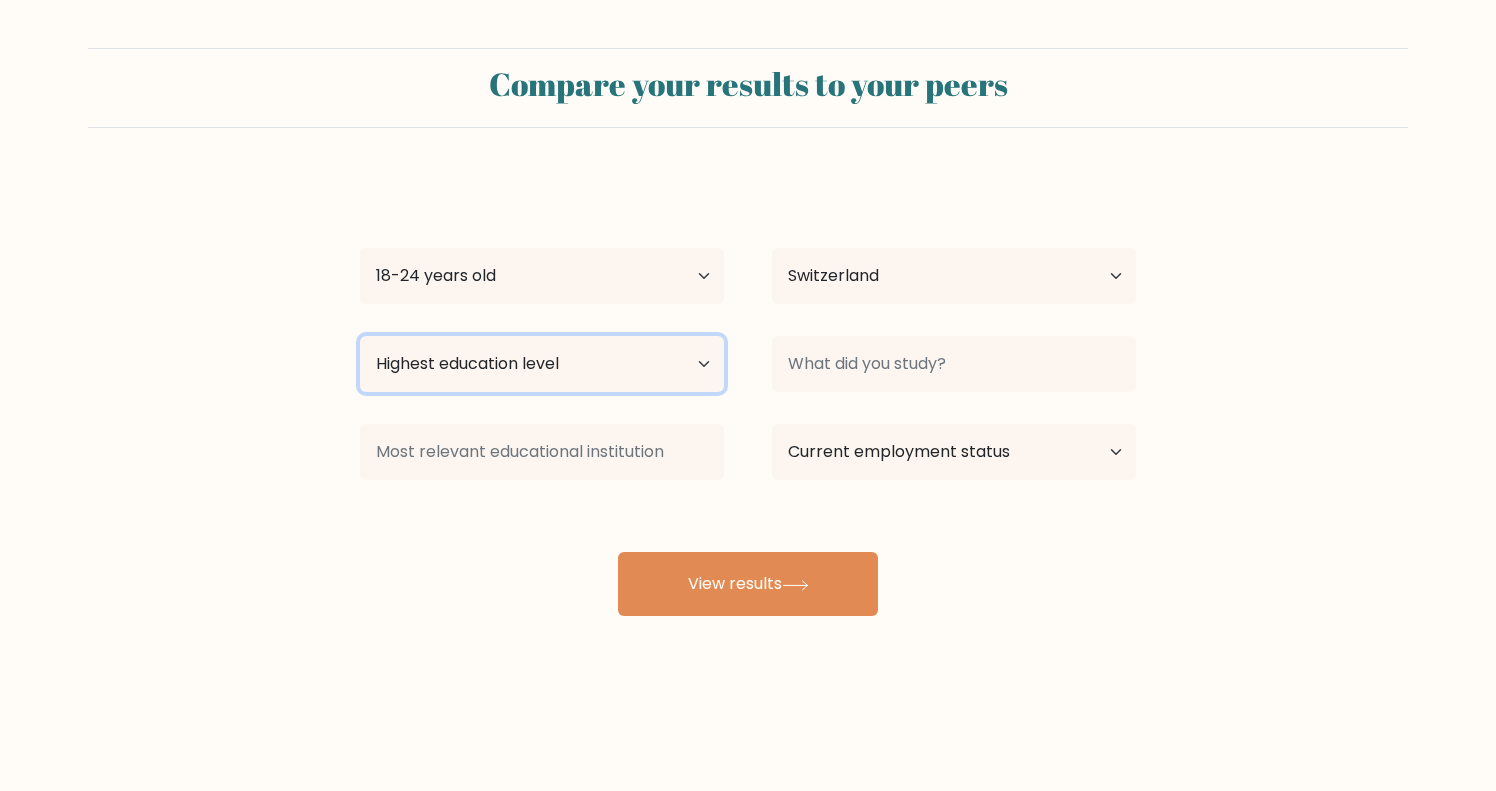 select on "upper_secondary" 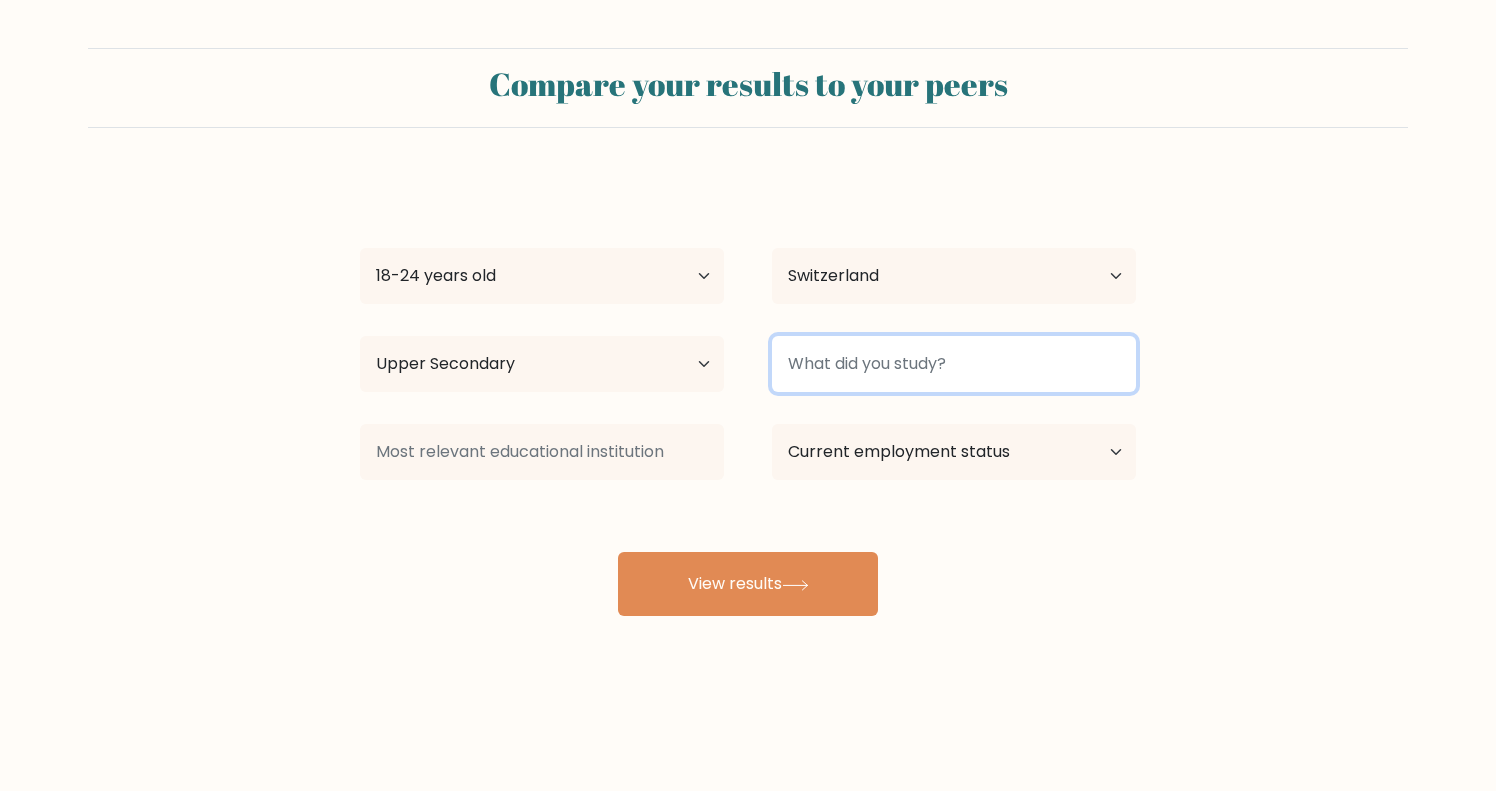 click at bounding box center (954, 364) 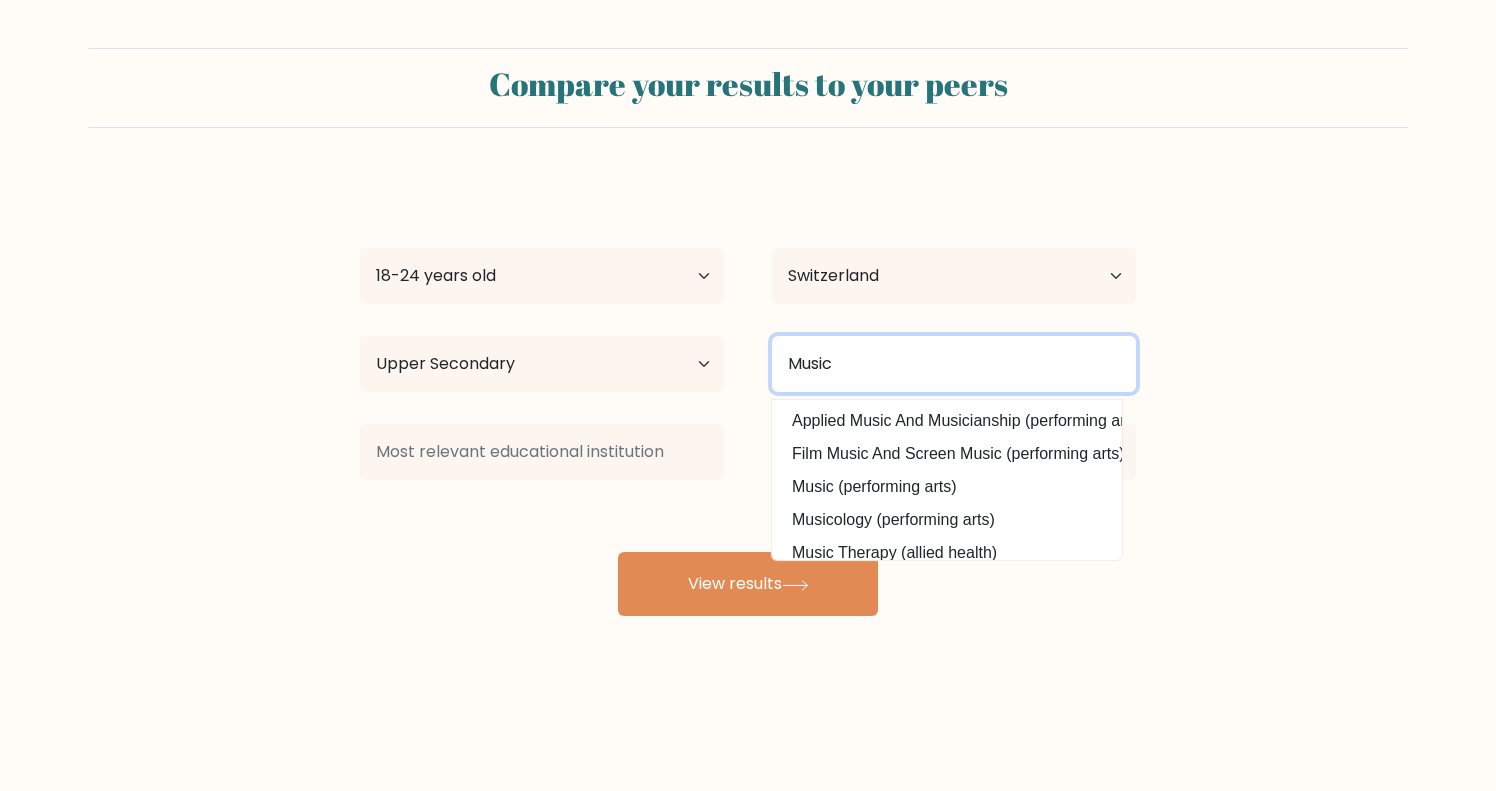 type on "Music" 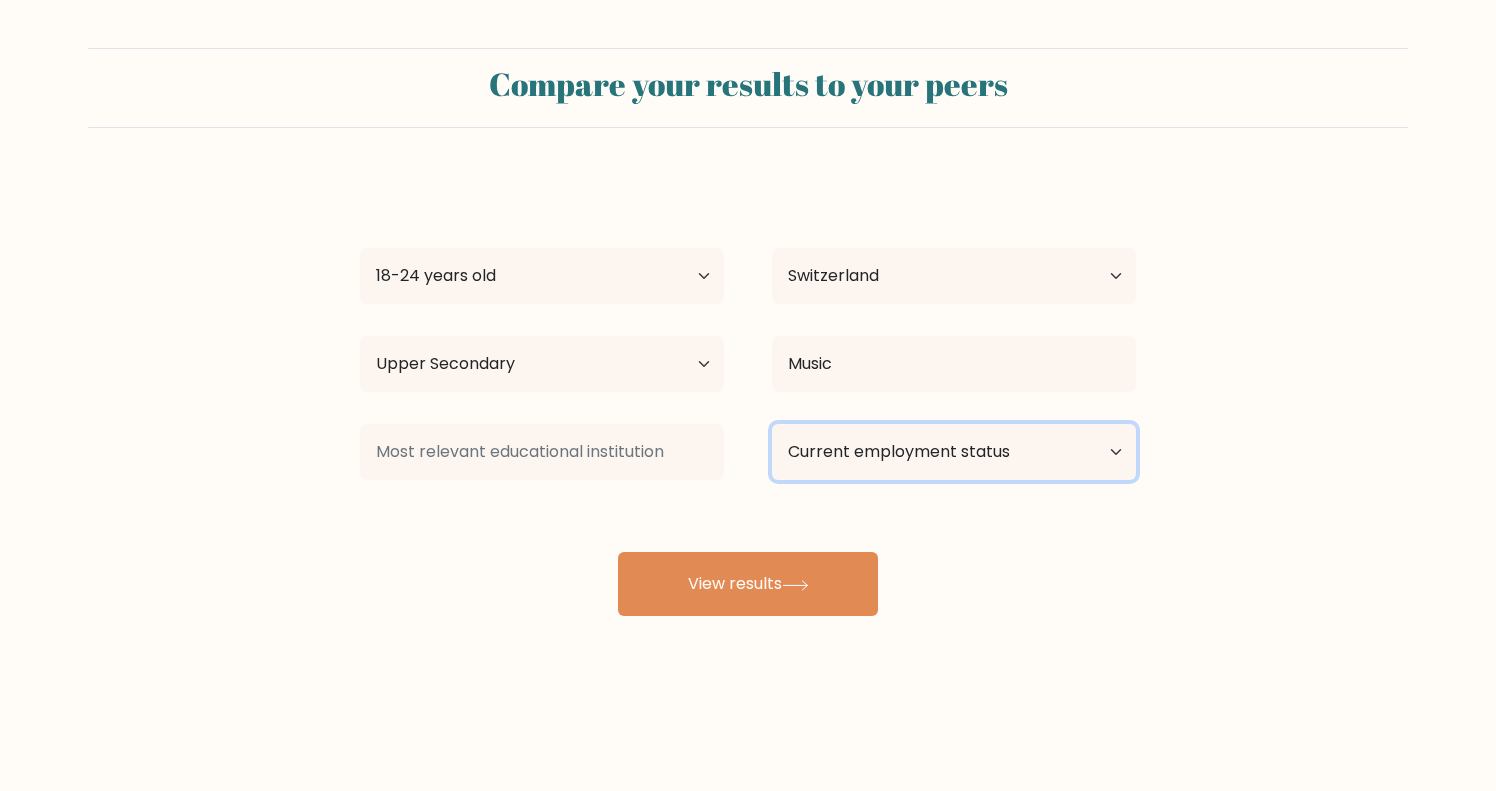 select on "student" 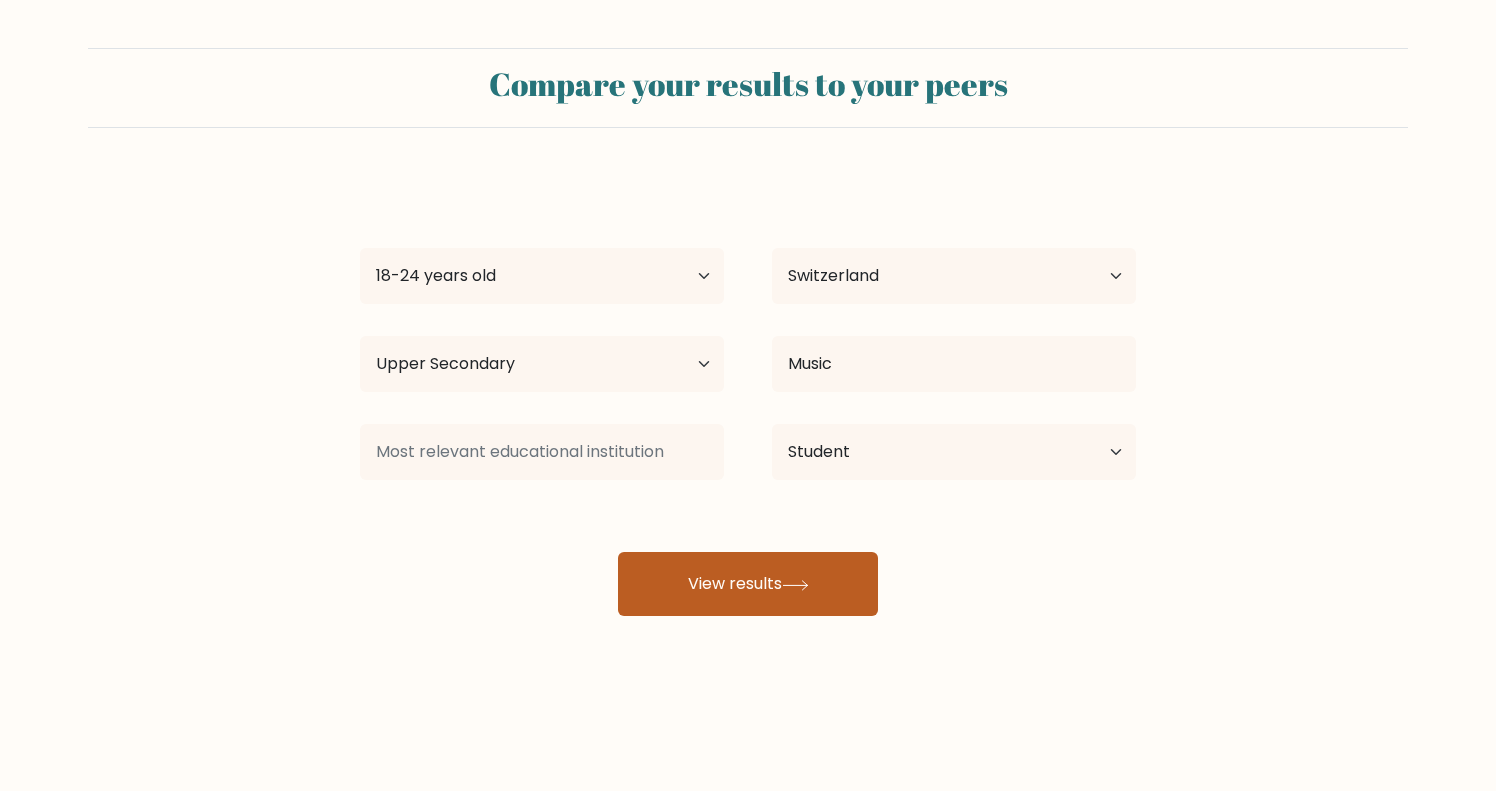click on "View results" at bounding box center (748, 584) 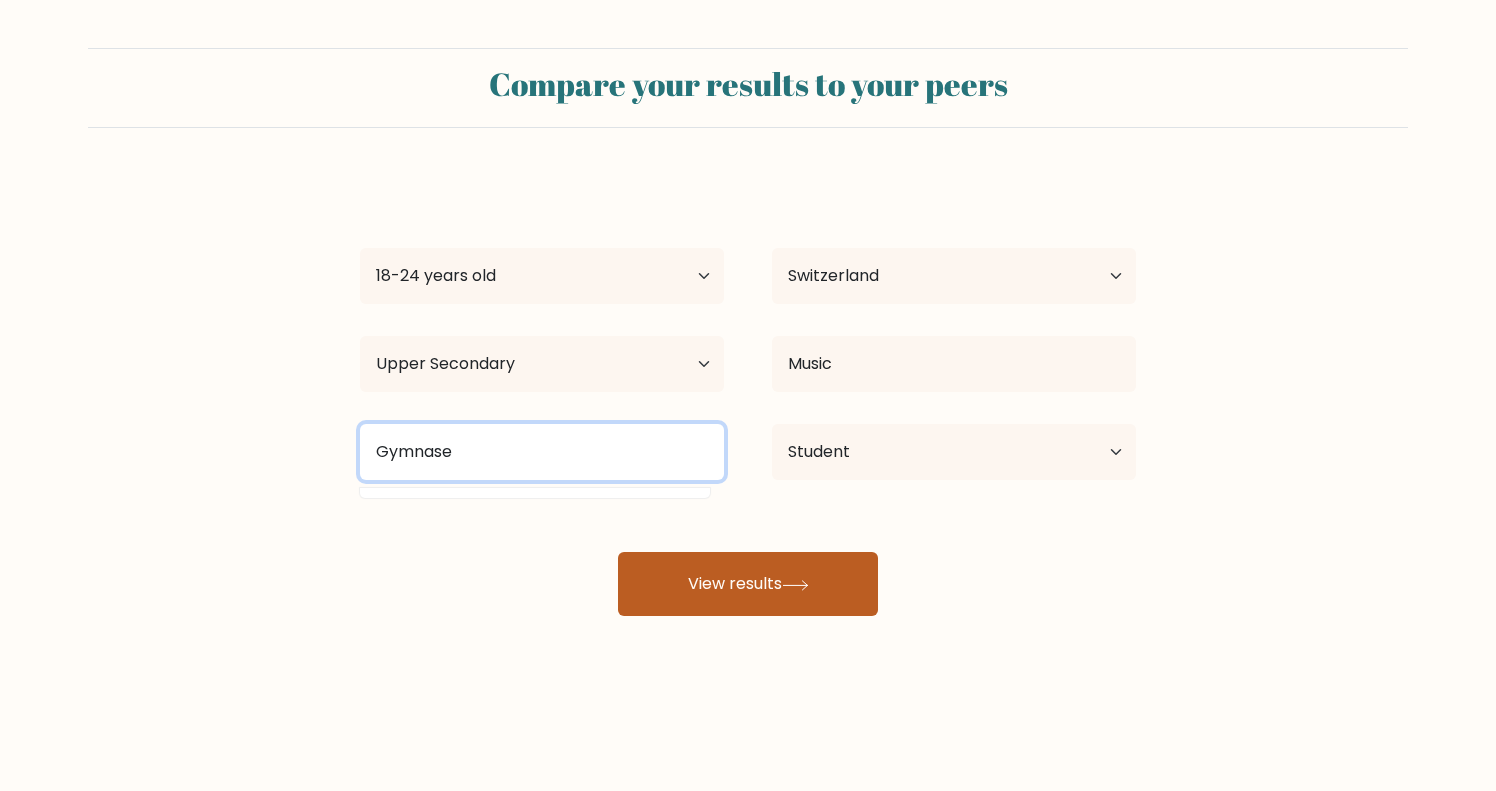 type on "Gymnase" 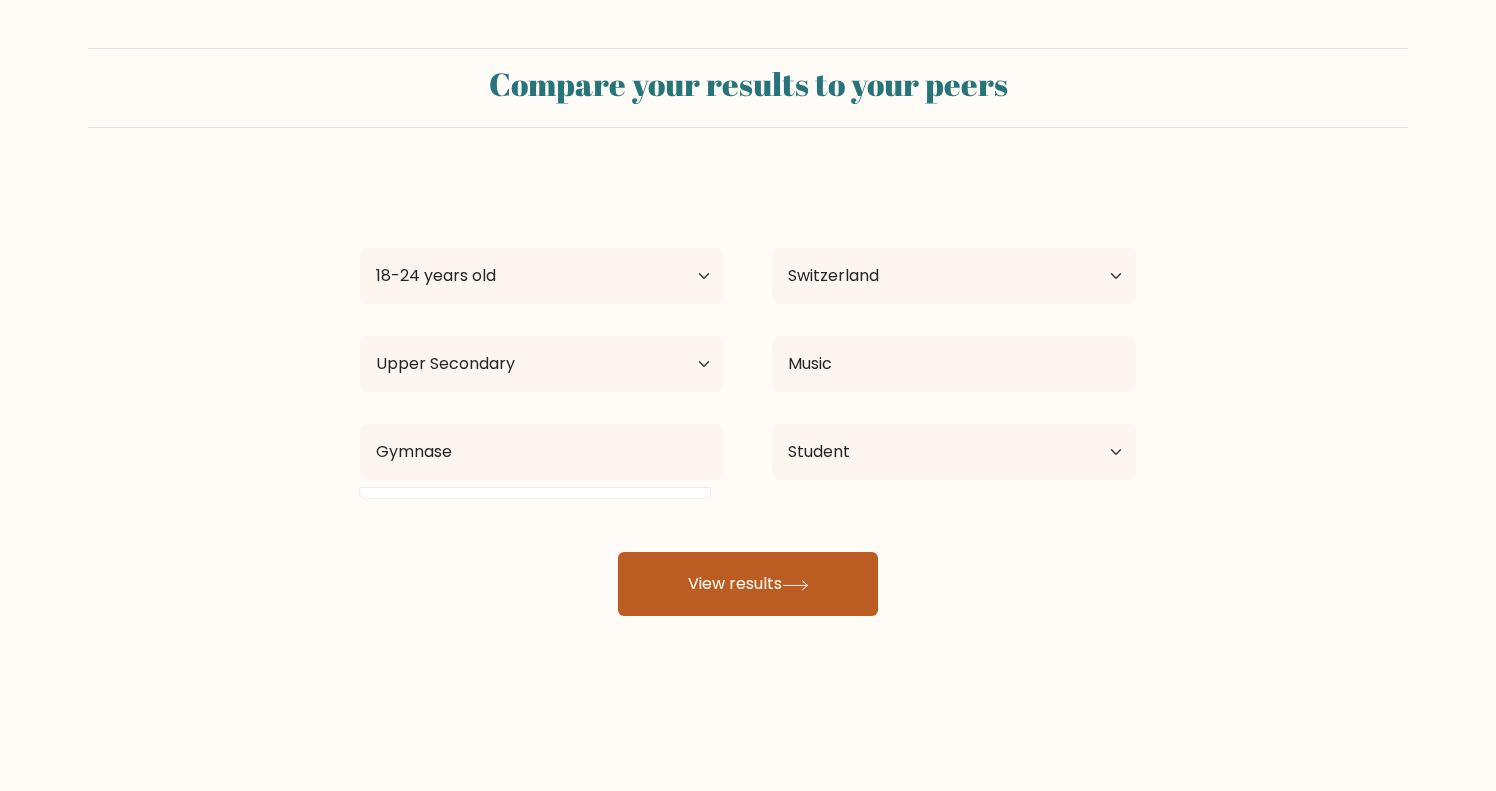 click on "View results" at bounding box center (748, 584) 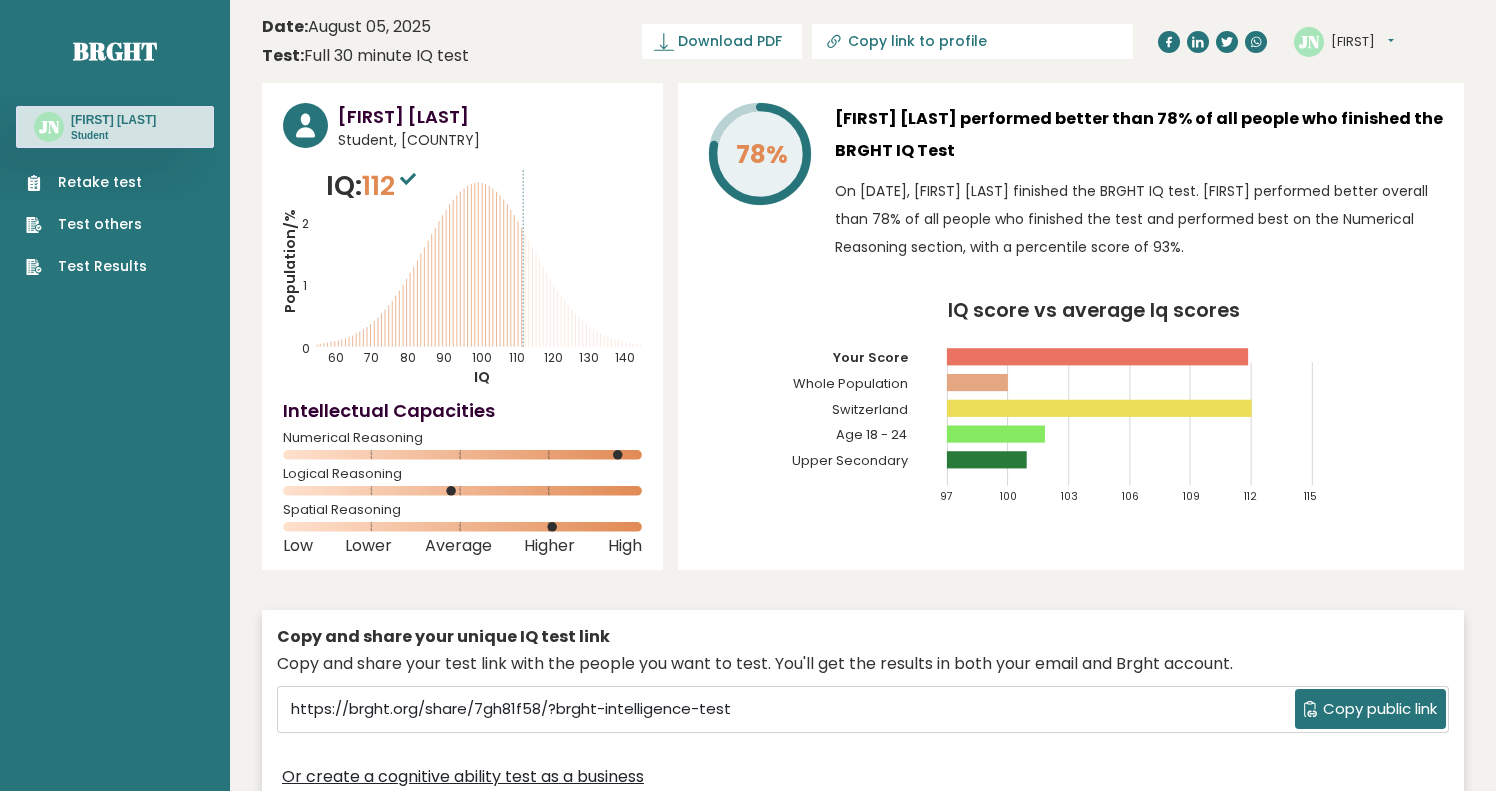 scroll, scrollTop: 0, scrollLeft: 0, axis: both 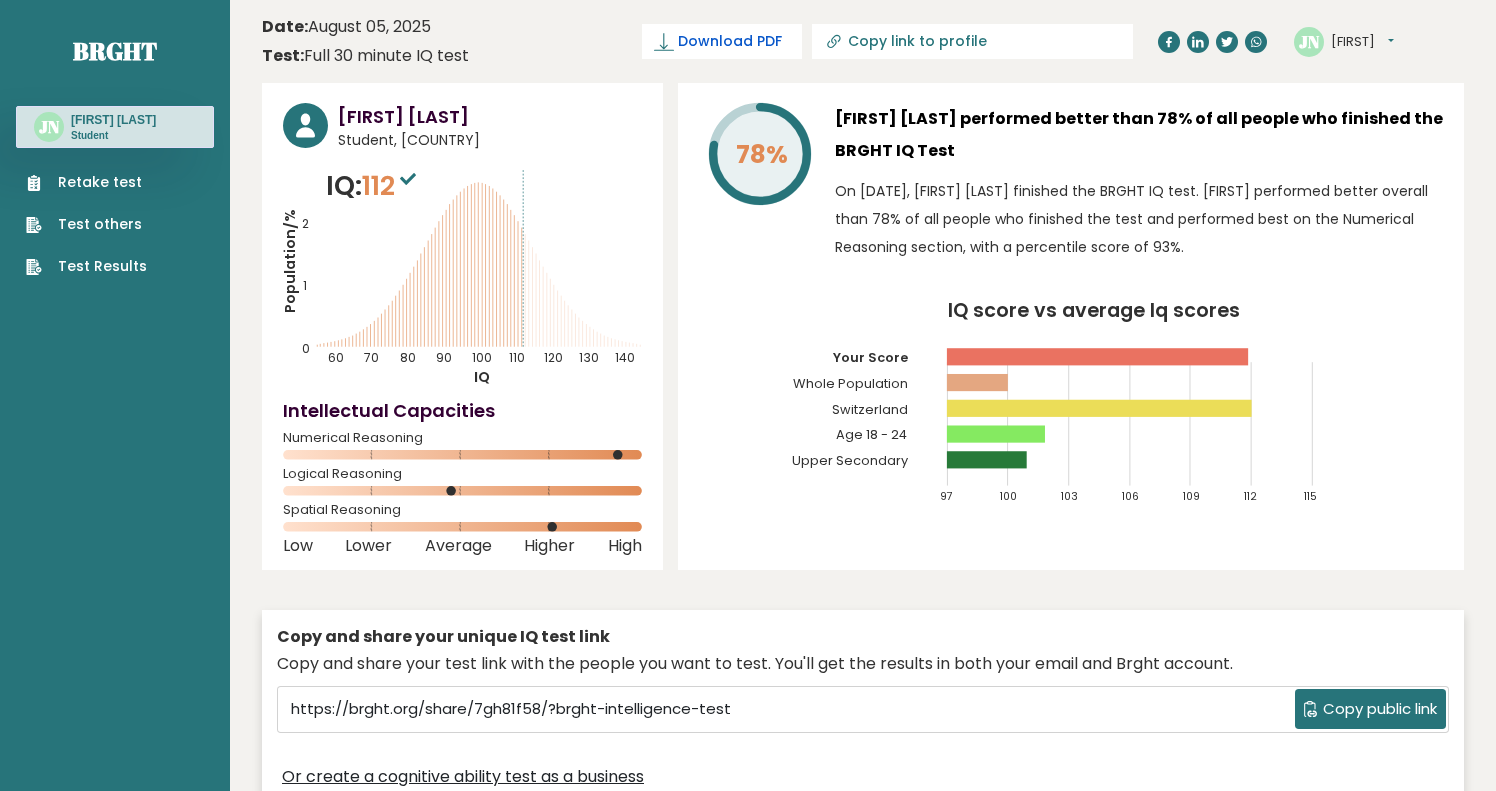click on "Download PDF" at bounding box center [730, 41] 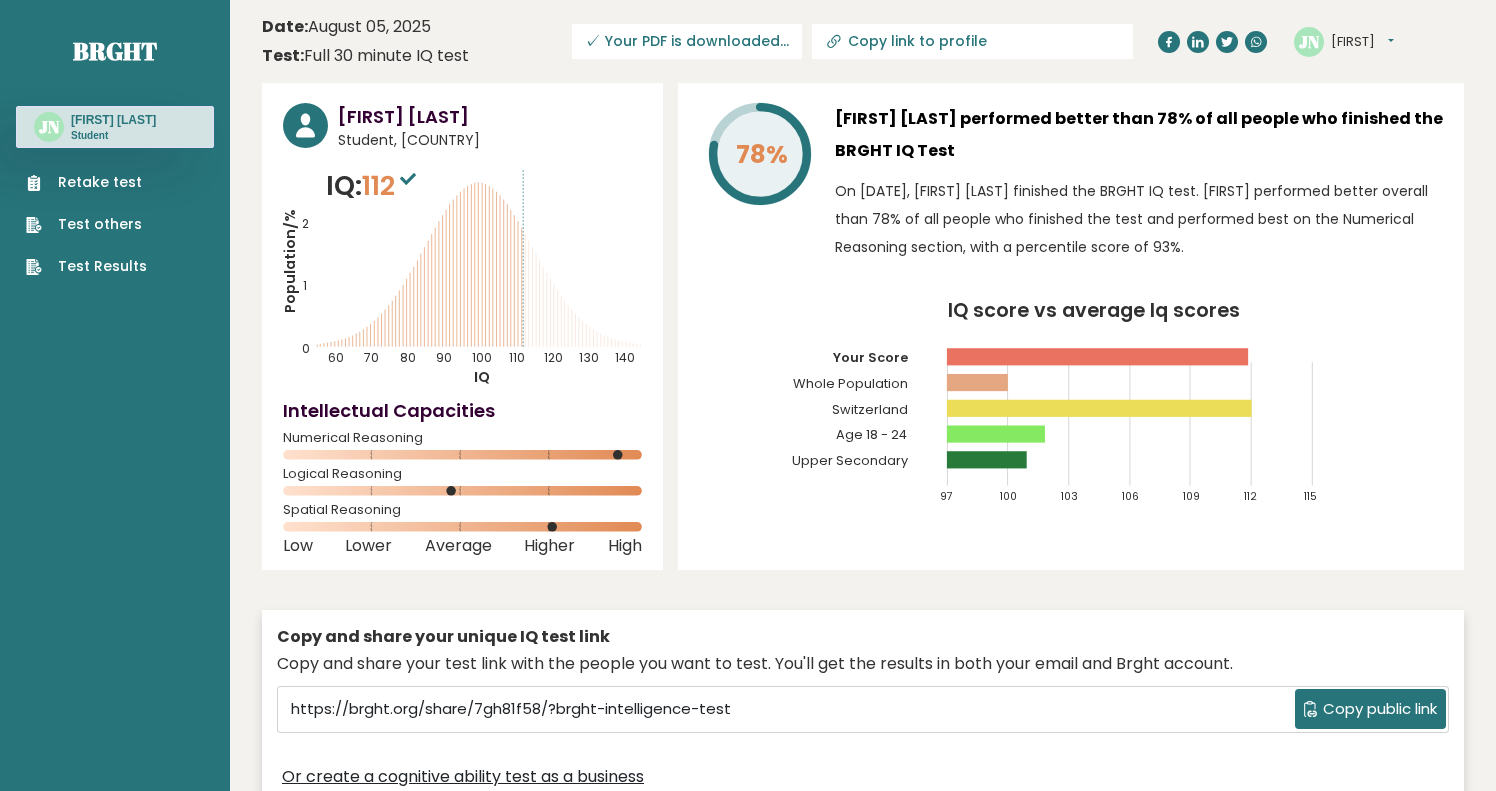 scroll, scrollTop: 2, scrollLeft: 0, axis: vertical 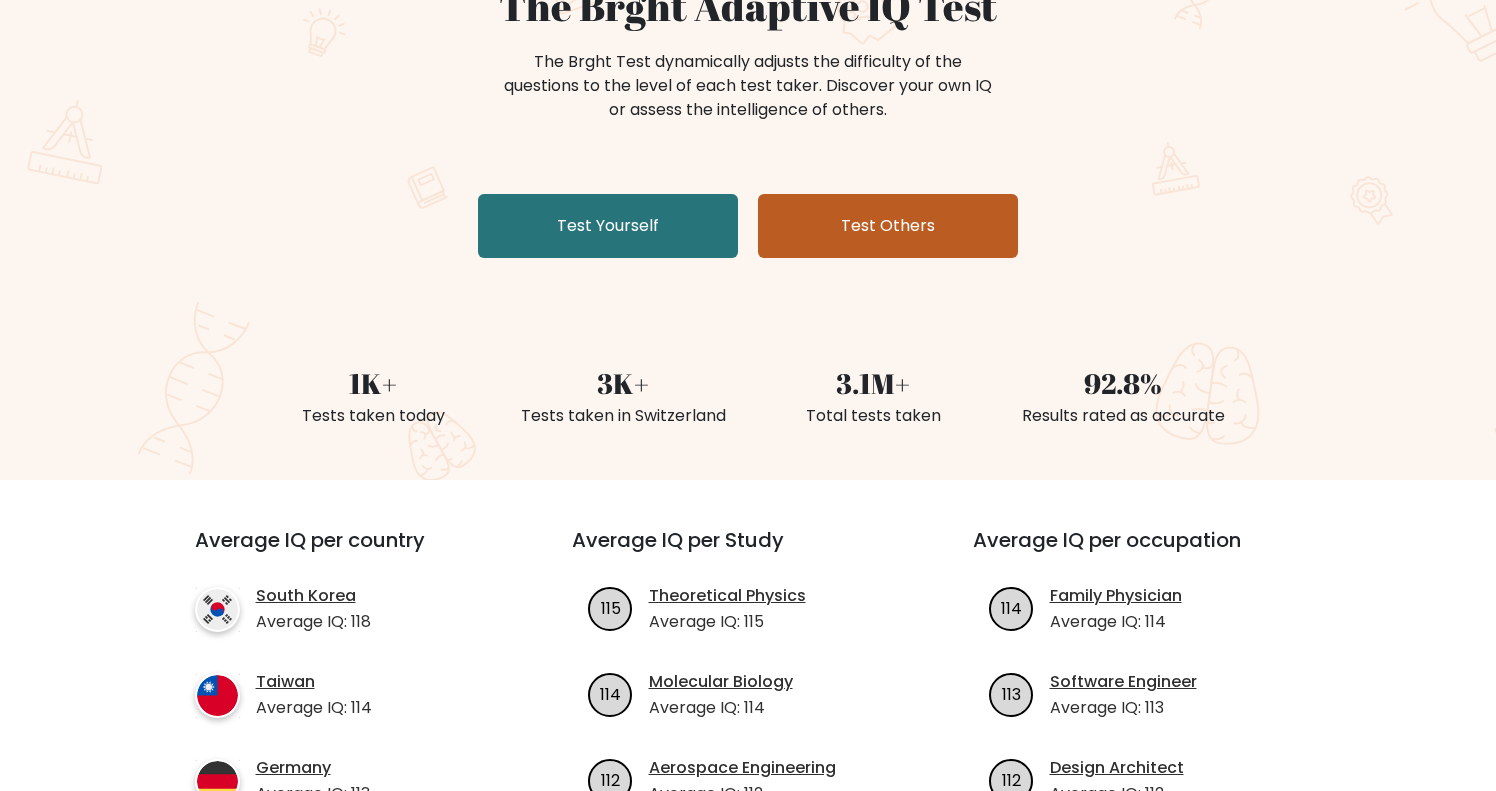 click on "Test Others" at bounding box center (888, 226) 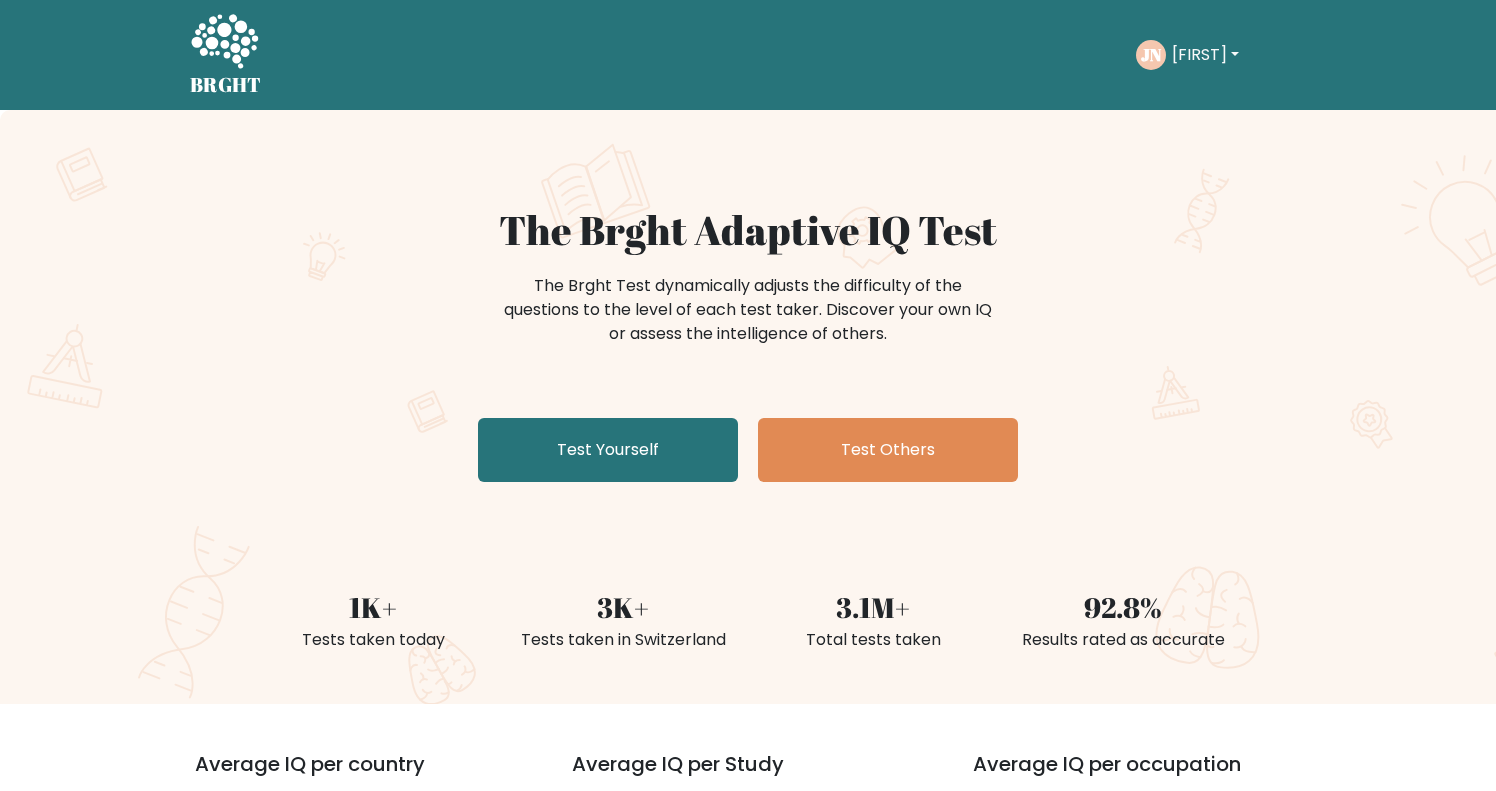 scroll, scrollTop: 0, scrollLeft: 0, axis: both 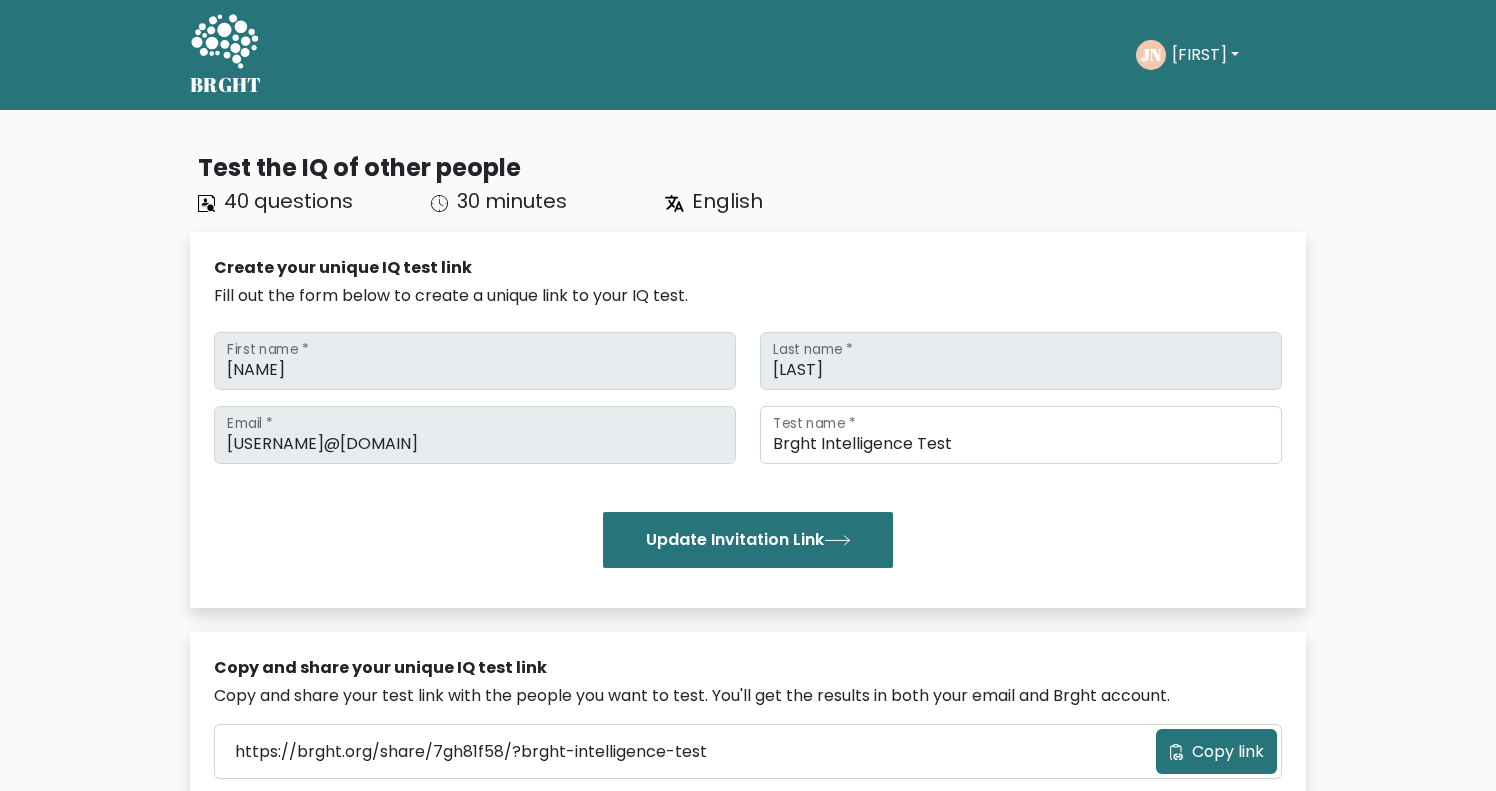 click on "Test the IQ of other people" at bounding box center (752, 168) 